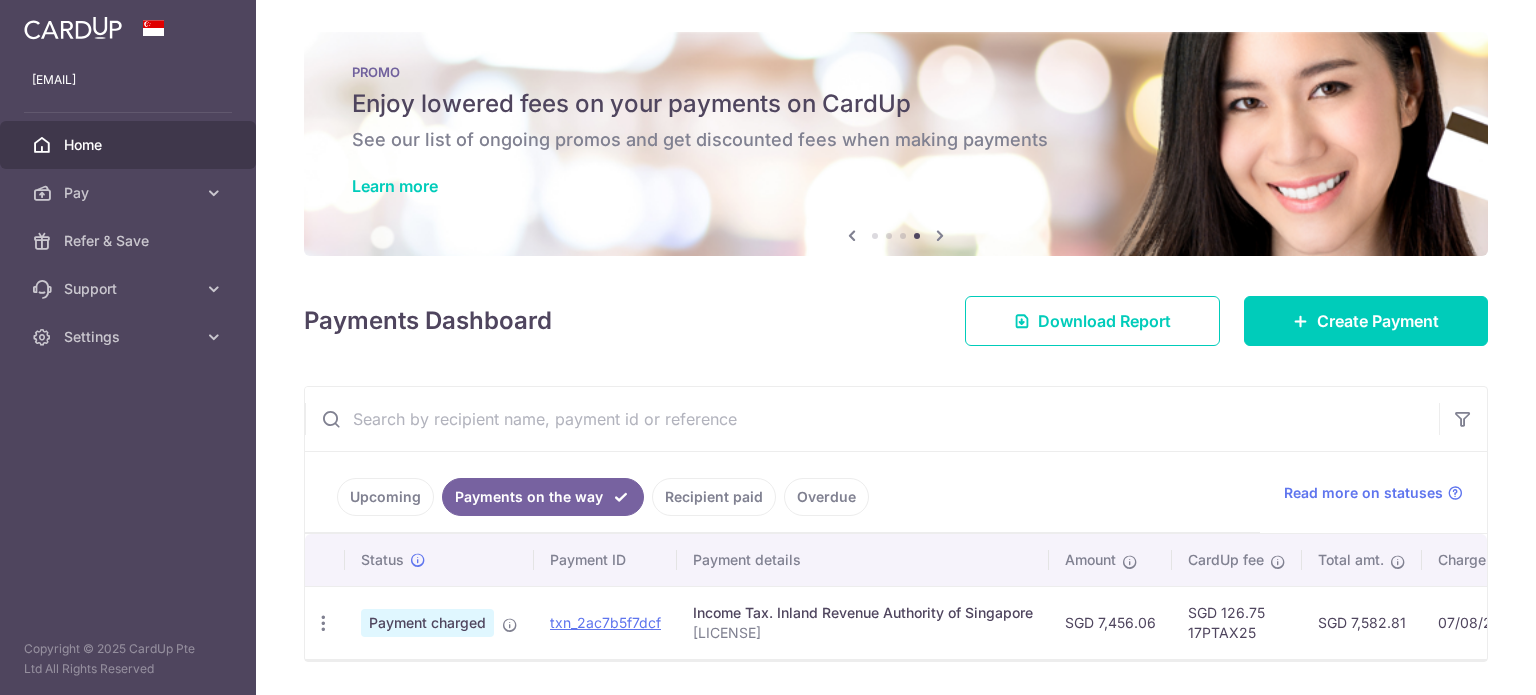 scroll, scrollTop: 0, scrollLeft: 0, axis: both 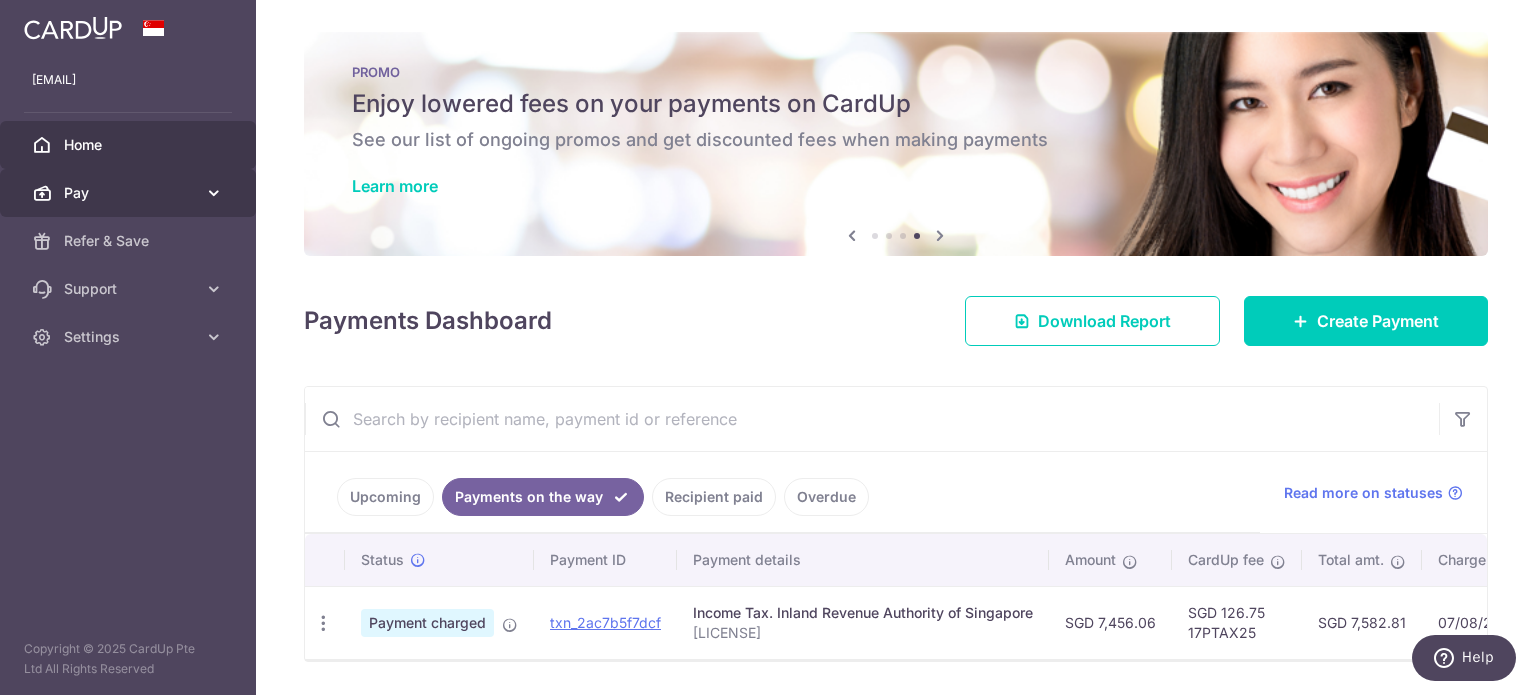 click on "Pay" at bounding box center (130, 193) 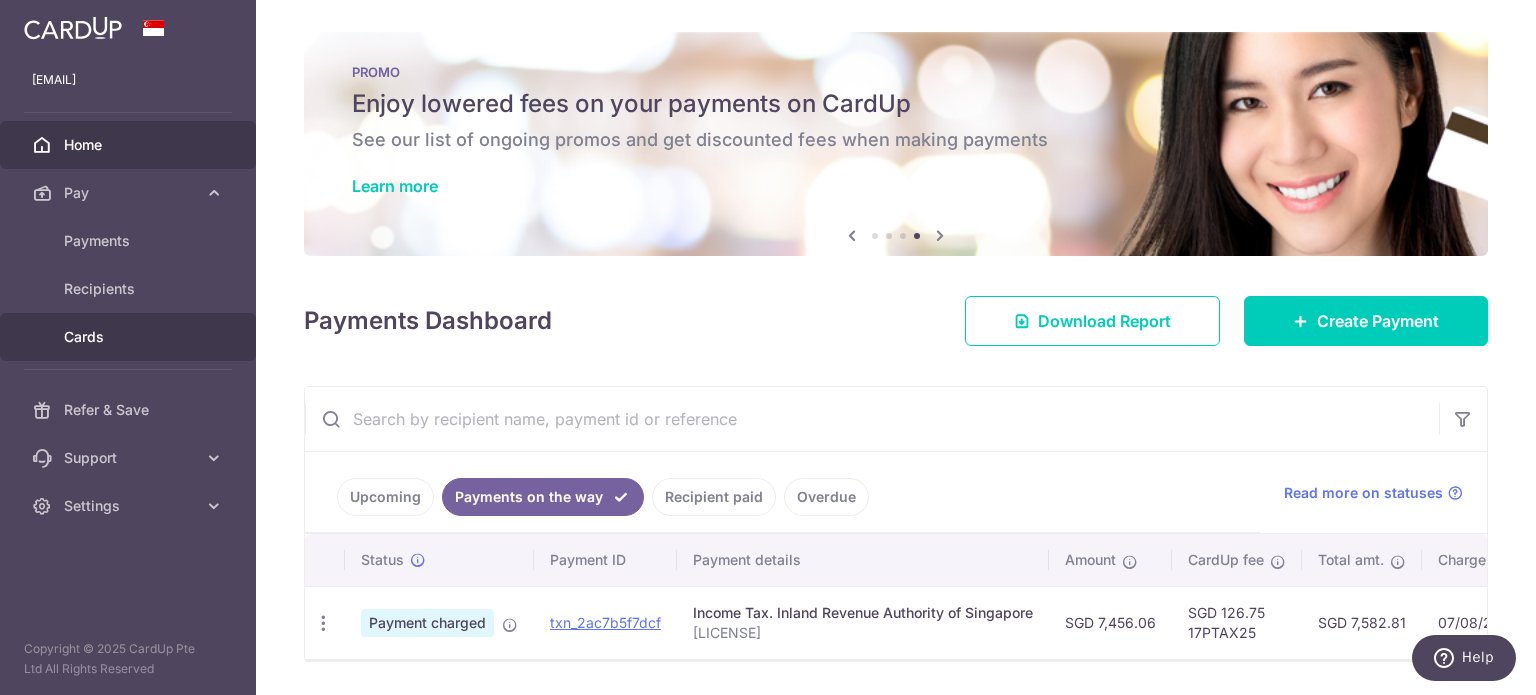 click on "Cards" at bounding box center (130, 337) 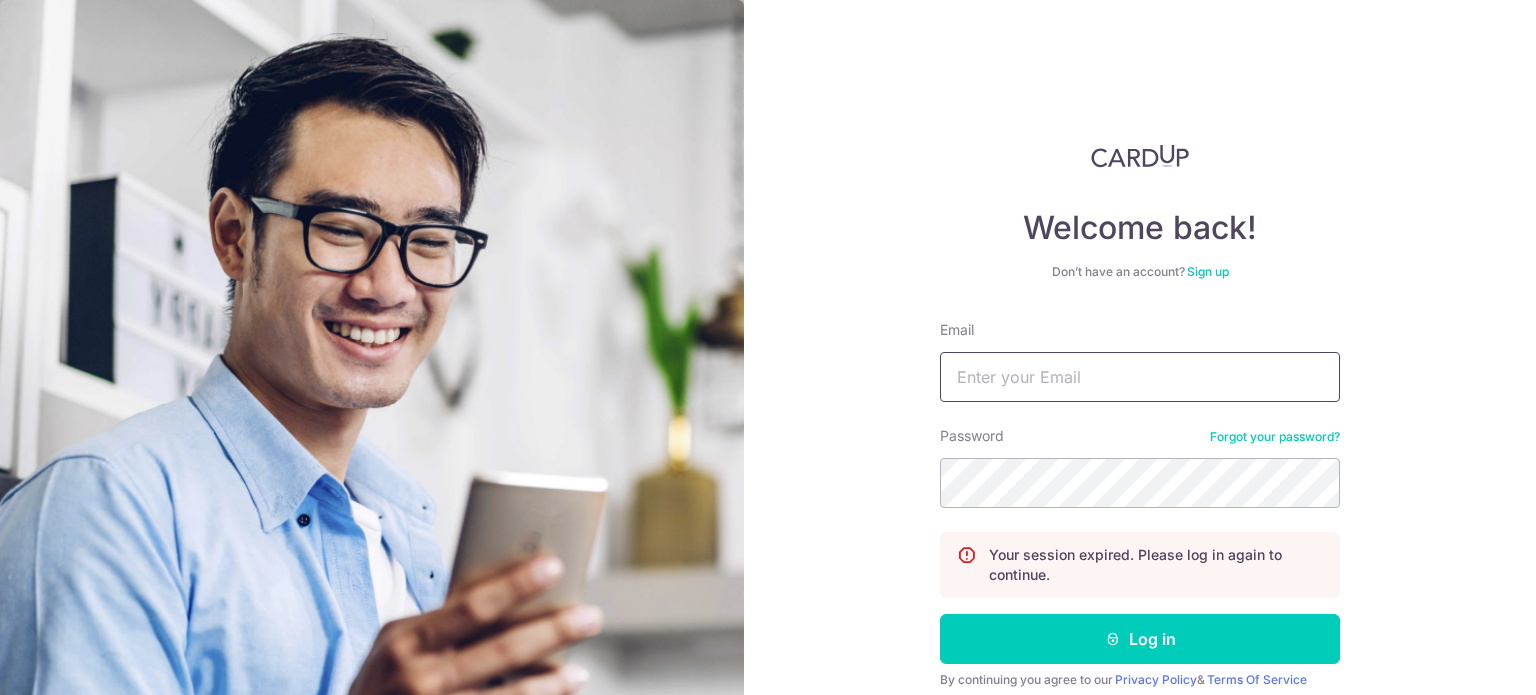 scroll, scrollTop: 0, scrollLeft: 0, axis: both 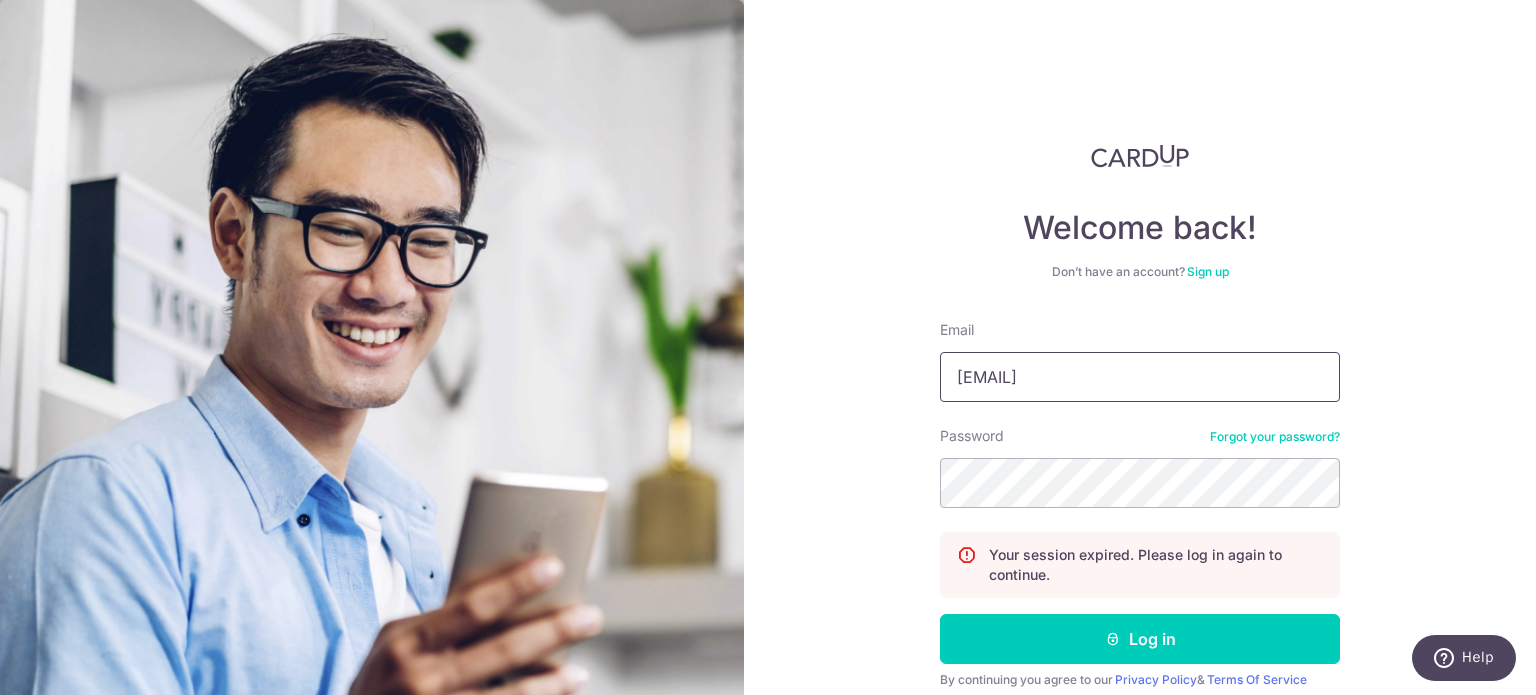 type on "CYHT1999@YAHOO.COM" 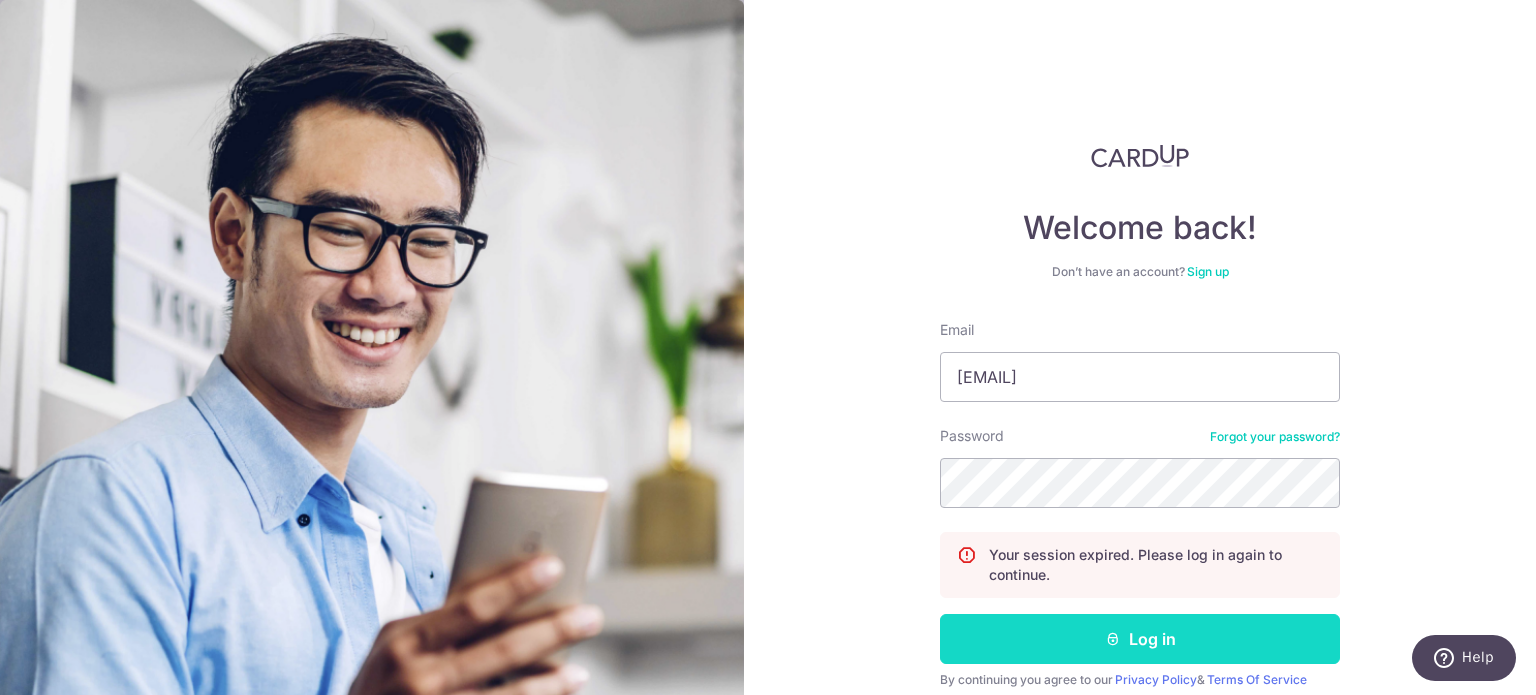 click on "Log in" at bounding box center [1140, 639] 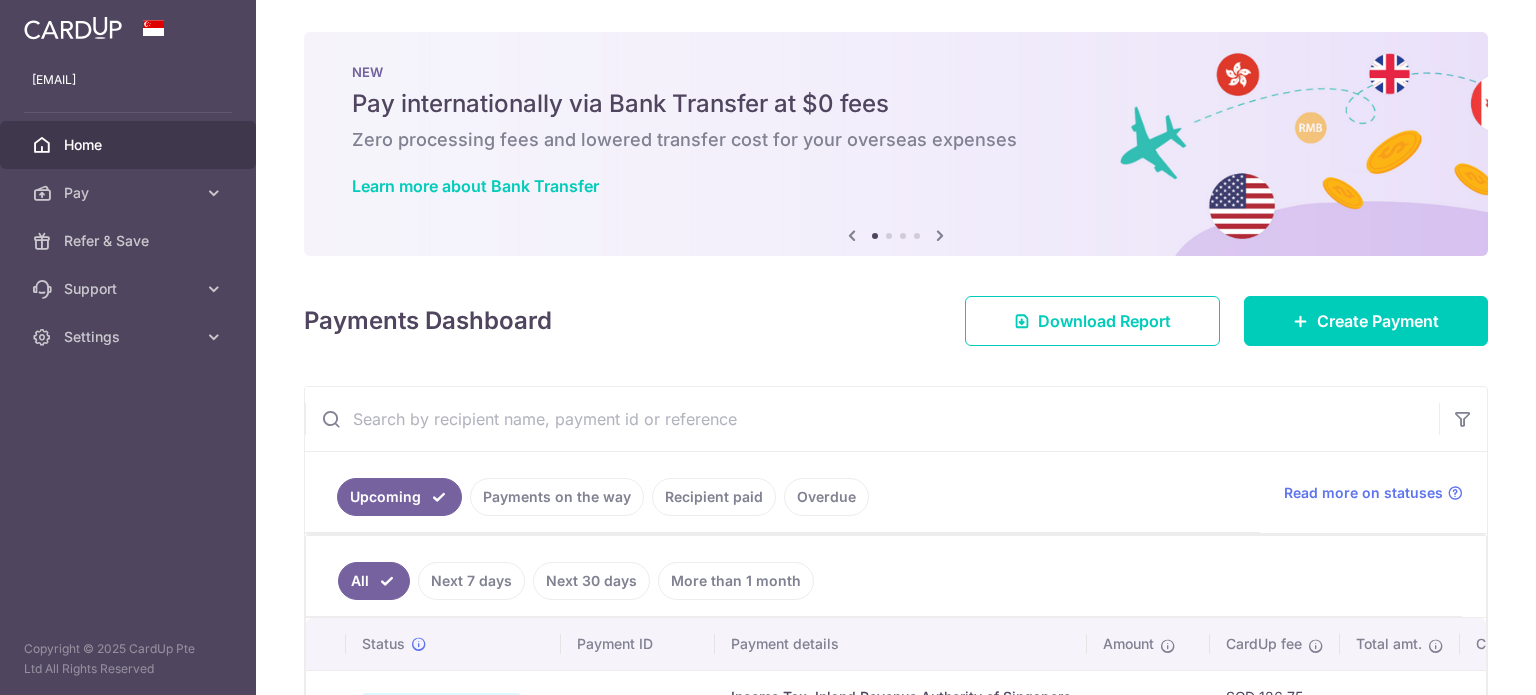 scroll, scrollTop: 0, scrollLeft: 0, axis: both 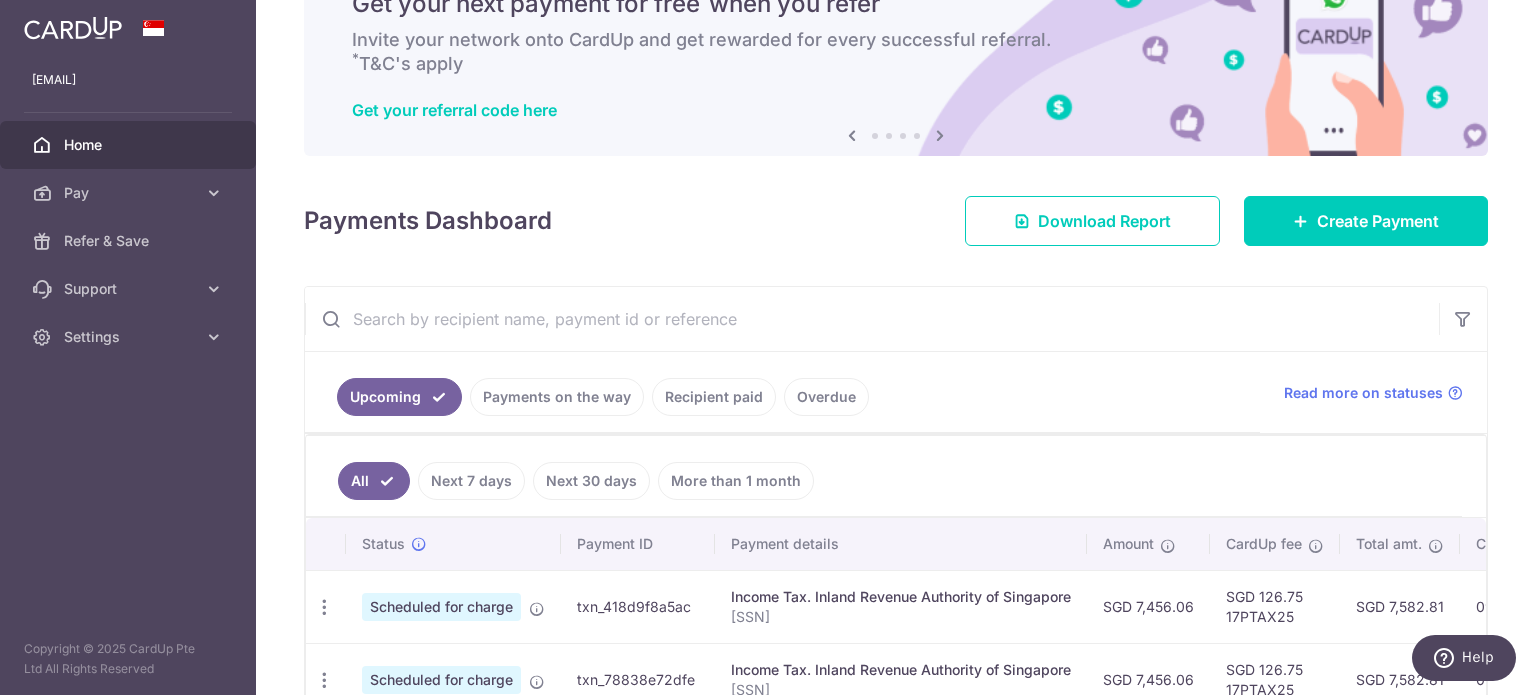 click on "Payments on the way" at bounding box center (557, 397) 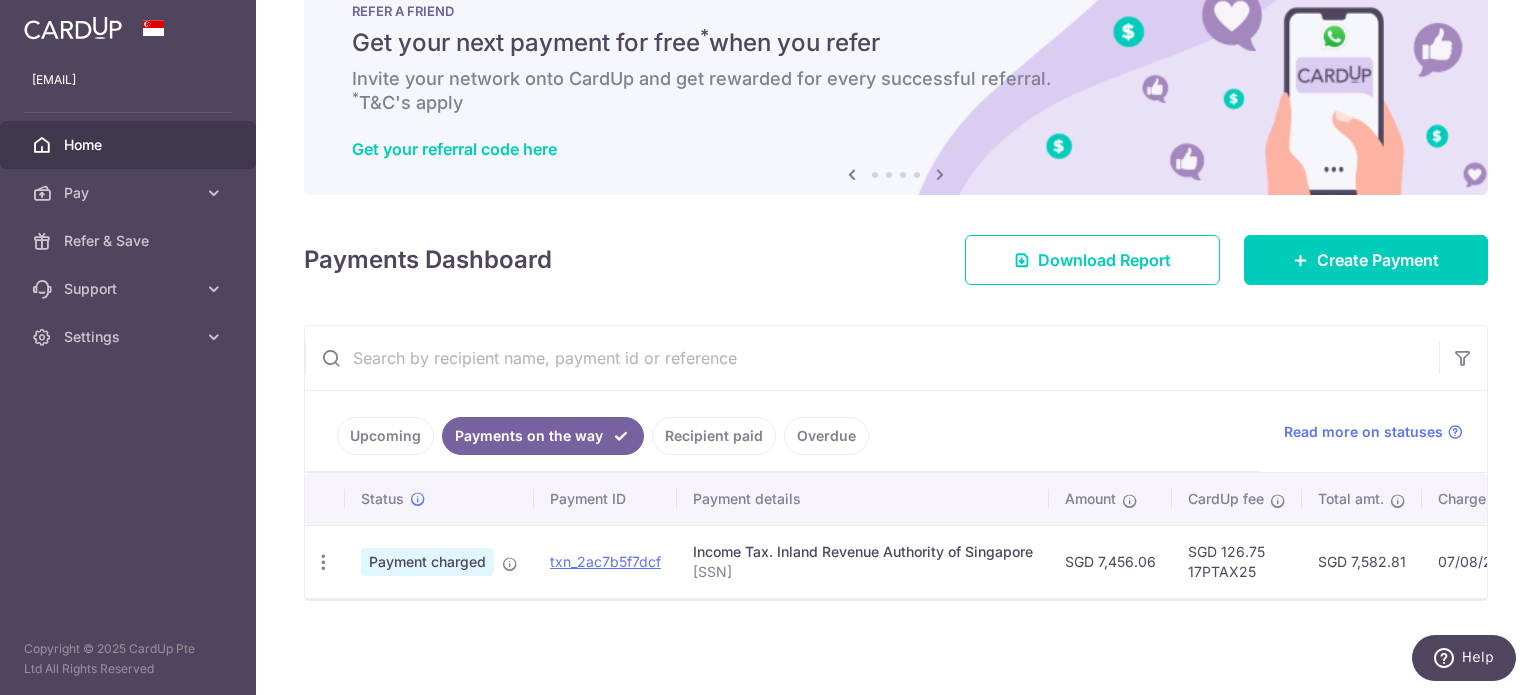 scroll, scrollTop: 68, scrollLeft: 0, axis: vertical 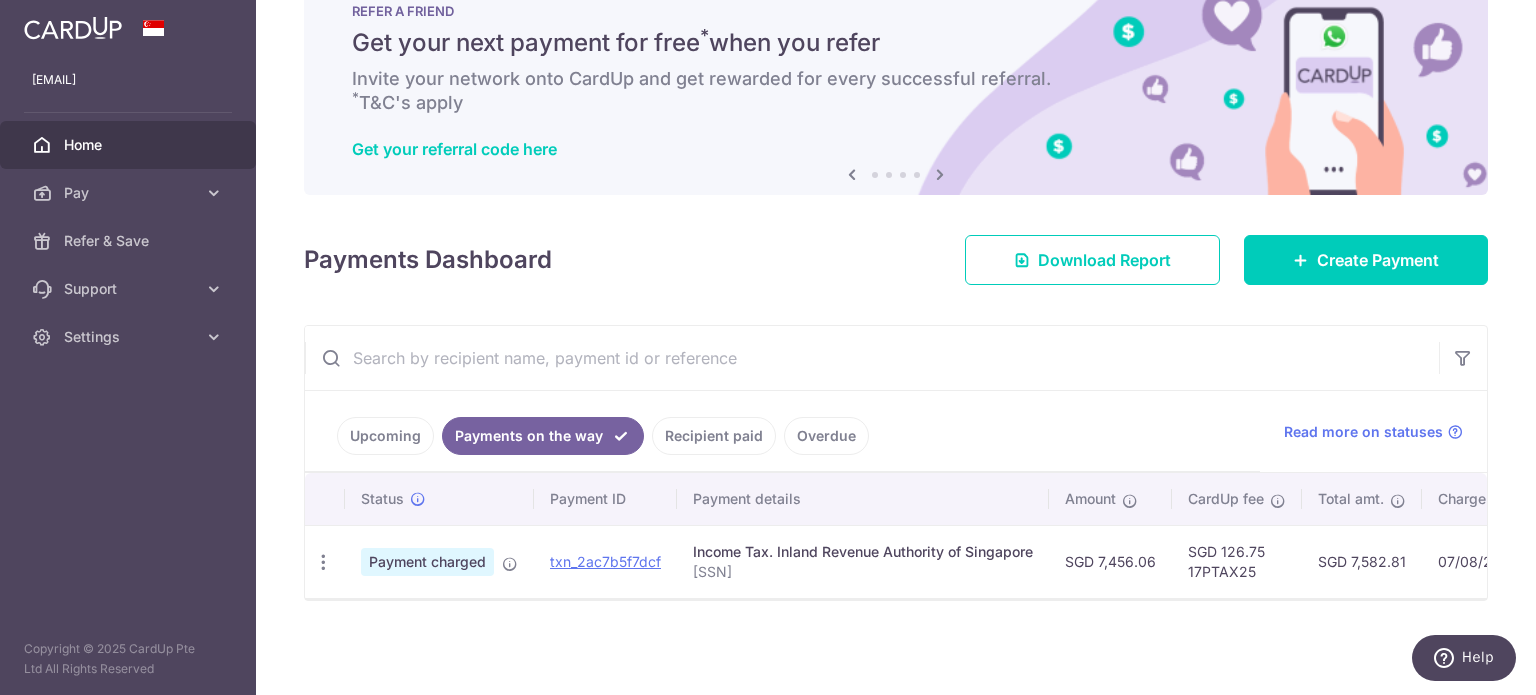 click on "Recipient paid" at bounding box center (714, 436) 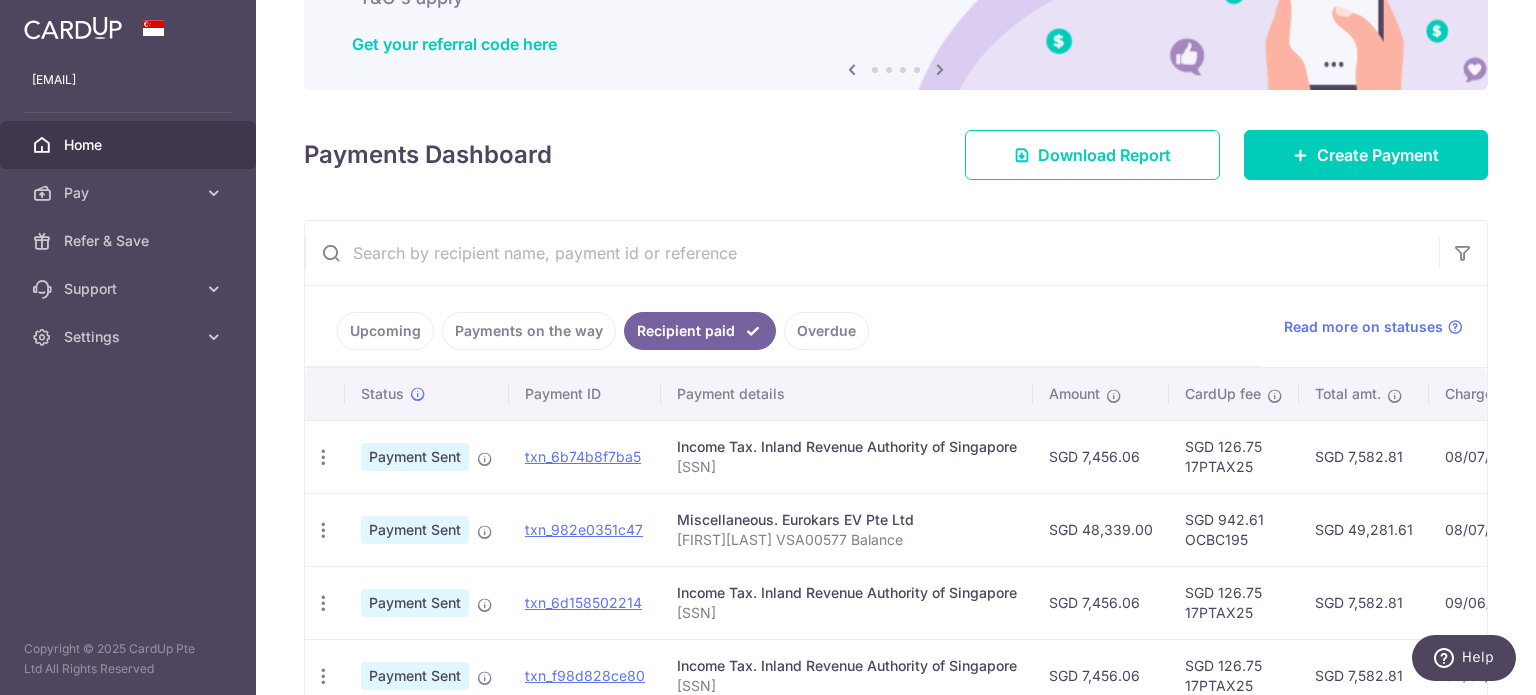 scroll, scrollTop: 200, scrollLeft: 0, axis: vertical 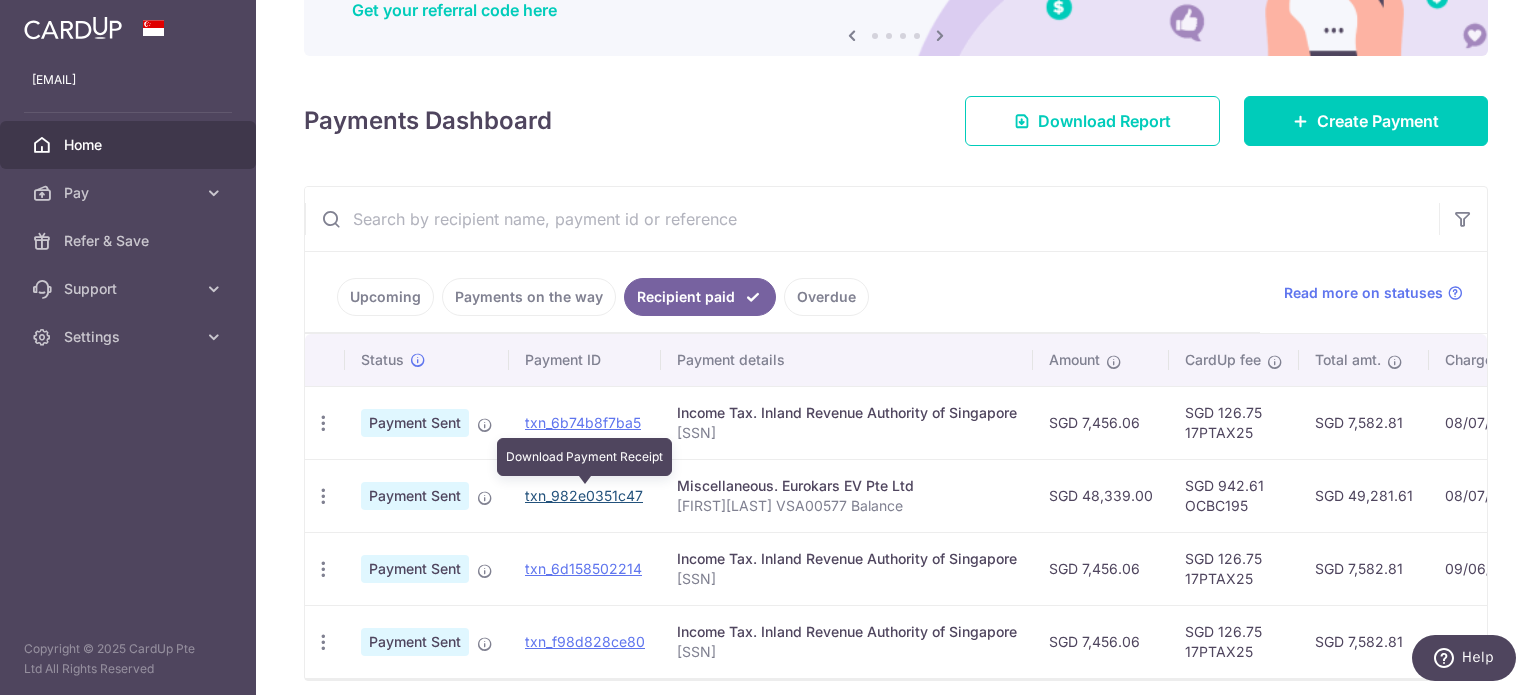 click on "txn_982e0351c47" at bounding box center [584, 495] 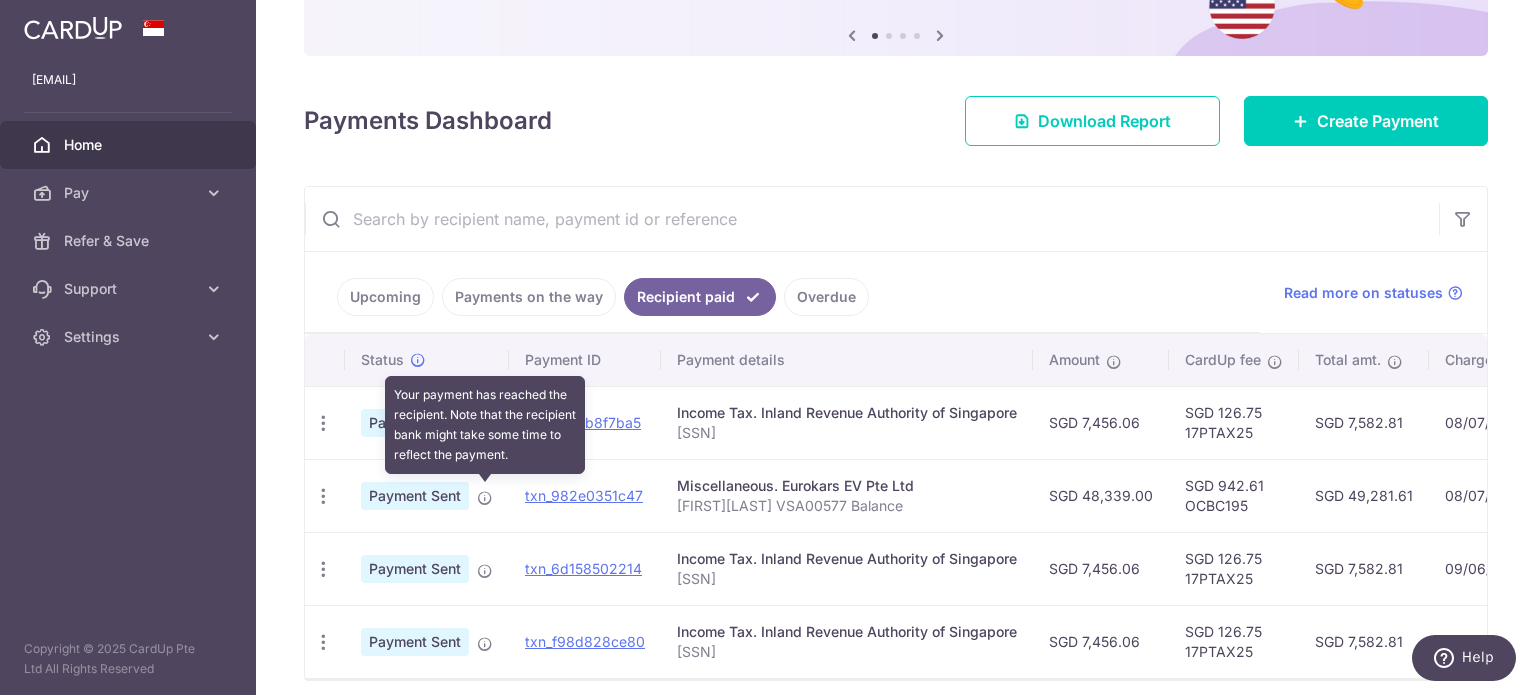 click at bounding box center [485, 498] 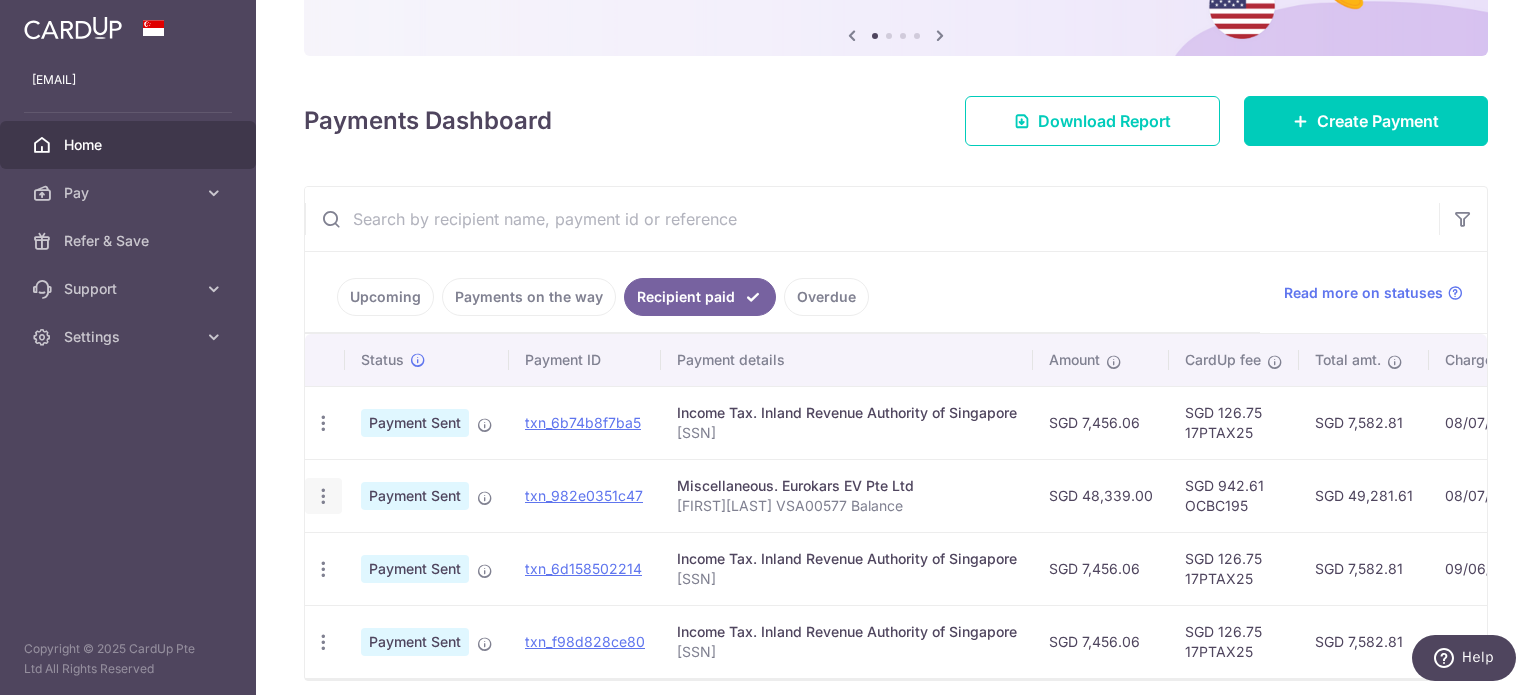 click at bounding box center (323, 423) 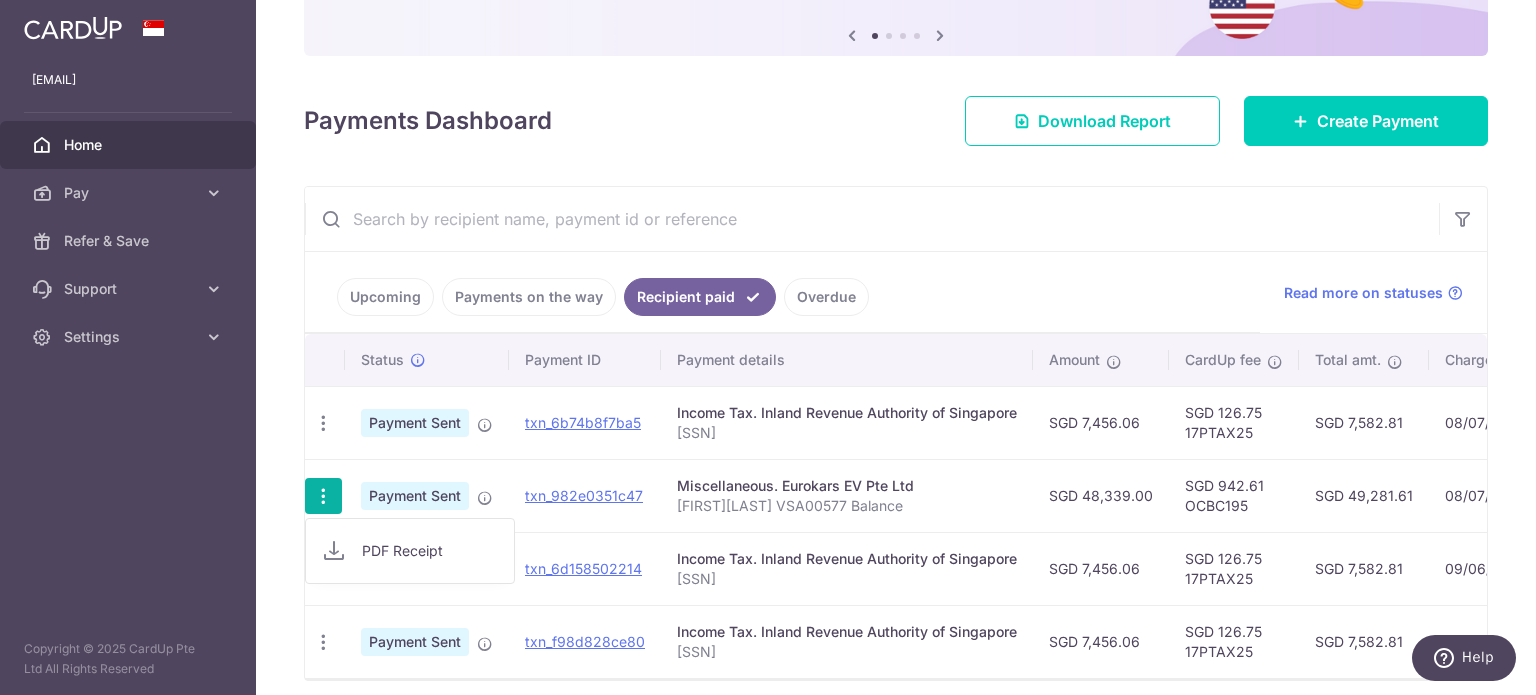 click on "PDF Receipt" at bounding box center (430, 551) 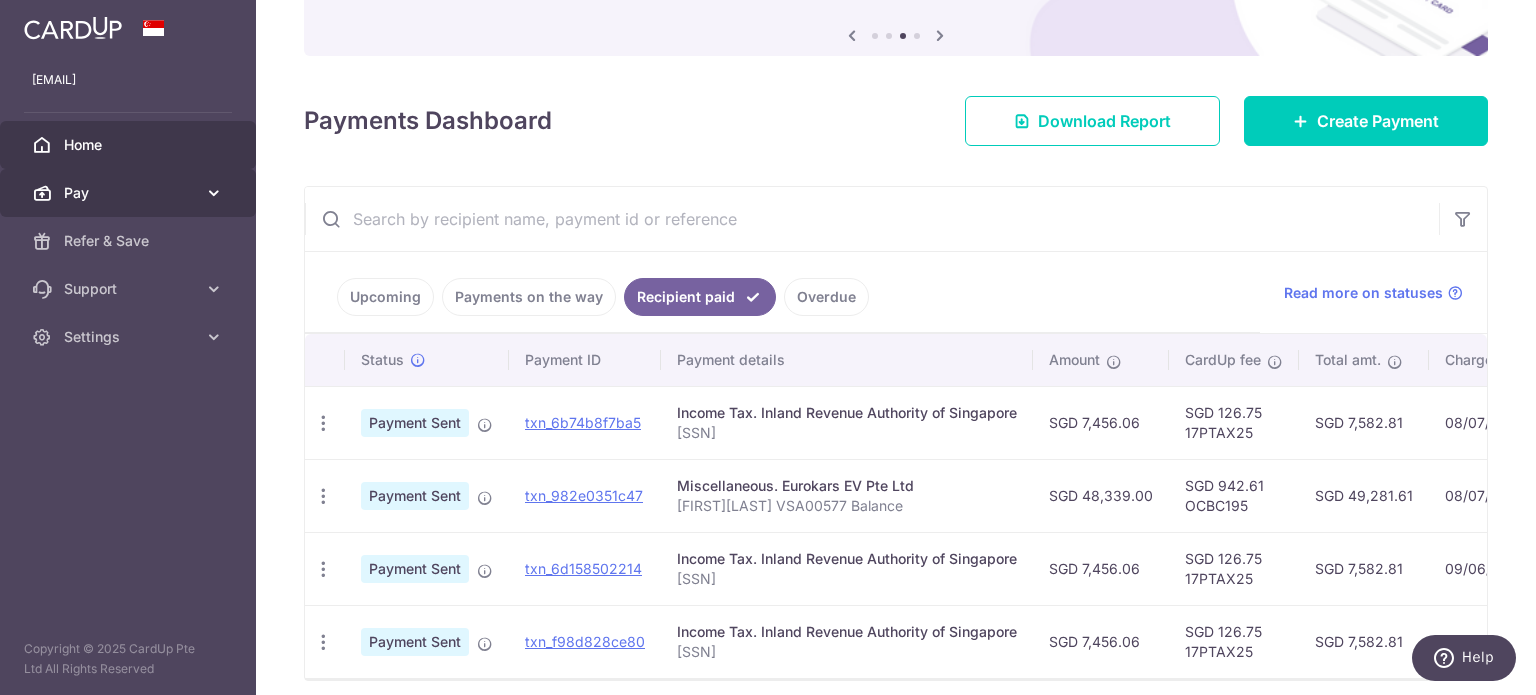click on "Pay" at bounding box center (130, 193) 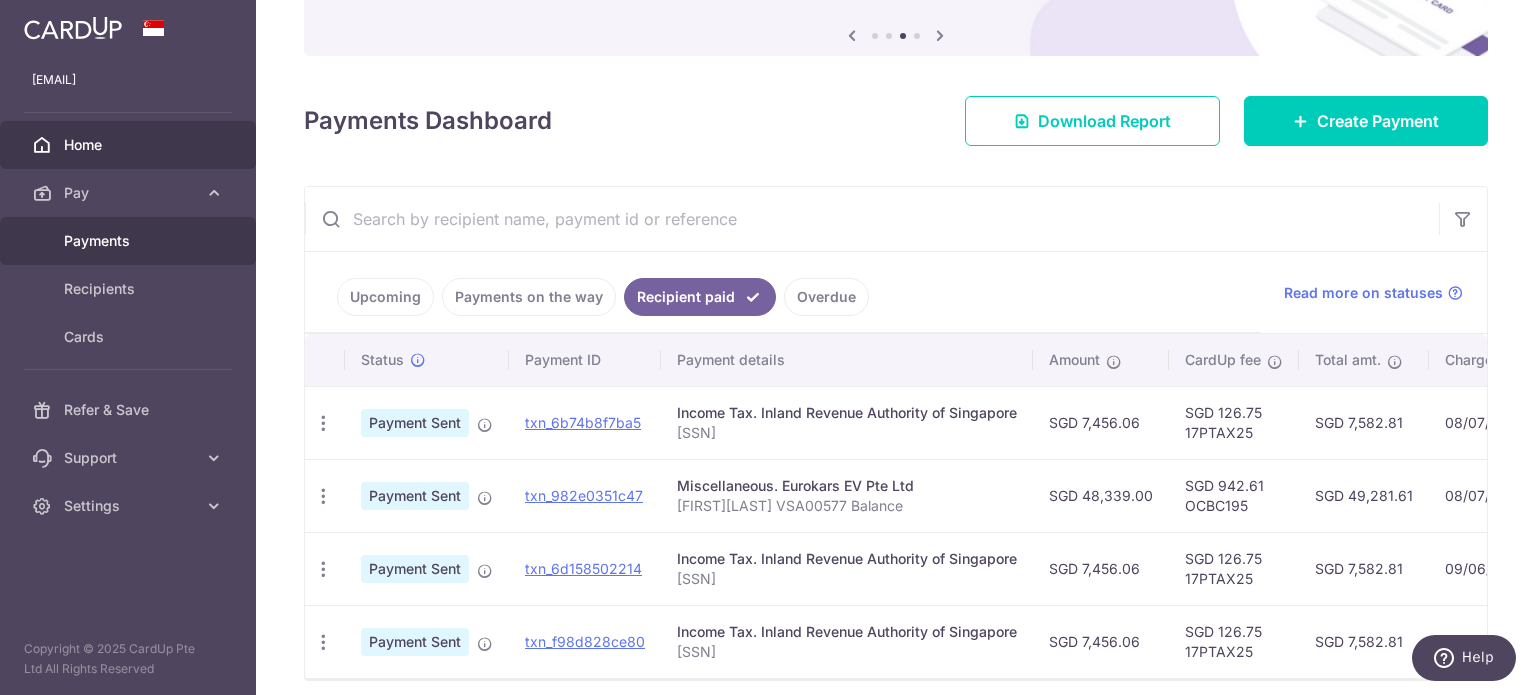 click on "Payments" at bounding box center [130, 241] 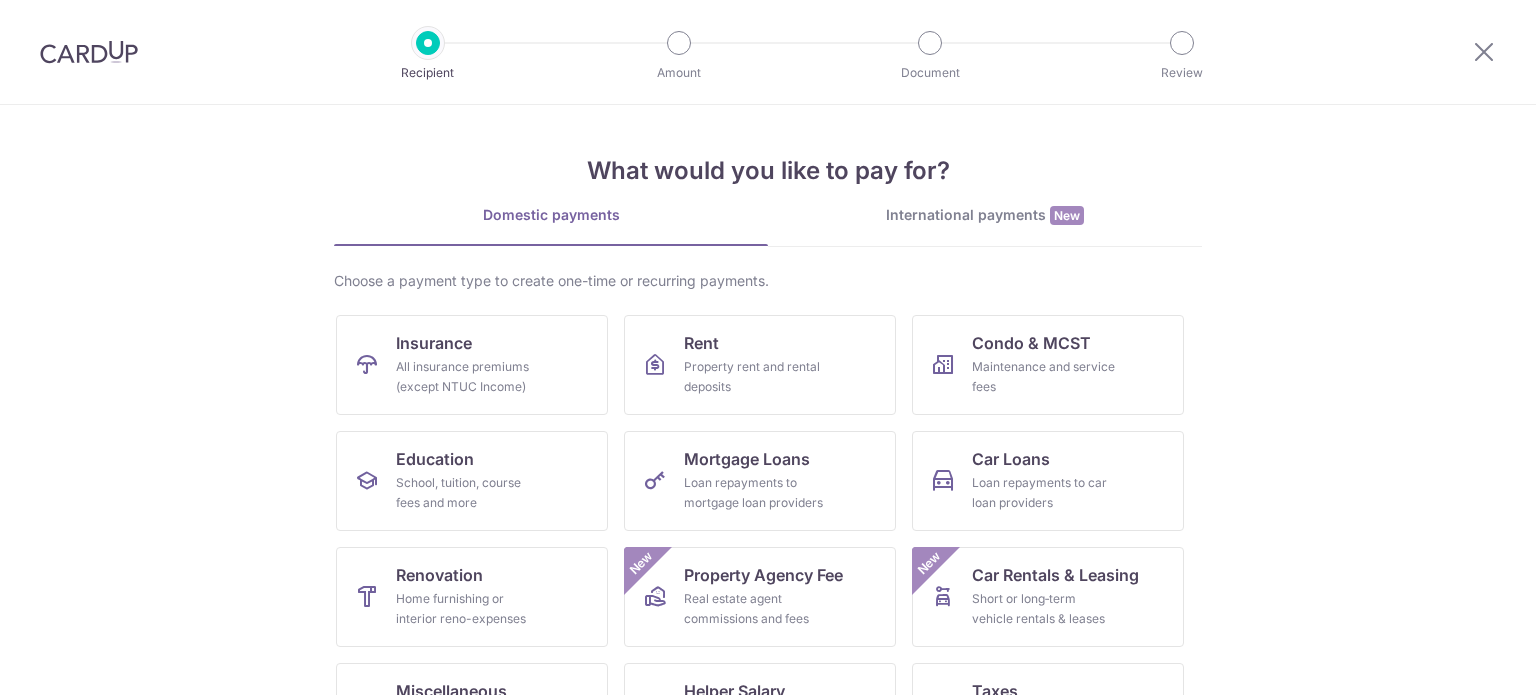 scroll, scrollTop: 0, scrollLeft: 0, axis: both 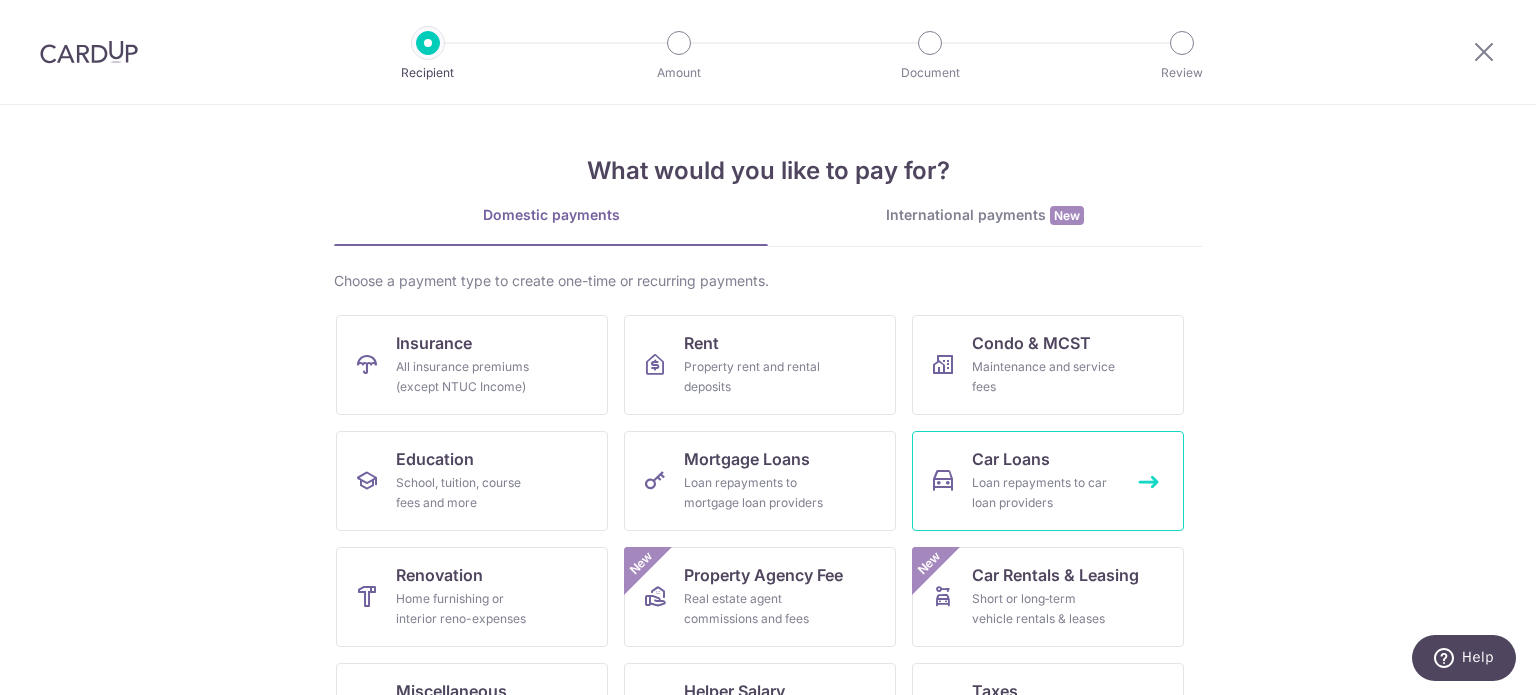 click on "Car Loans Loan repayments to car loan providers" at bounding box center [1048, 481] 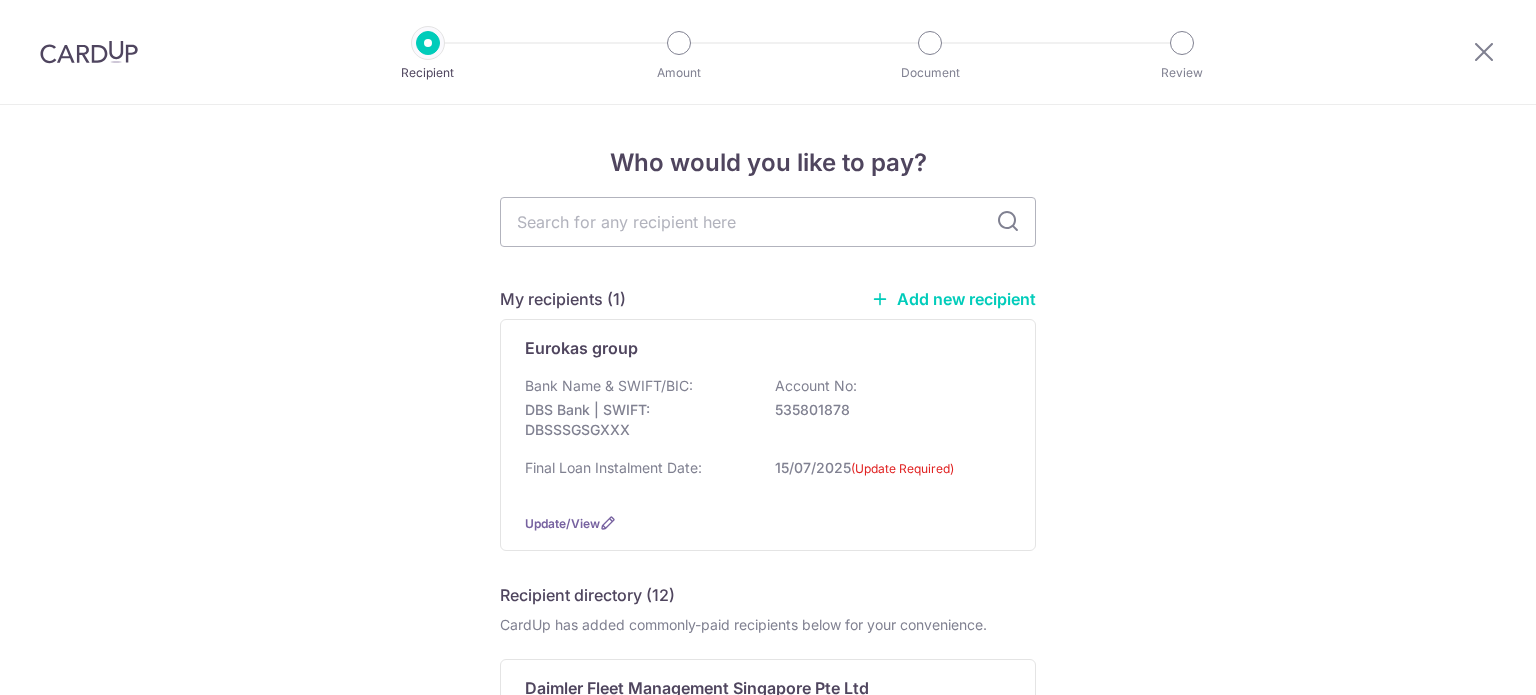 scroll, scrollTop: 0, scrollLeft: 0, axis: both 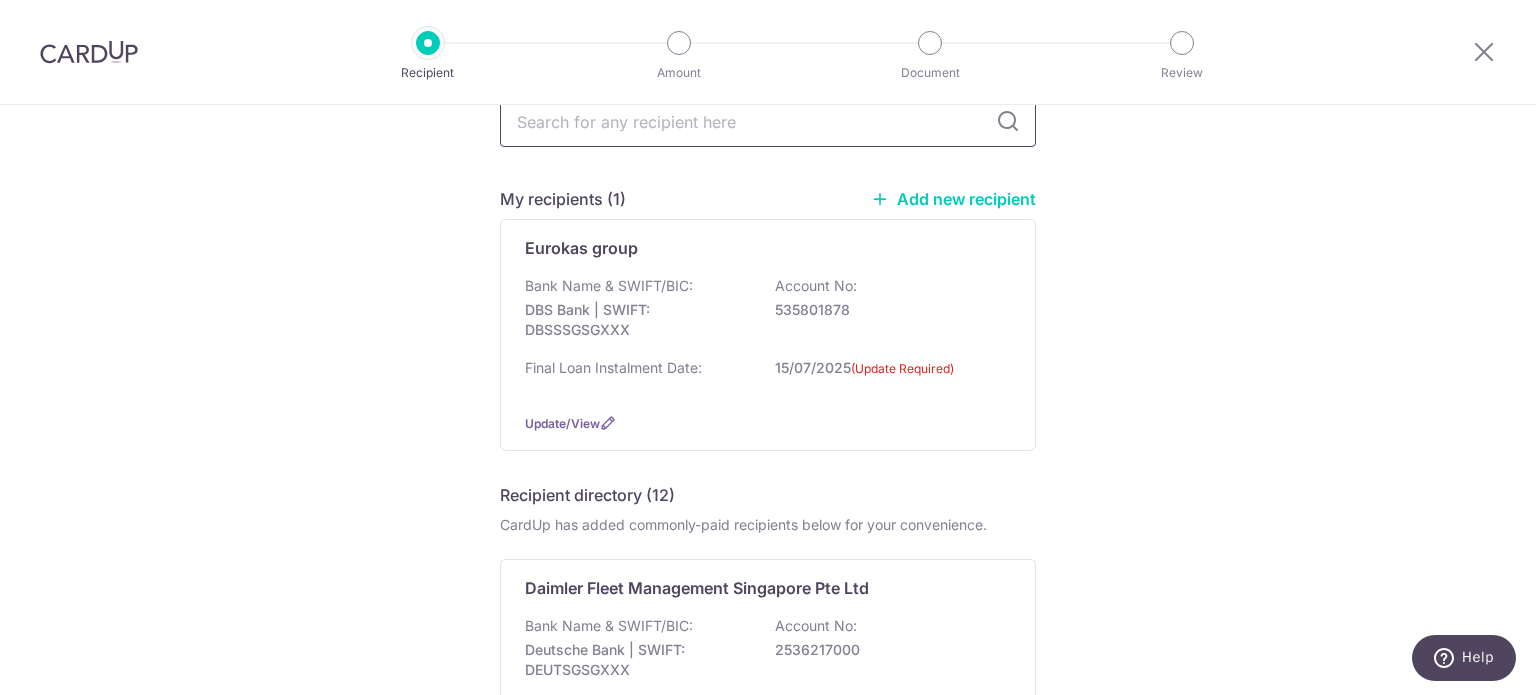 type on "d" 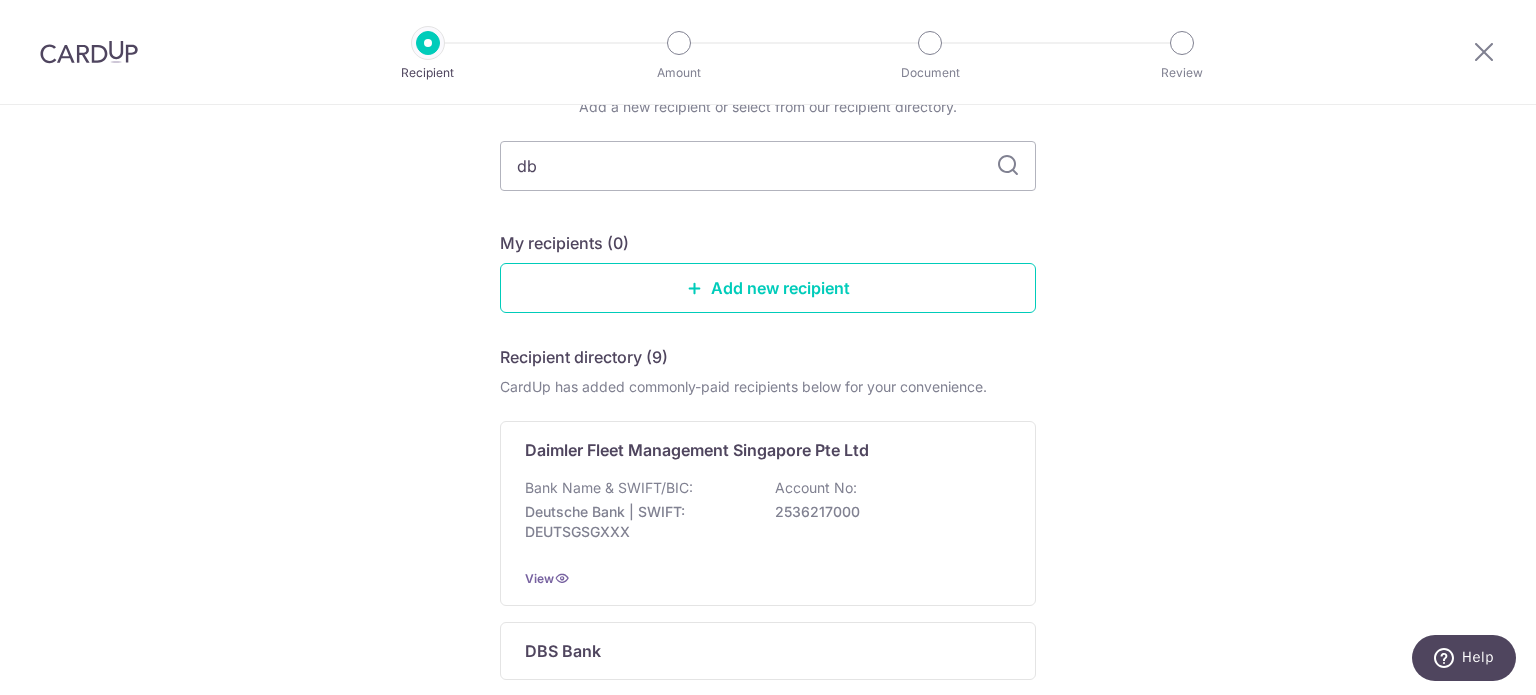type on "dbs" 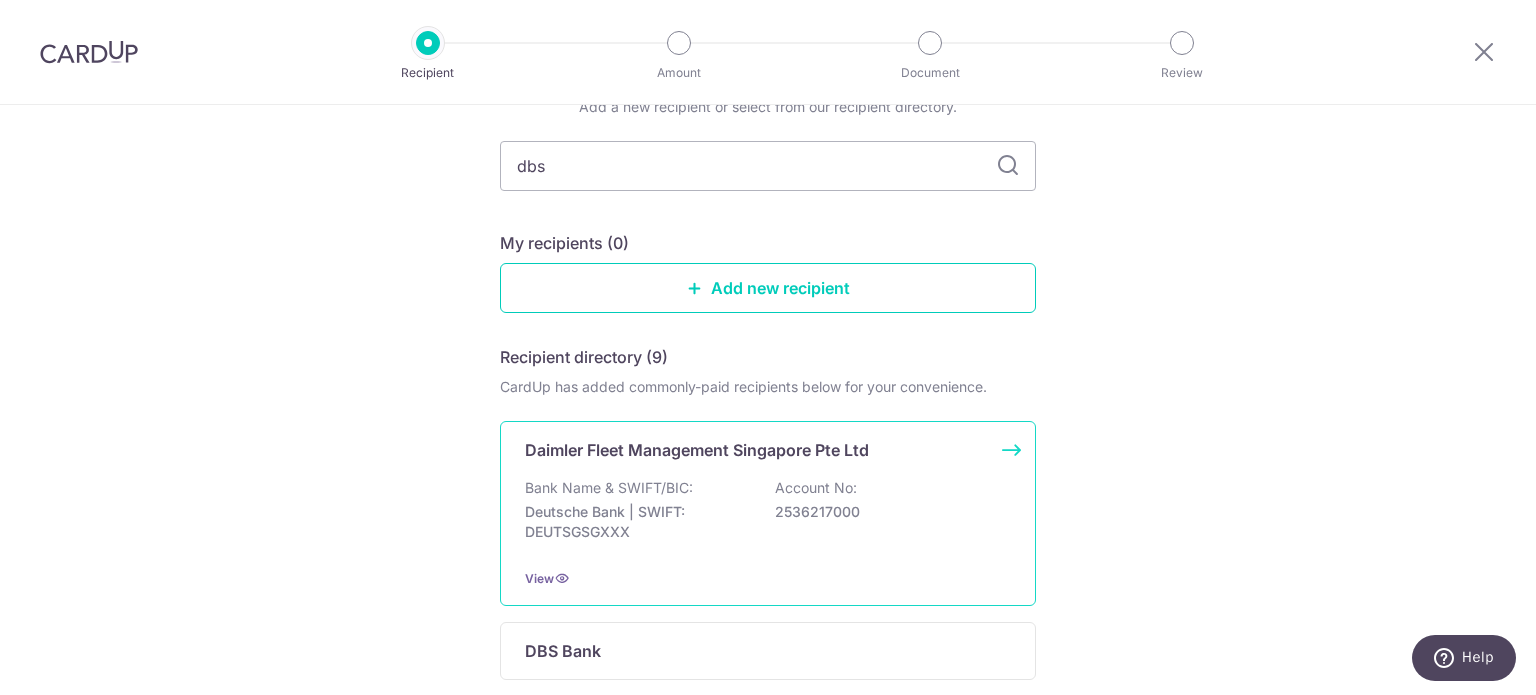 scroll, scrollTop: 56, scrollLeft: 0, axis: vertical 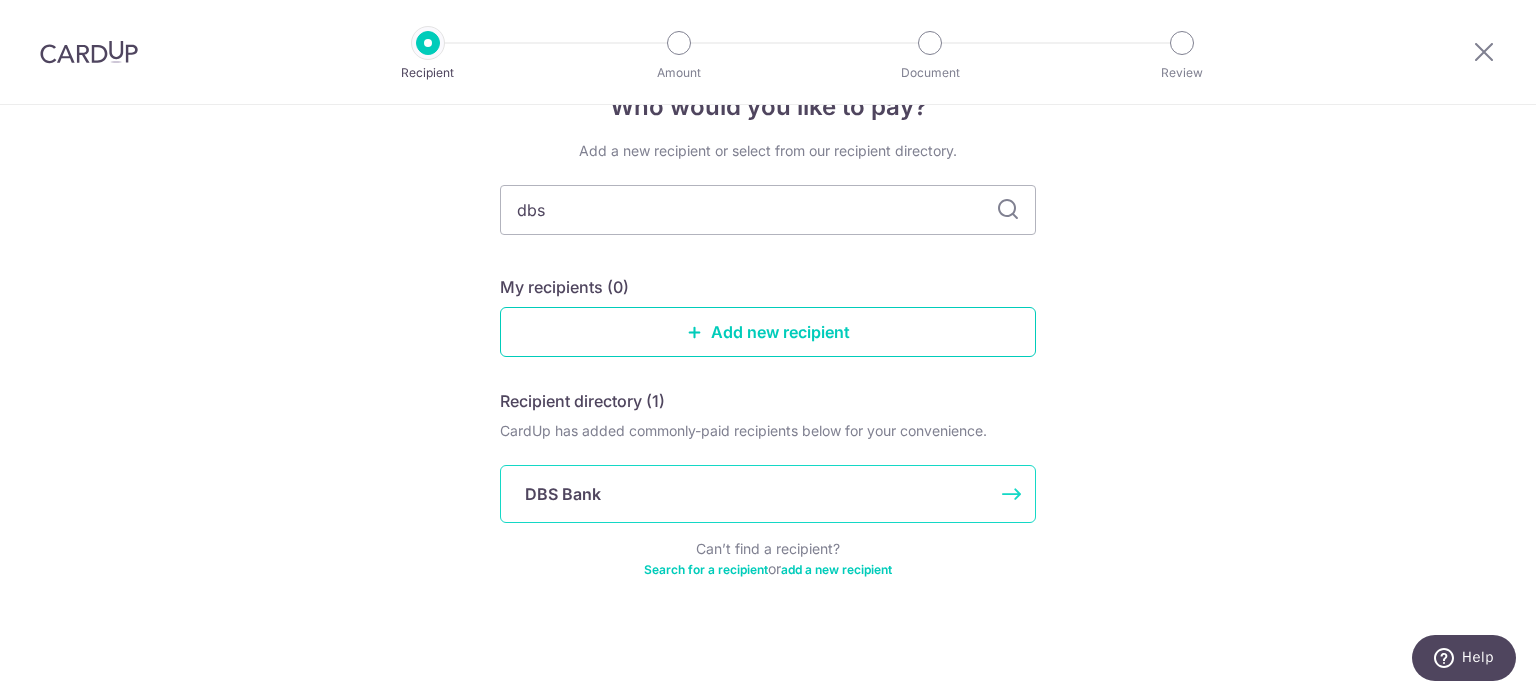 click on "DBS Bank" at bounding box center [563, 494] 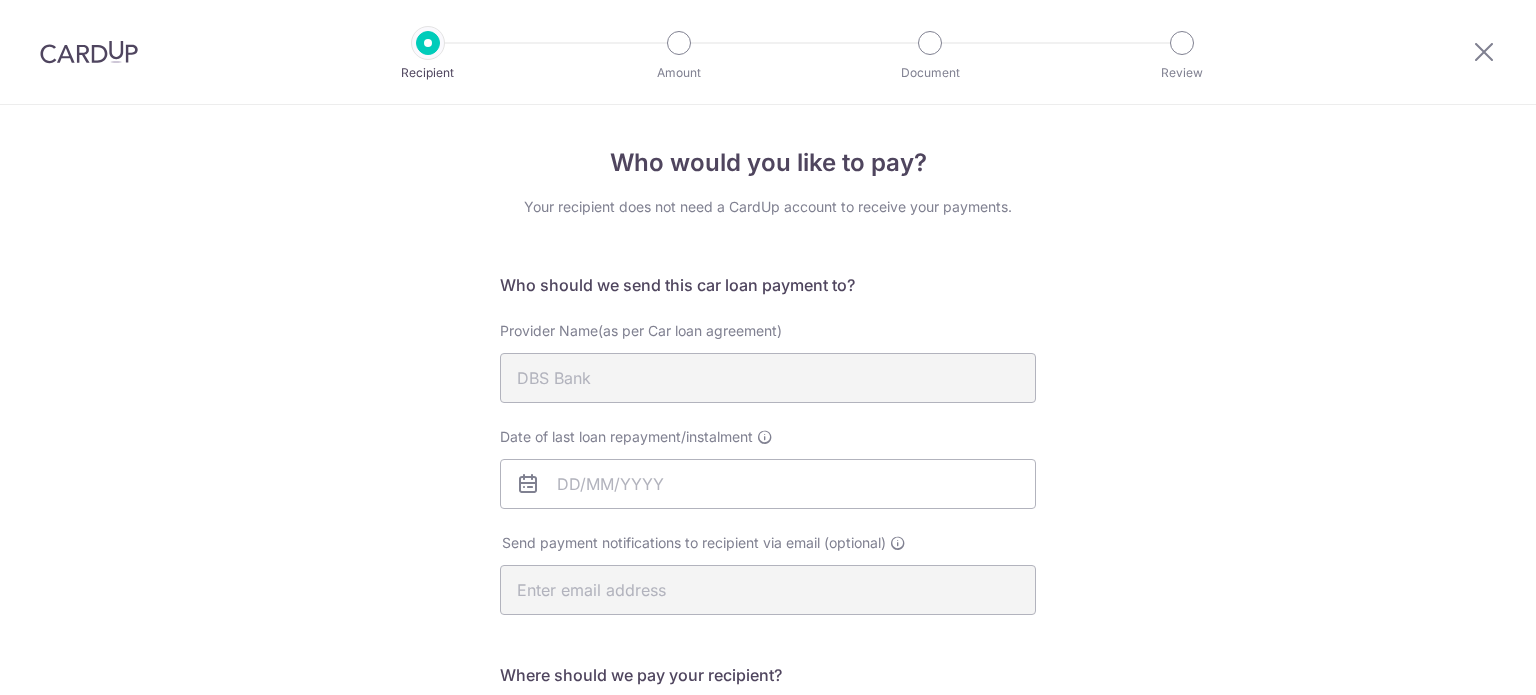 scroll, scrollTop: 0, scrollLeft: 0, axis: both 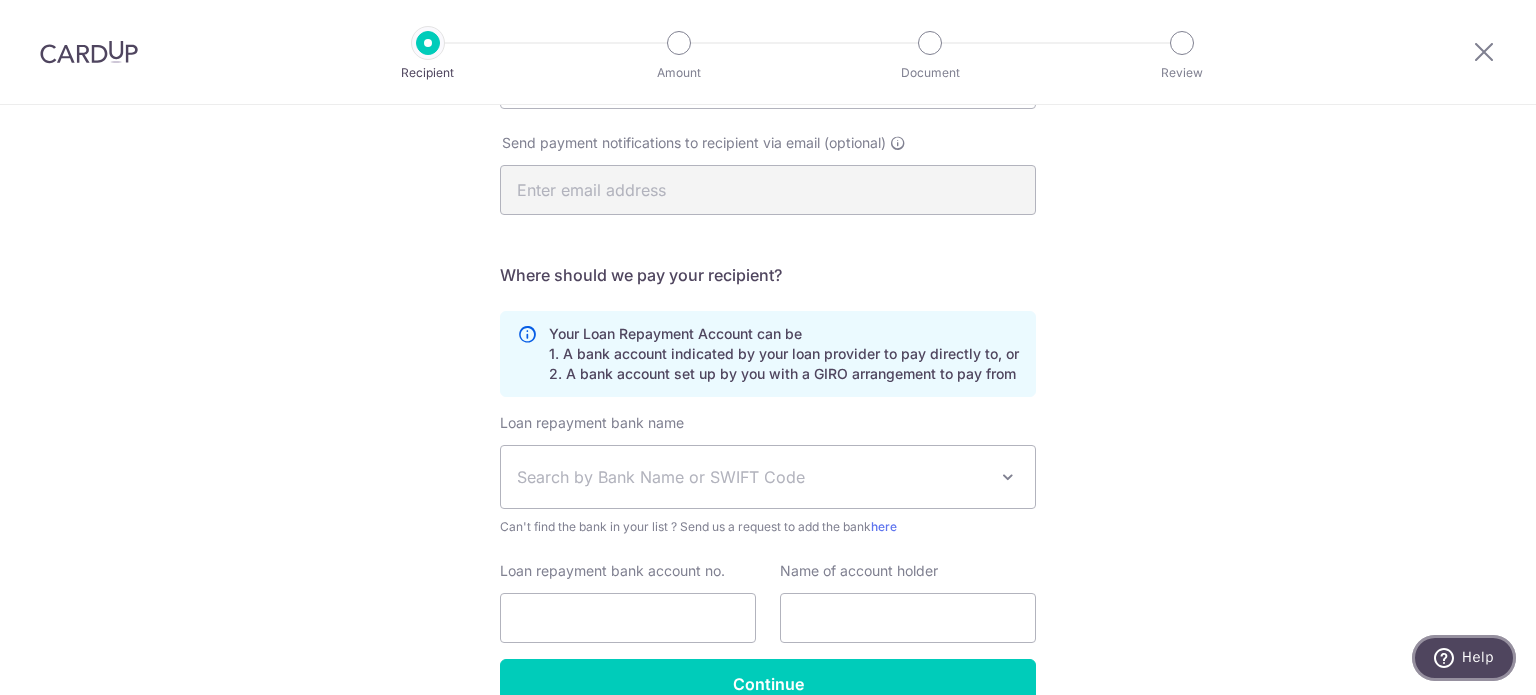 click 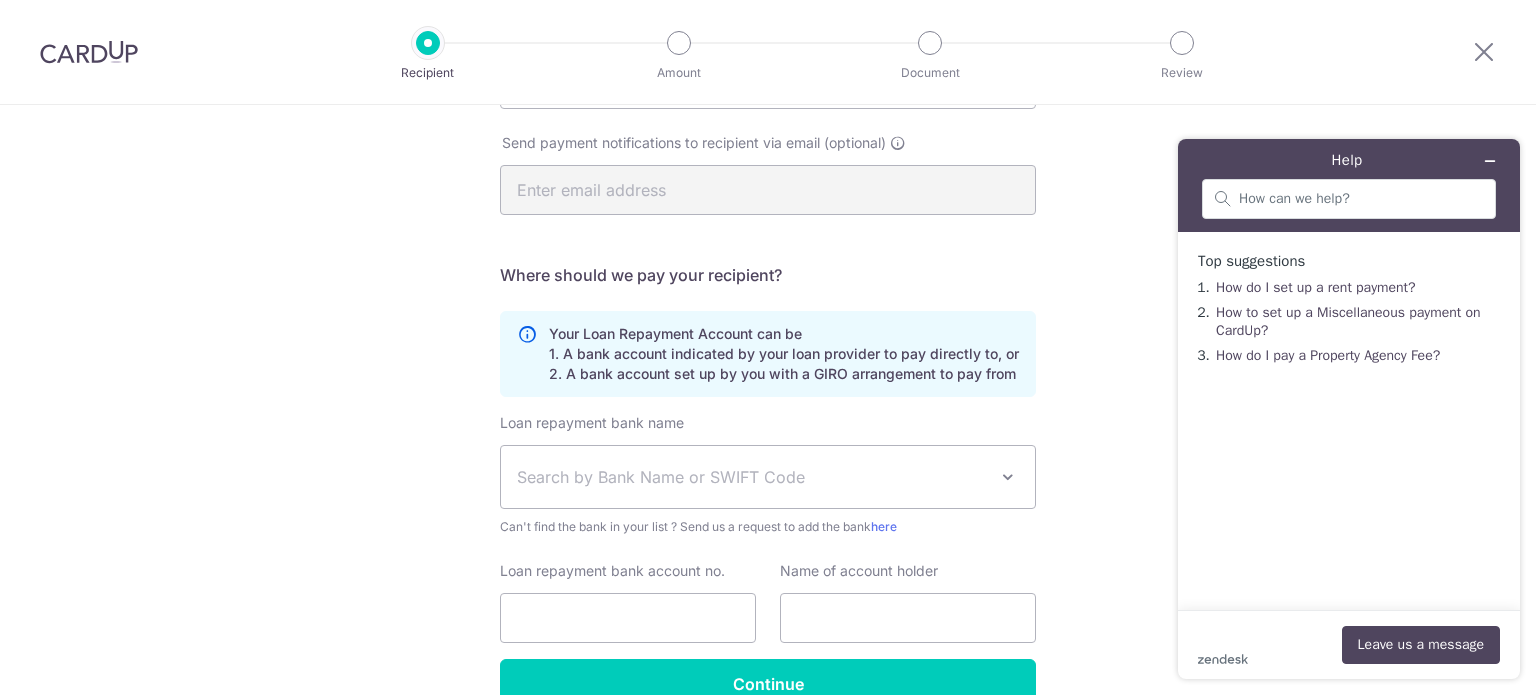 scroll, scrollTop: 0, scrollLeft: 0, axis: both 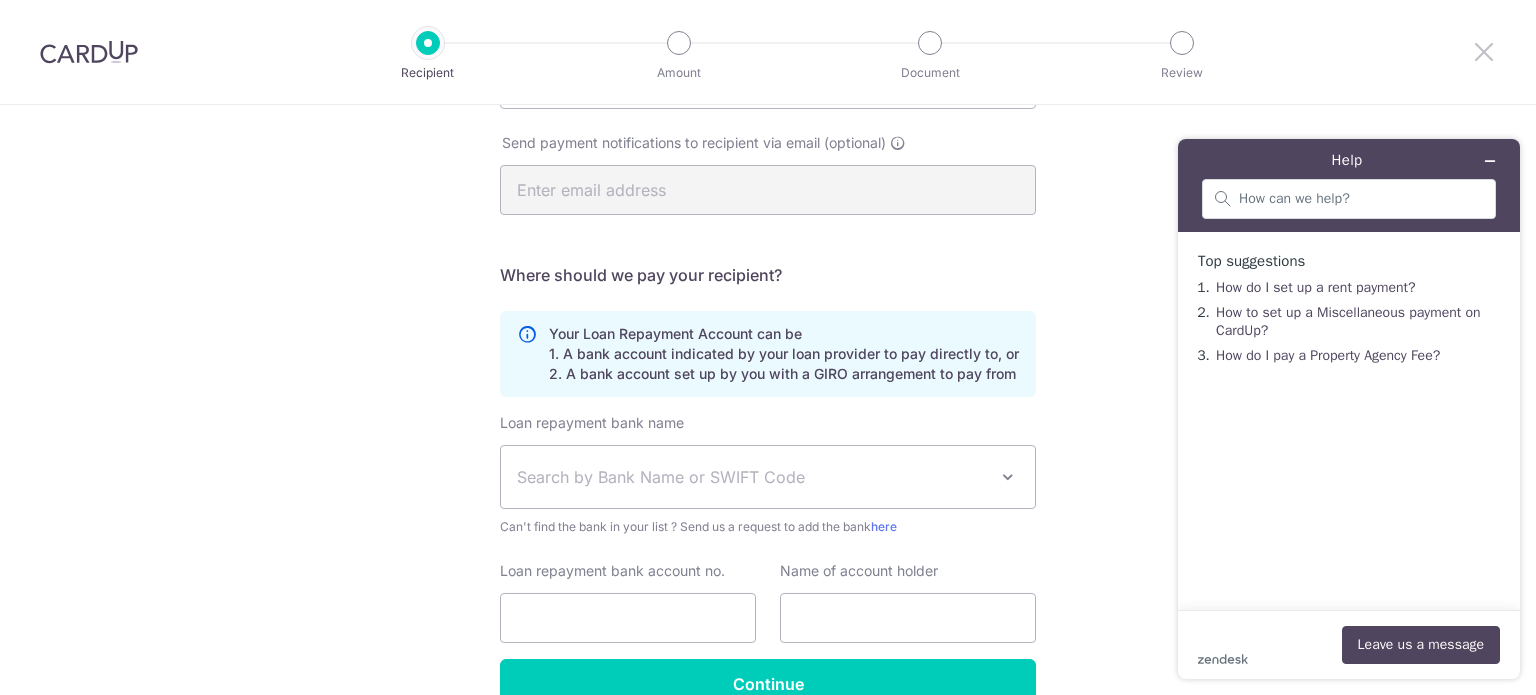 click at bounding box center [1484, 51] 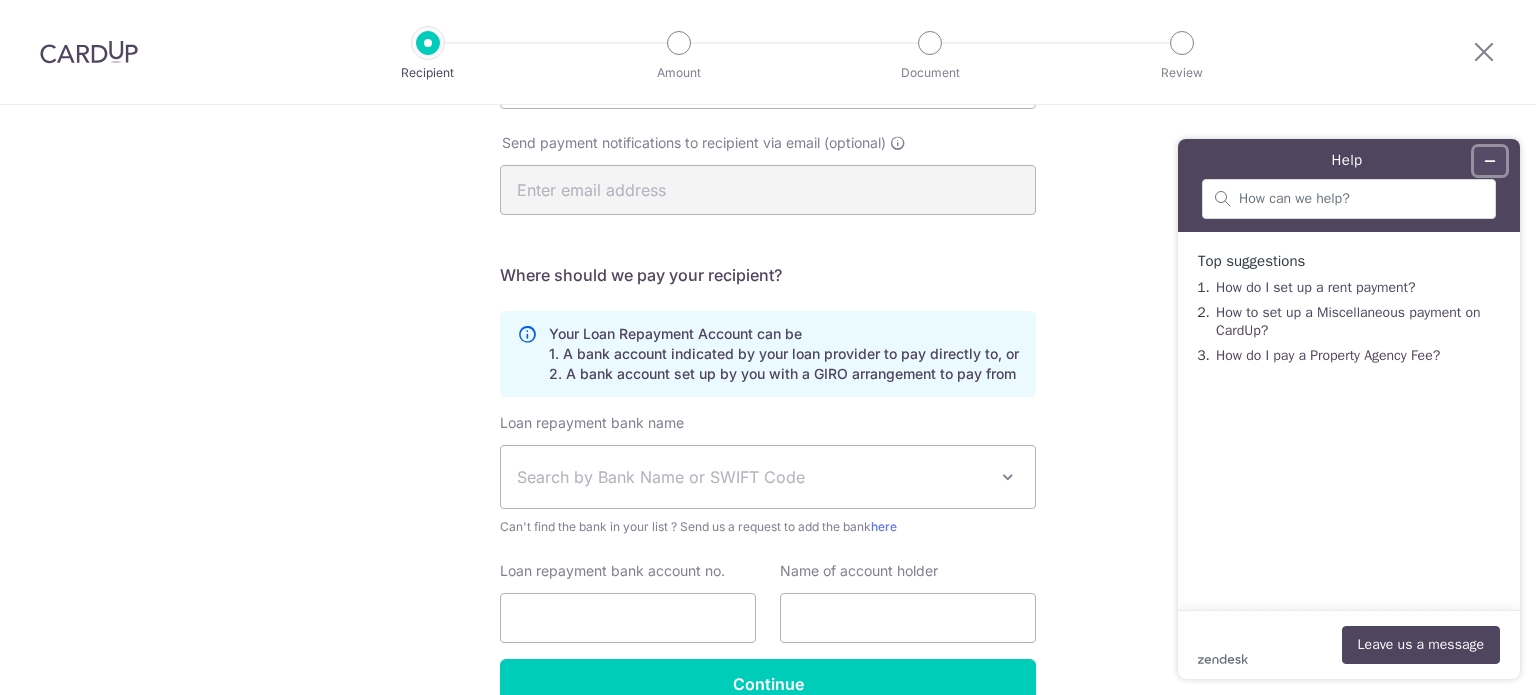 click 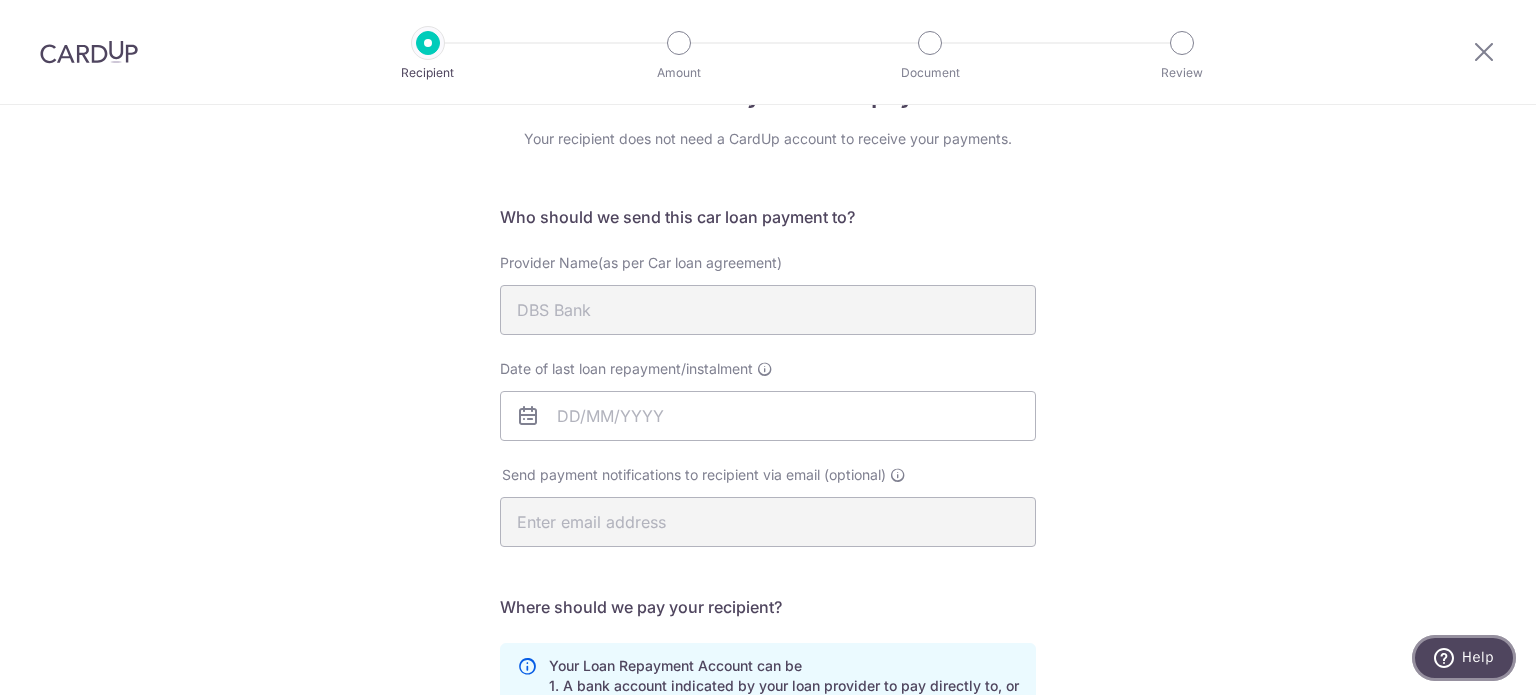 scroll, scrollTop: 100, scrollLeft: 0, axis: vertical 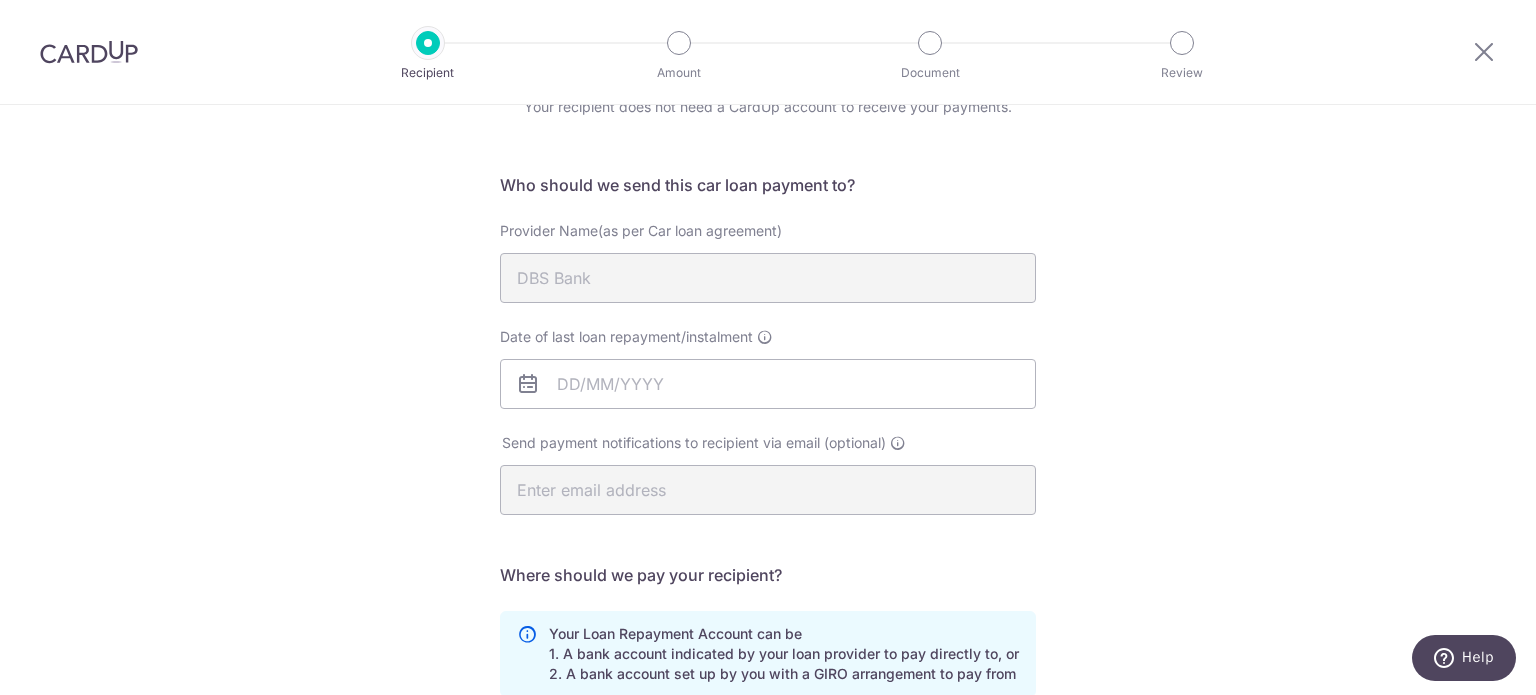 click at bounding box center (528, 384) 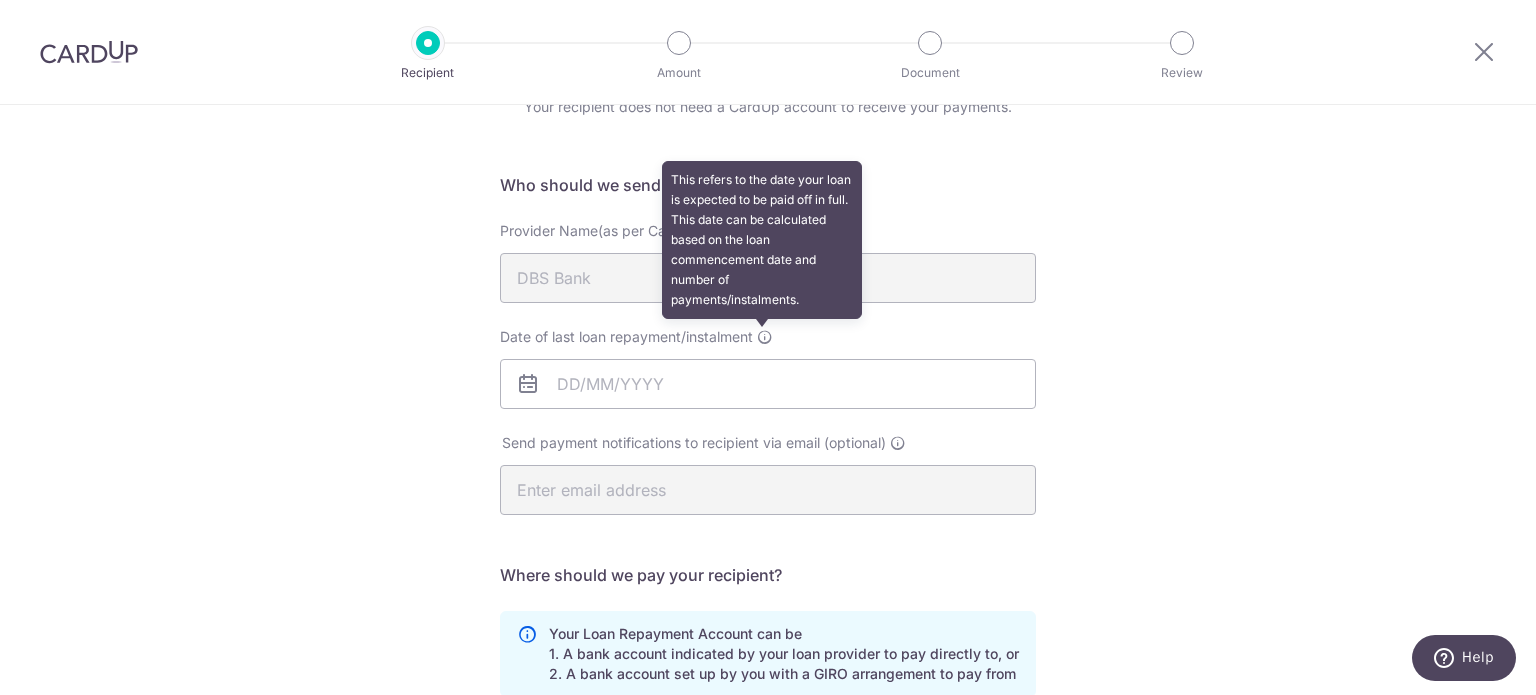 click at bounding box center (765, 337) 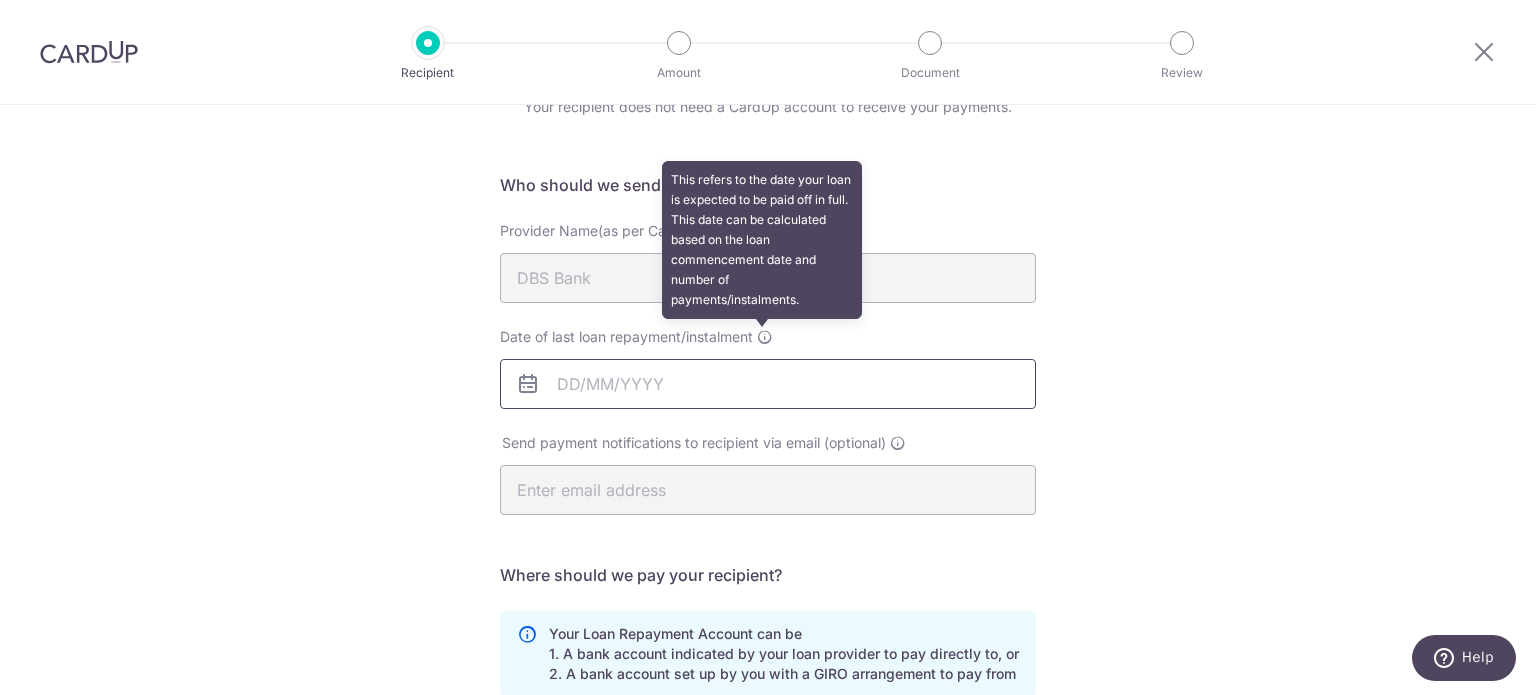click on "Date of last loan repayment/instalment
This refers to the date your loan is expected to be paid off in full. This date can be calculated based on the loan commencement date and number of payments/instalments." at bounding box center [768, 384] 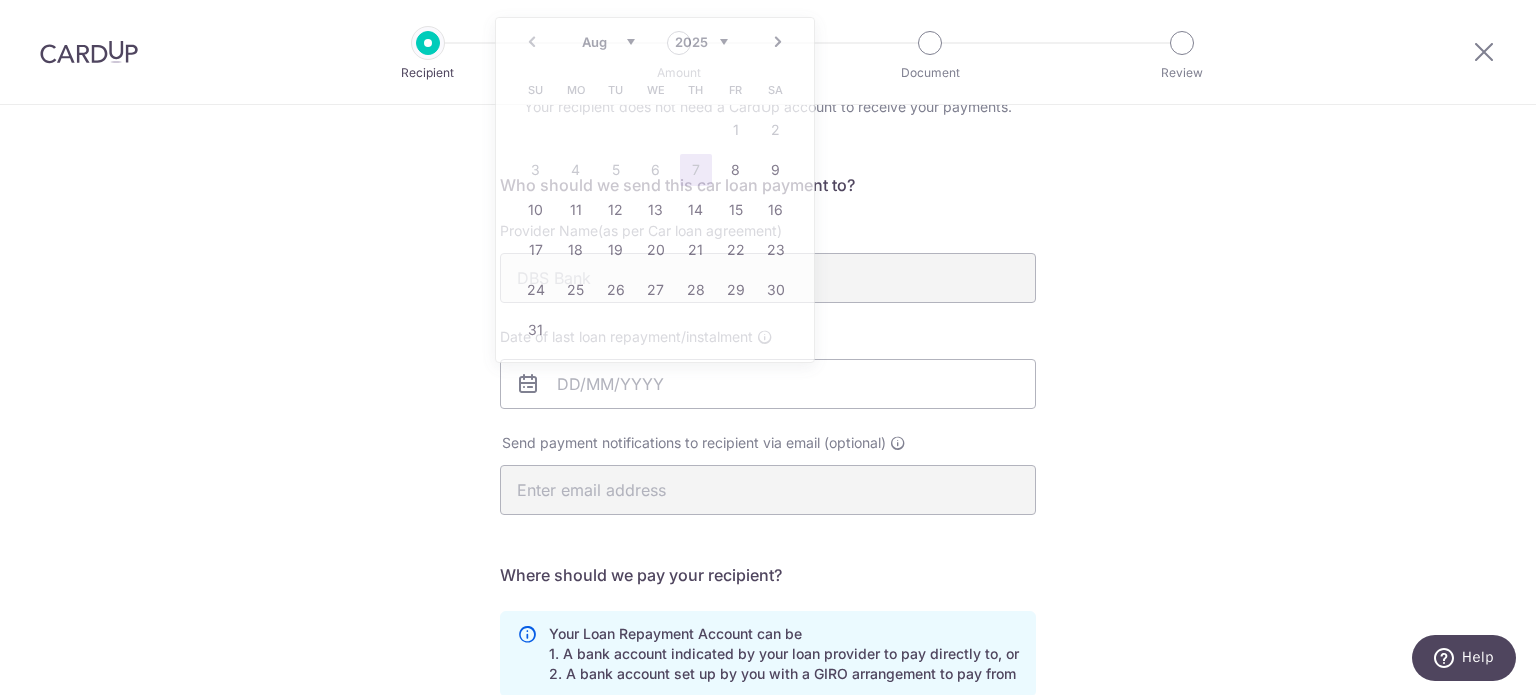 click on "Who would you like to pay?
Your recipient does not need a CardUp account to receive your payments.
Who should we send this car loan payment to?
Provider Name(as per Car loan agreement)
DBS Bank
Date of last loan repayment/instalment
Send payment notifications to recipient via email (optional)
Translation missing: en.no key
URL" at bounding box center (768, 554) 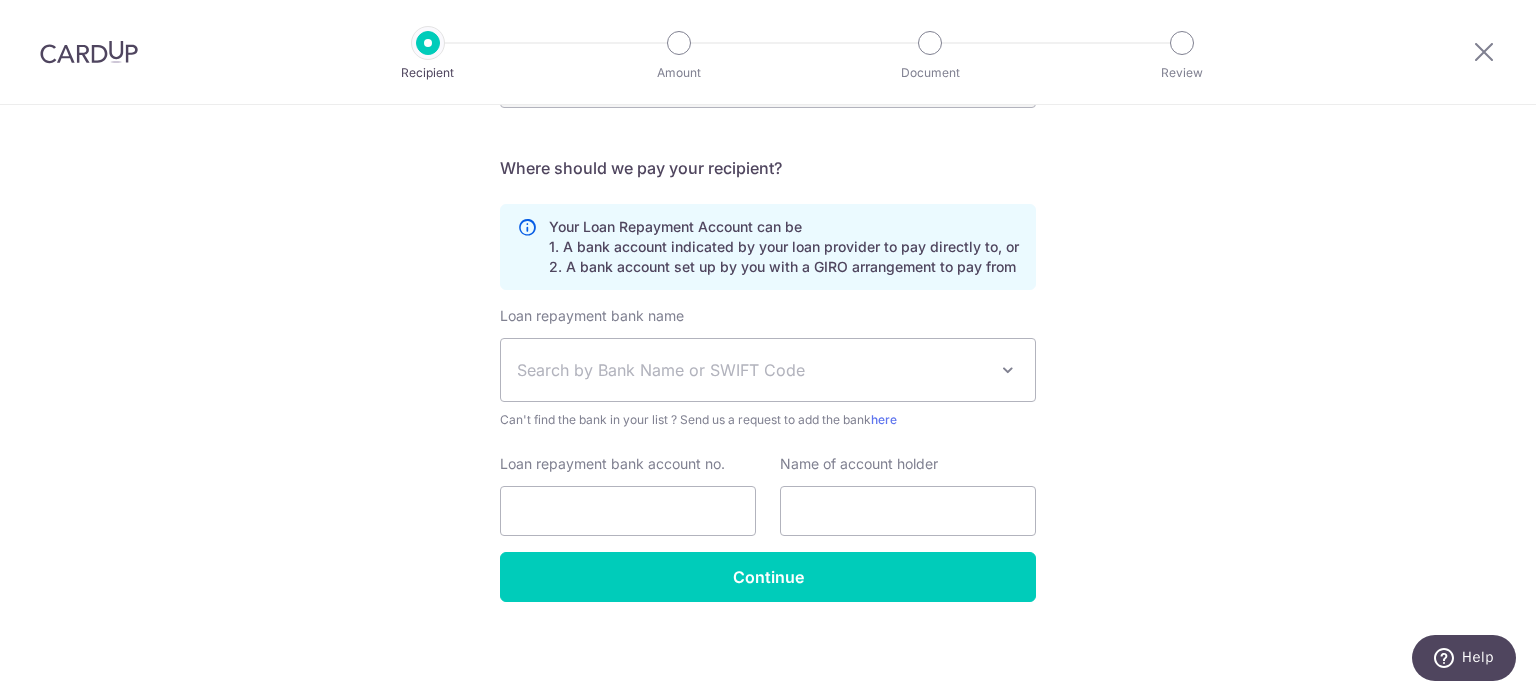 scroll, scrollTop: 0, scrollLeft: 0, axis: both 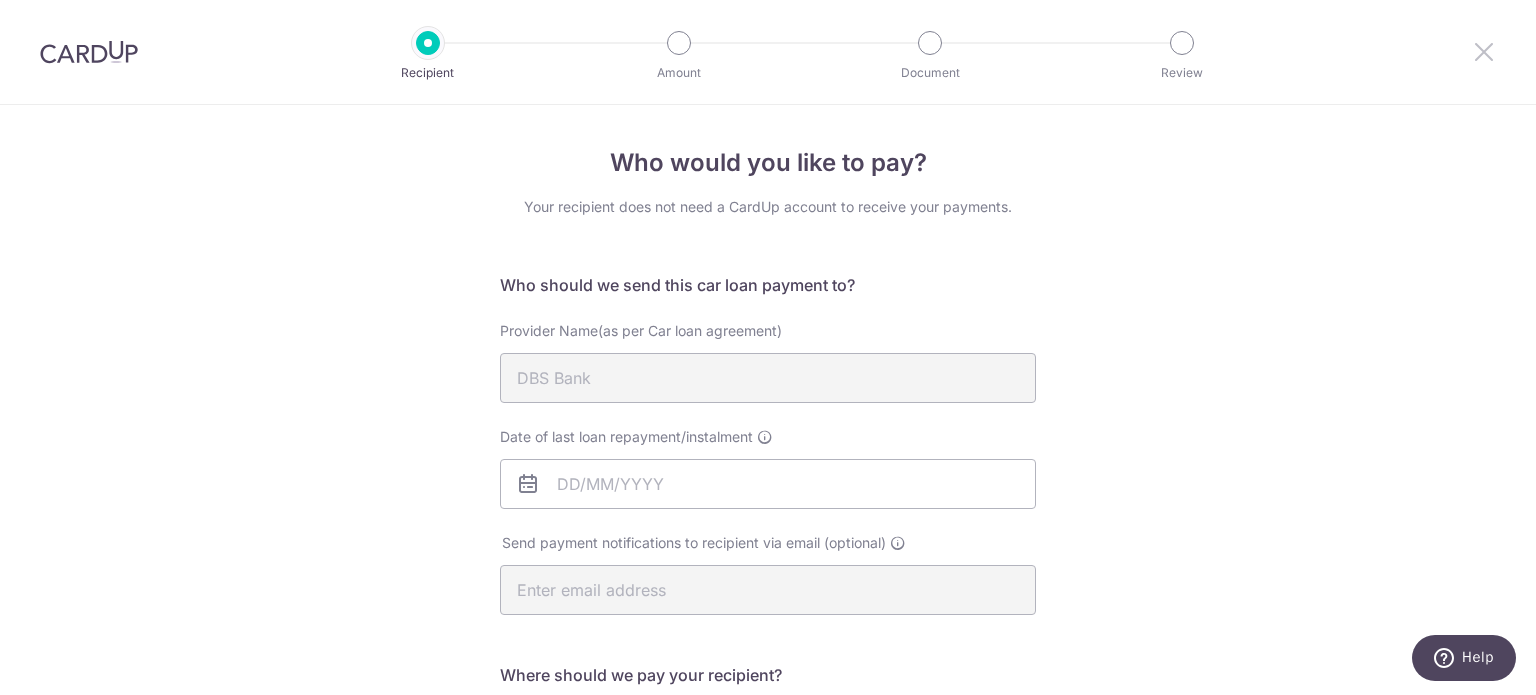 click at bounding box center [1484, 51] 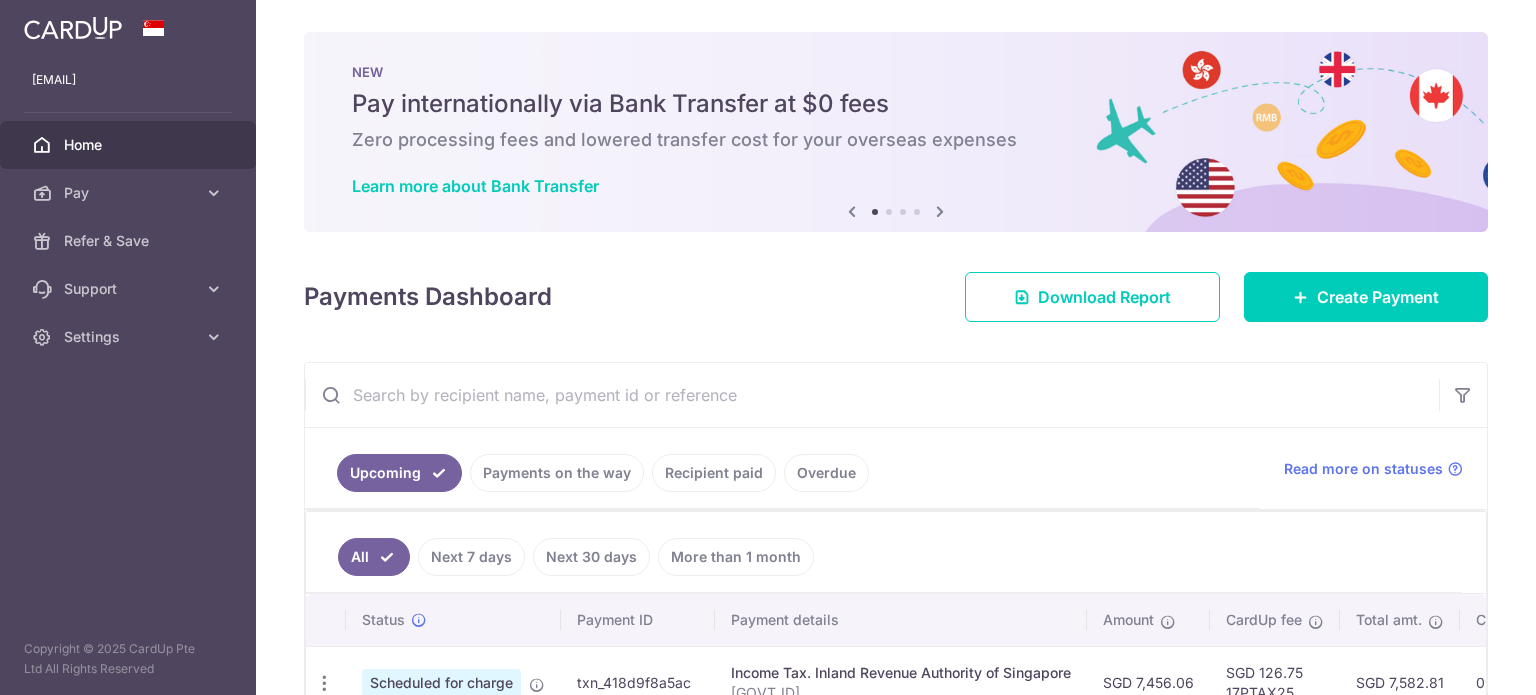 scroll, scrollTop: 0, scrollLeft: 0, axis: both 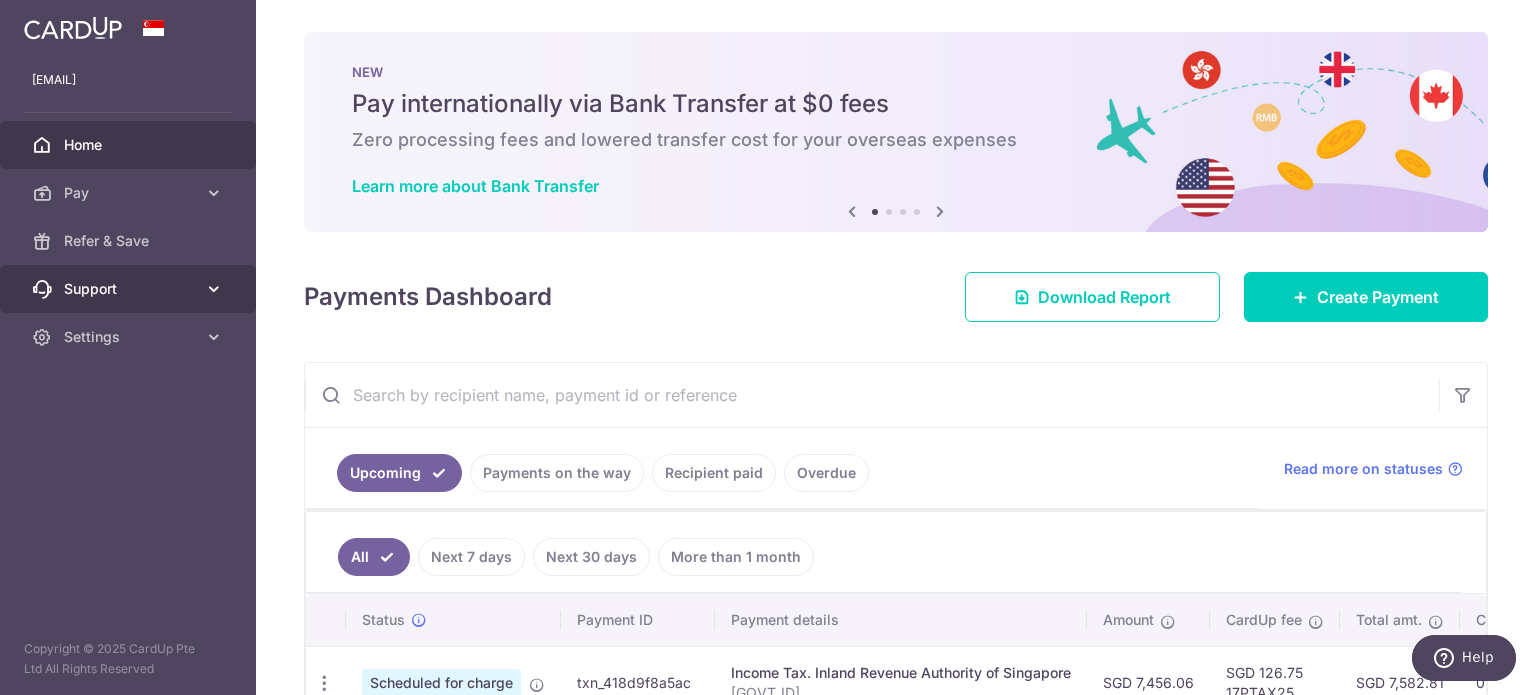 click at bounding box center [214, 289] 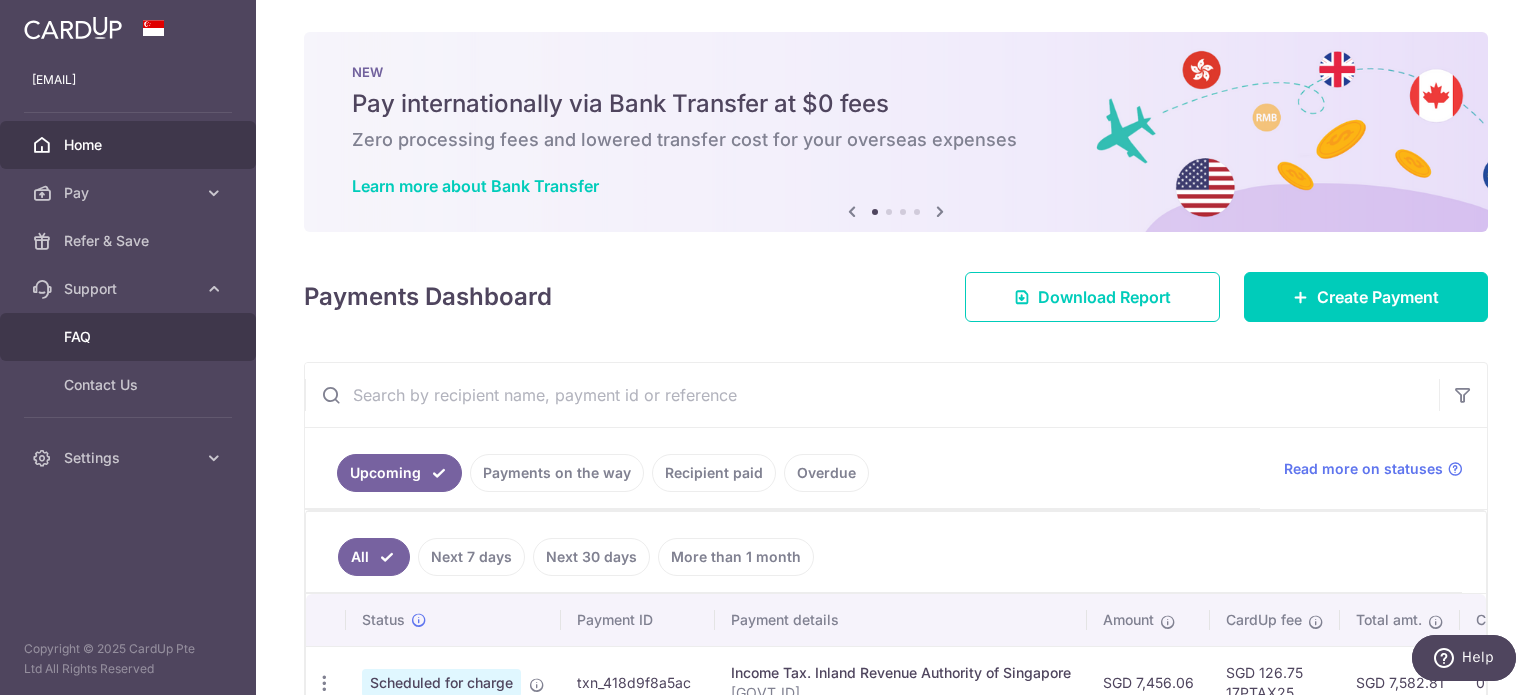 click on "FAQ" at bounding box center (130, 337) 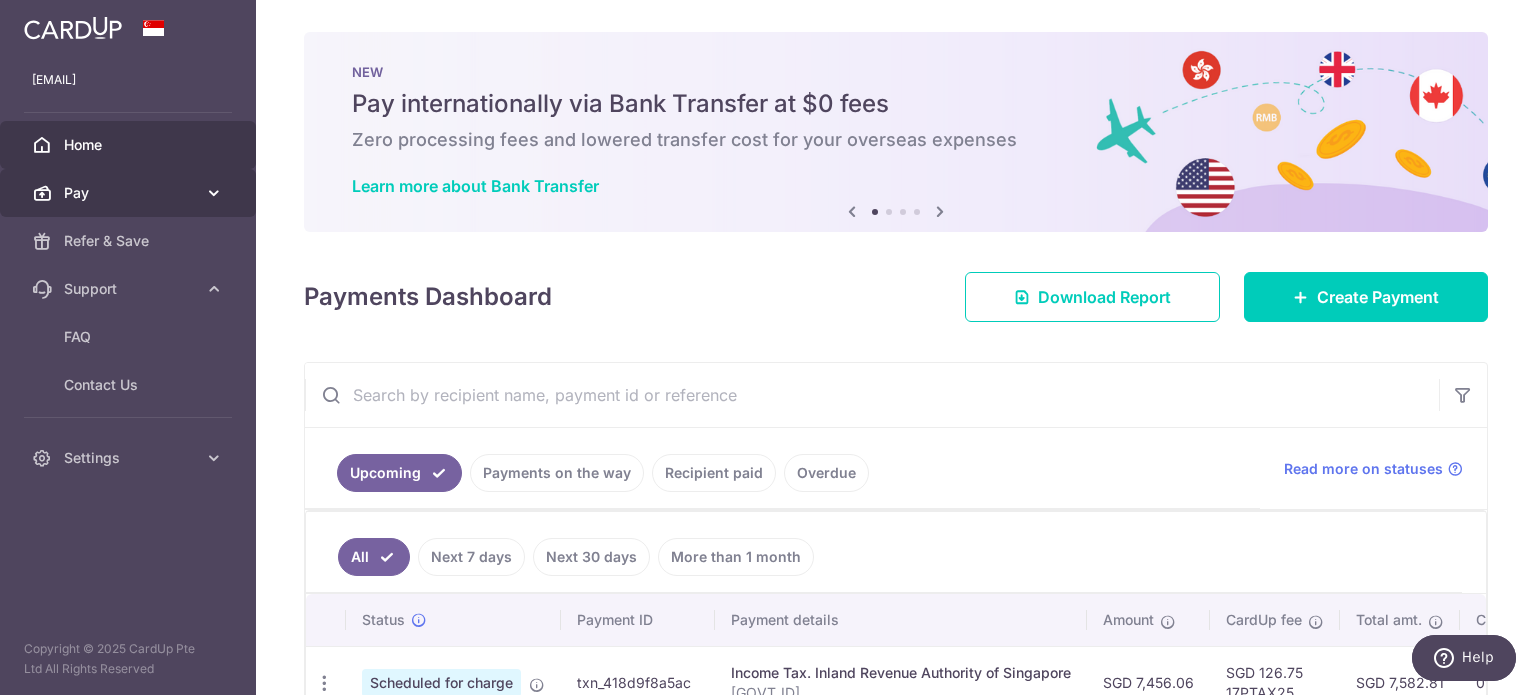 click at bounding box center (214, 193) 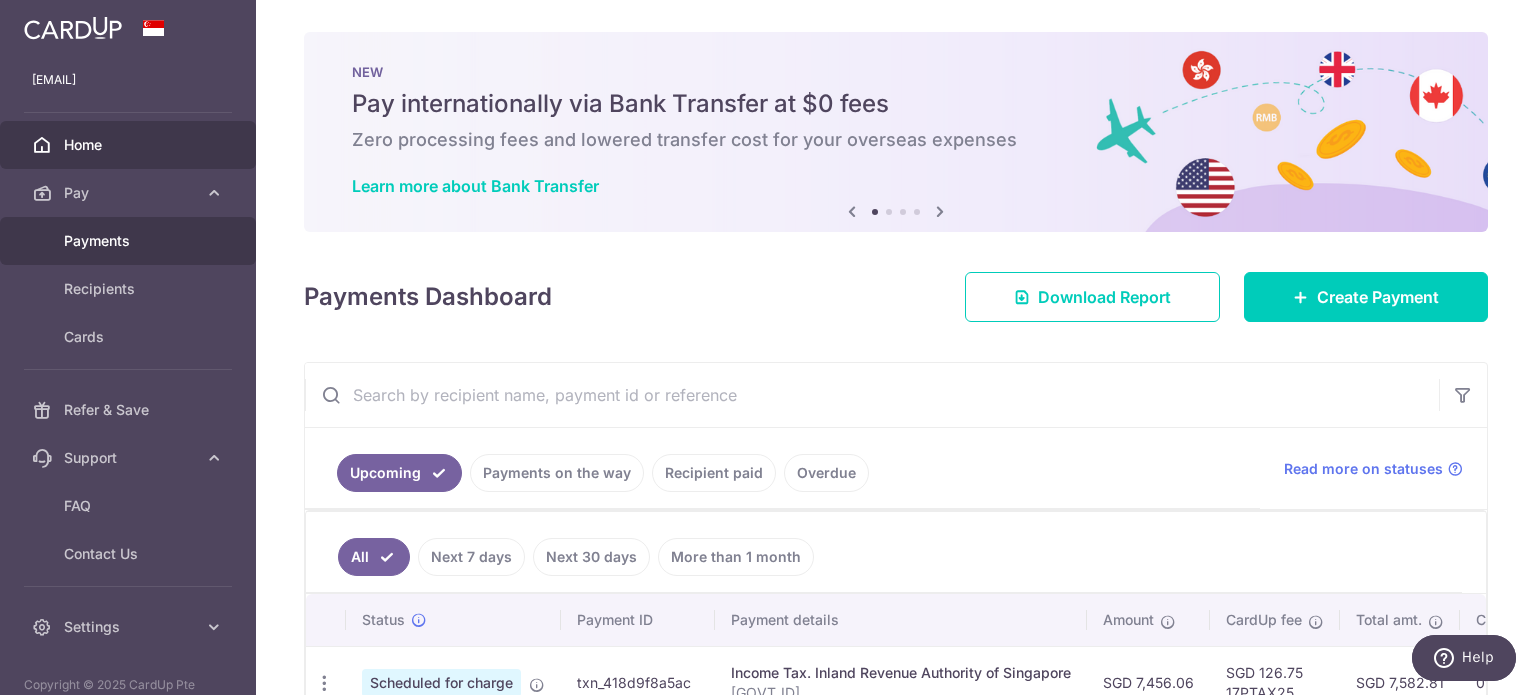 click on "Payments" at bounding box center (128, 241) 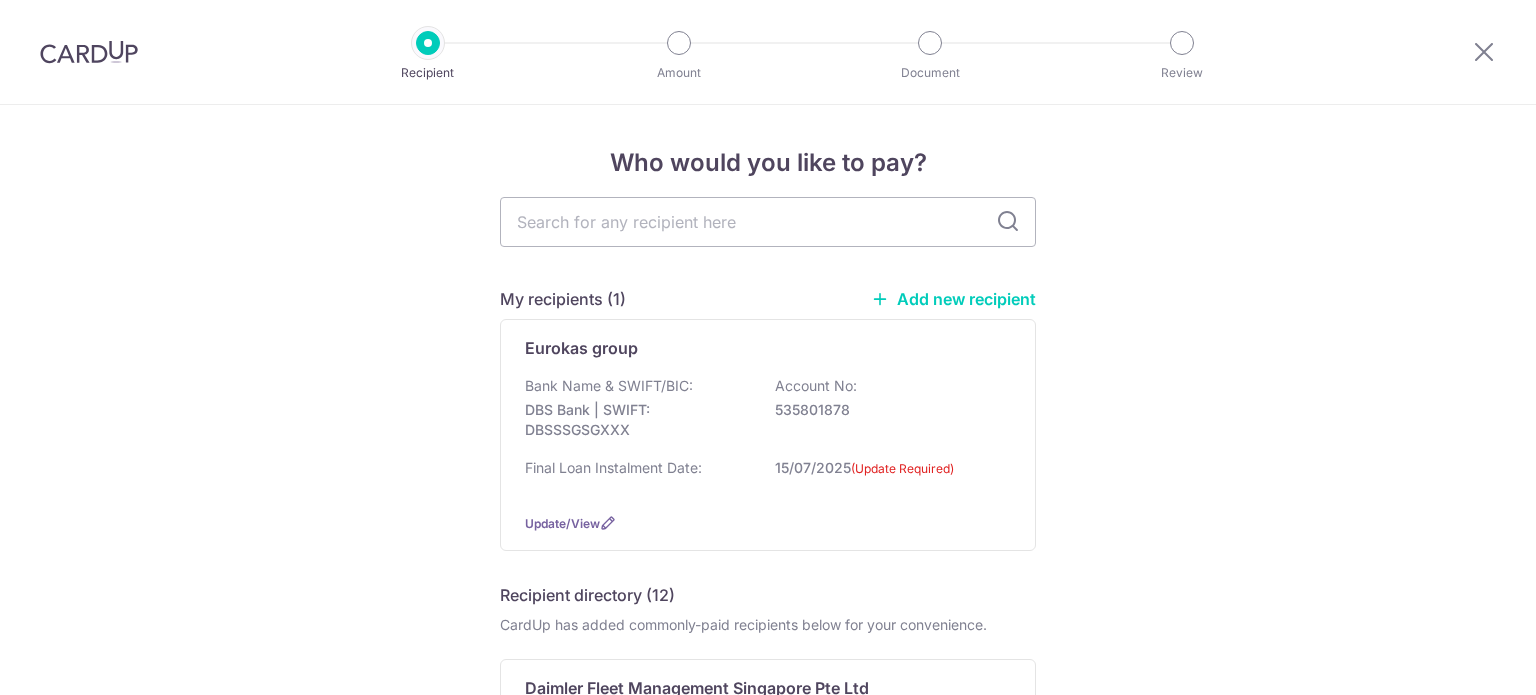 scroll, scrollTop: 0, scrollLeft: 0, axis: both 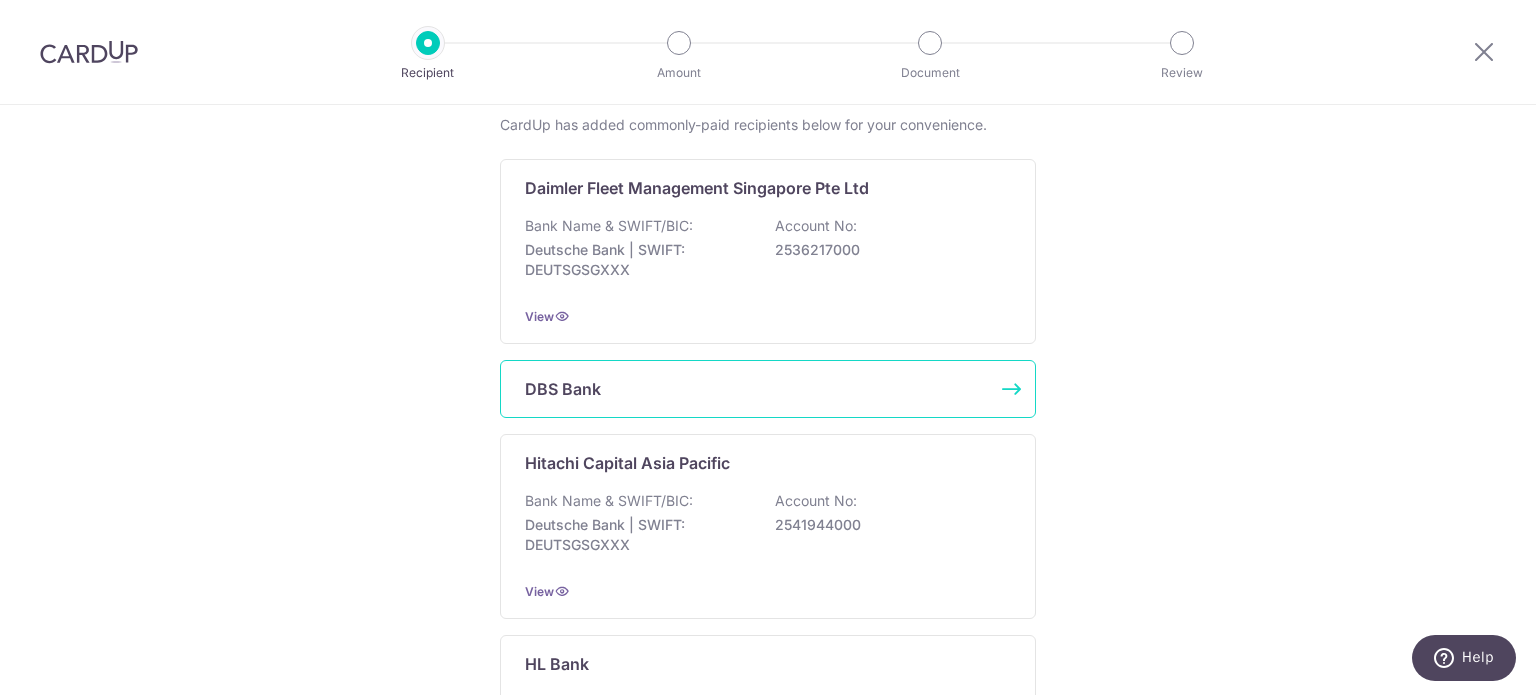 click on "DBS Bank" at bounding box center (756, 389) 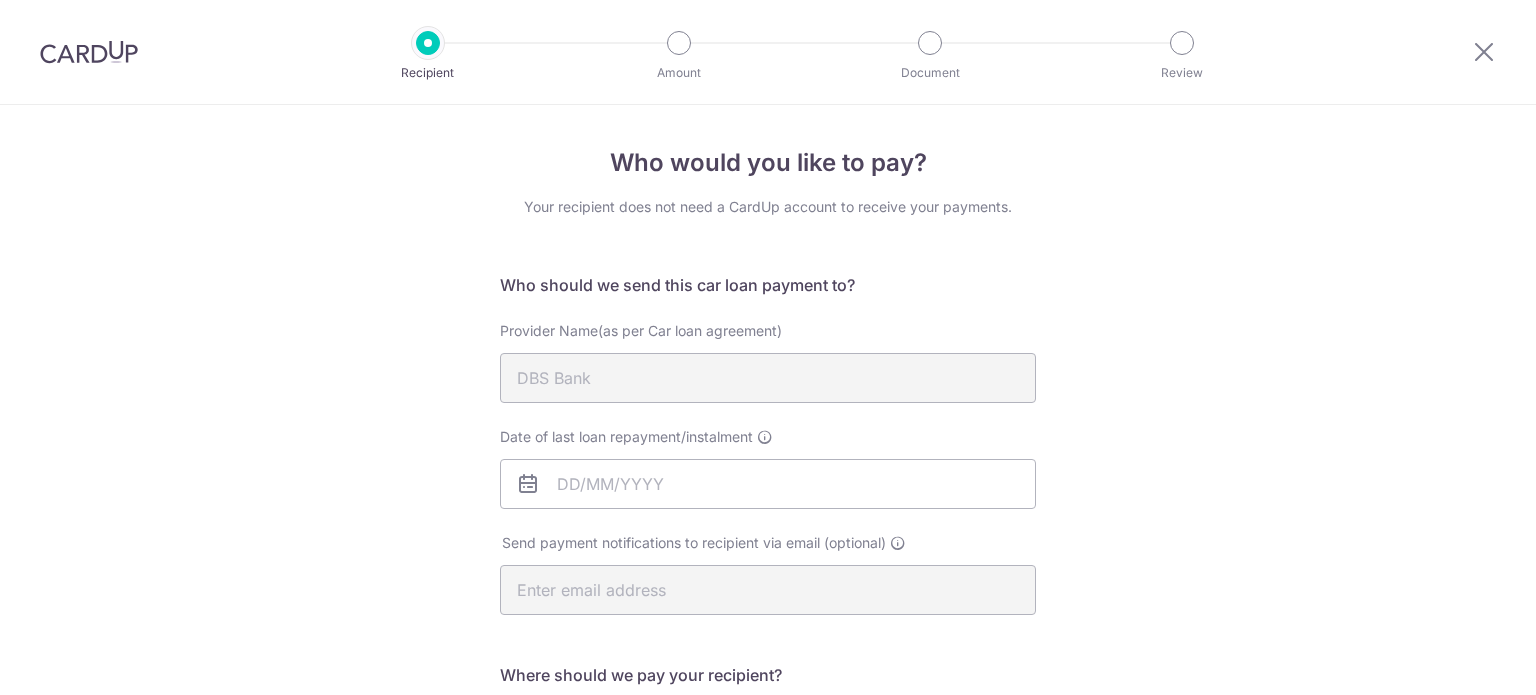 scroll, scrollTop: 0, scrollLeft: 0, axis: both 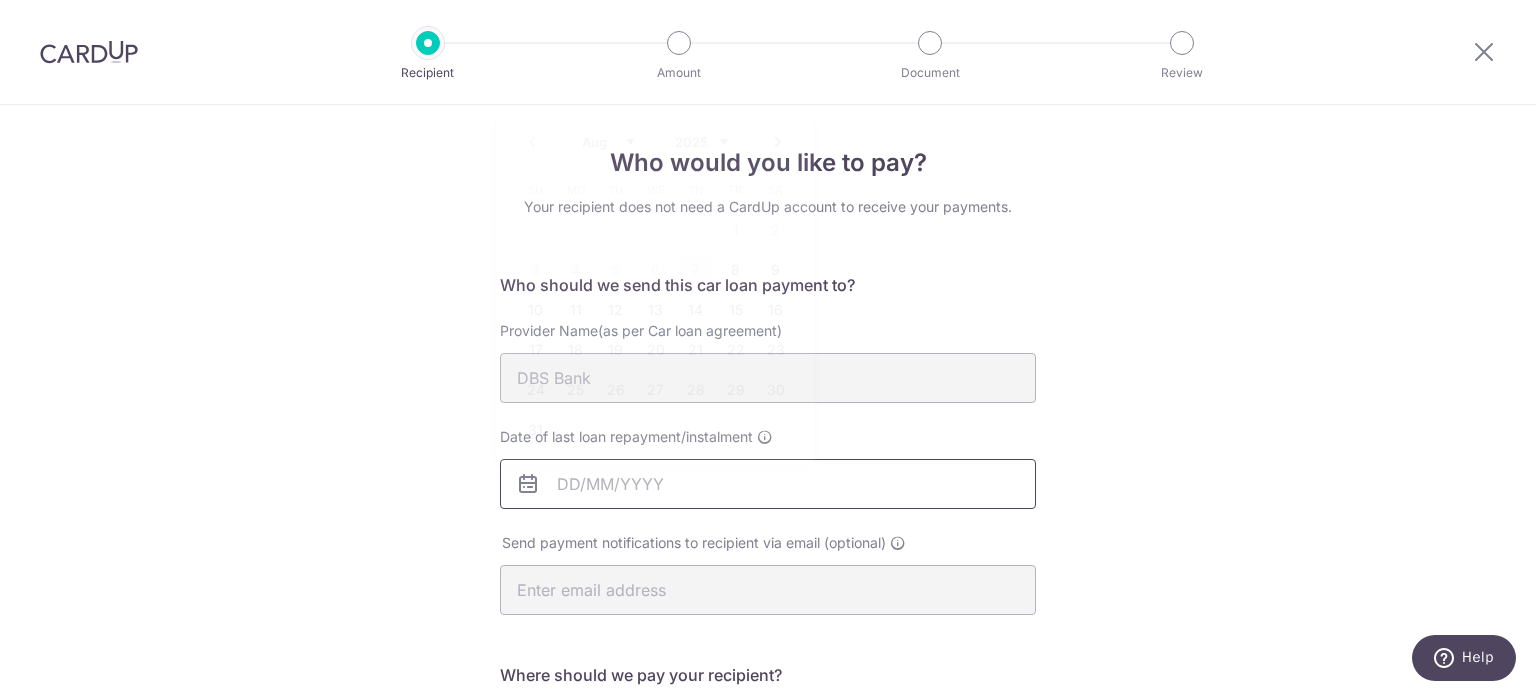 click on "Date of last loan repayment/instalment" at bounding box center (768, 484) 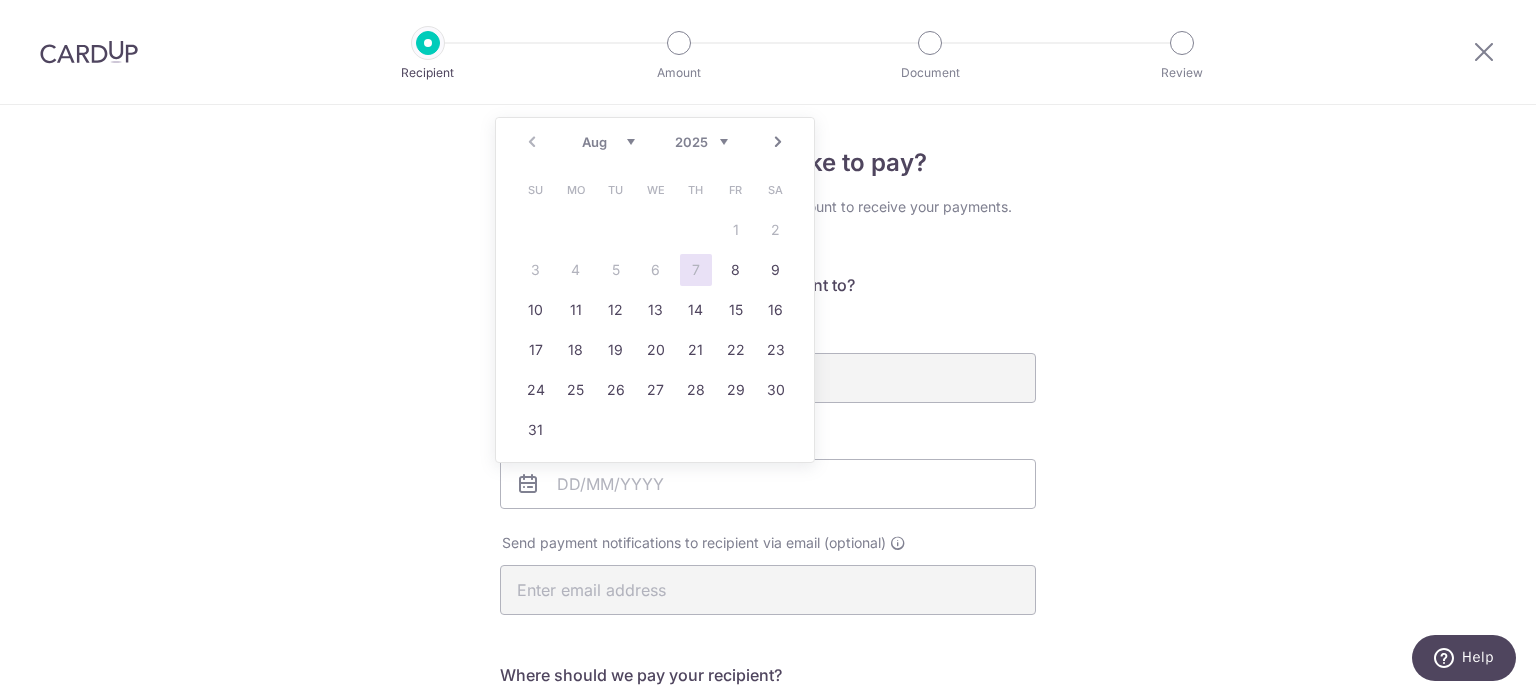 click on "2025 2026 2027 2028 2029 2030 2031 2032 2033 2034 2035" at bounding box center [701, 142] 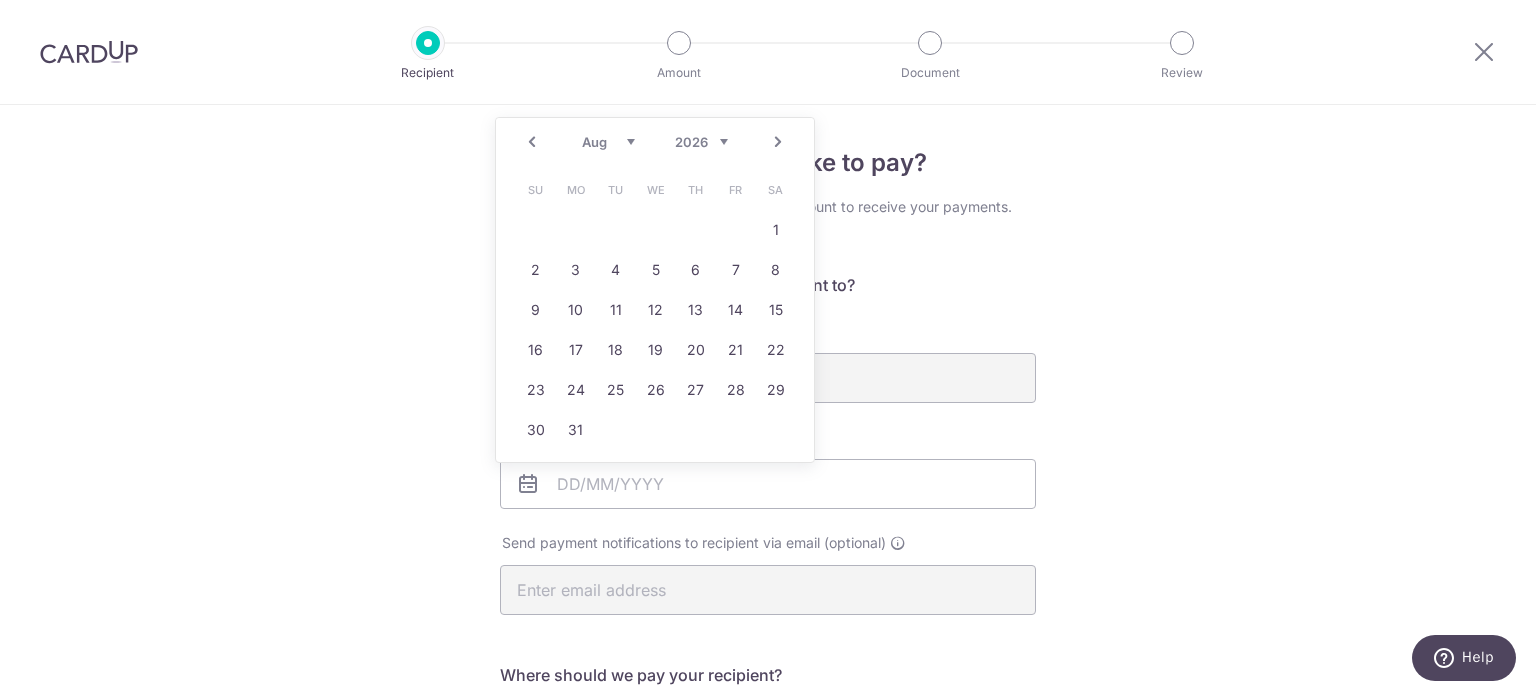 click on "Jan Feb Mar Apr May Jun Jul Aug Sep Oct Nov Dec" at bounding box center (608, 142) 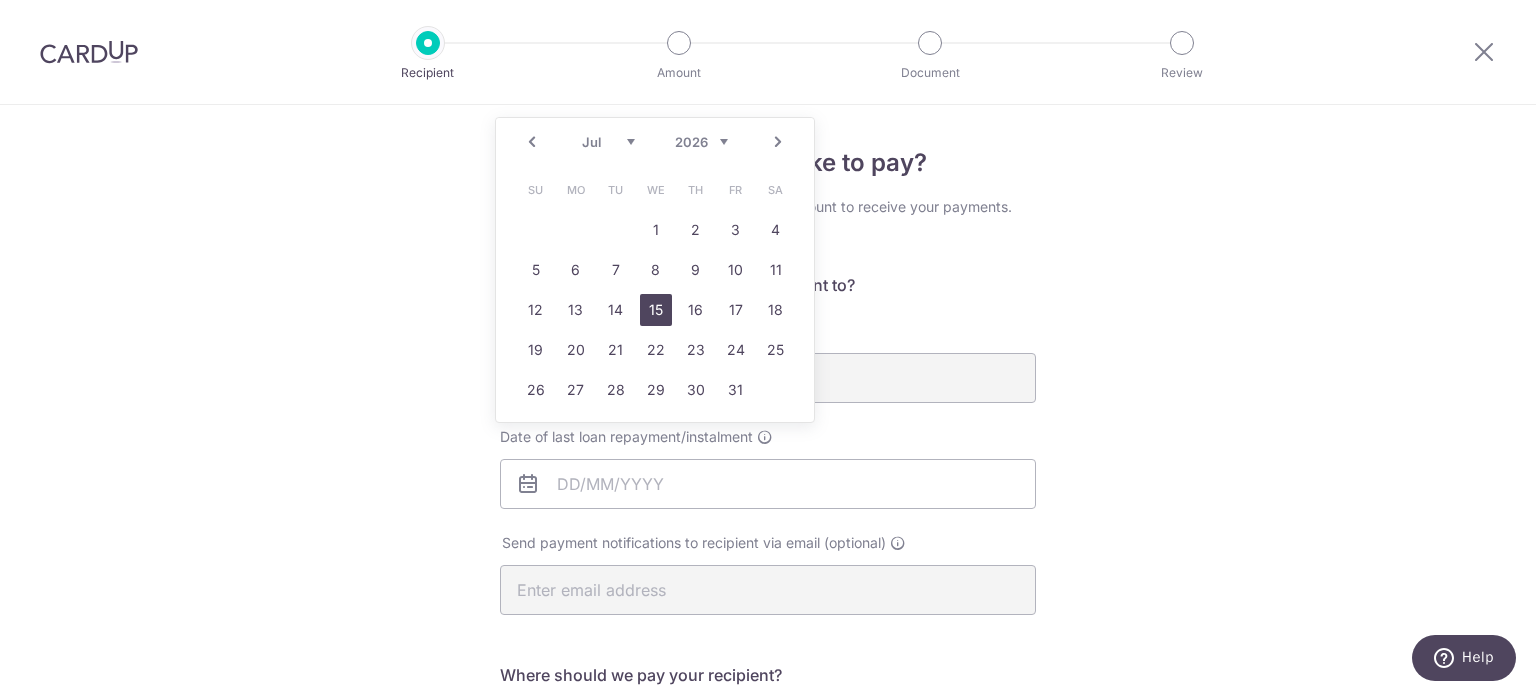 click on "15" at bounding box center [656, 310] 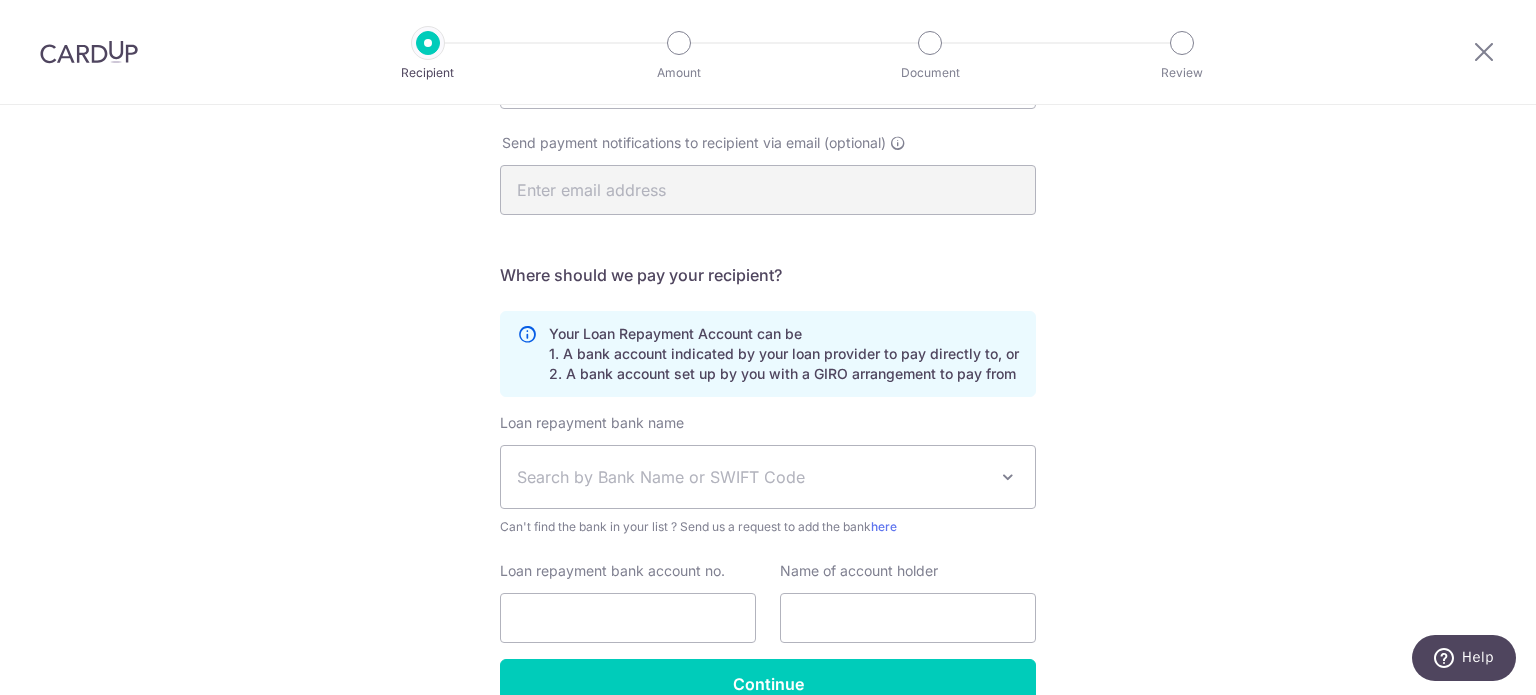 scroll, scrollTop: 500, scrollLeft: 0, axis: vertical 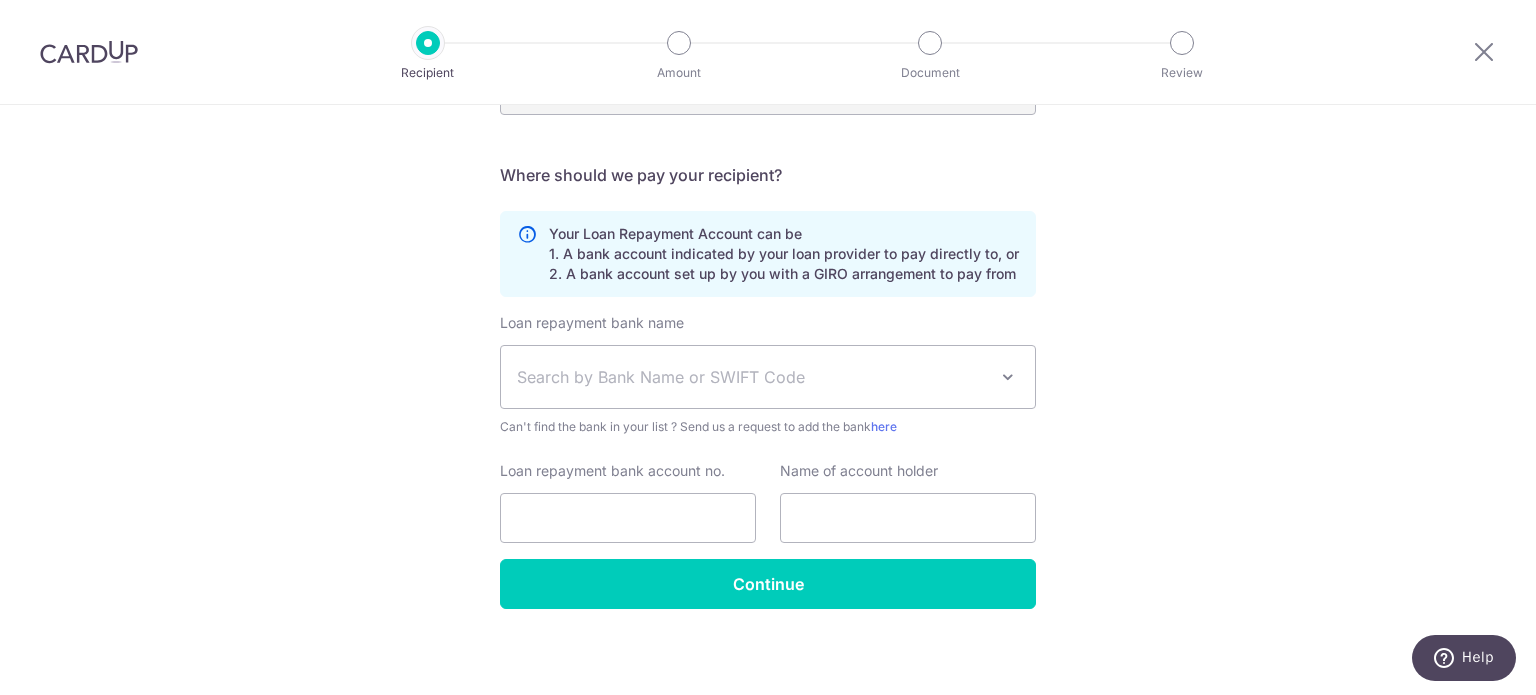 click at bounding box center (1008, 377) 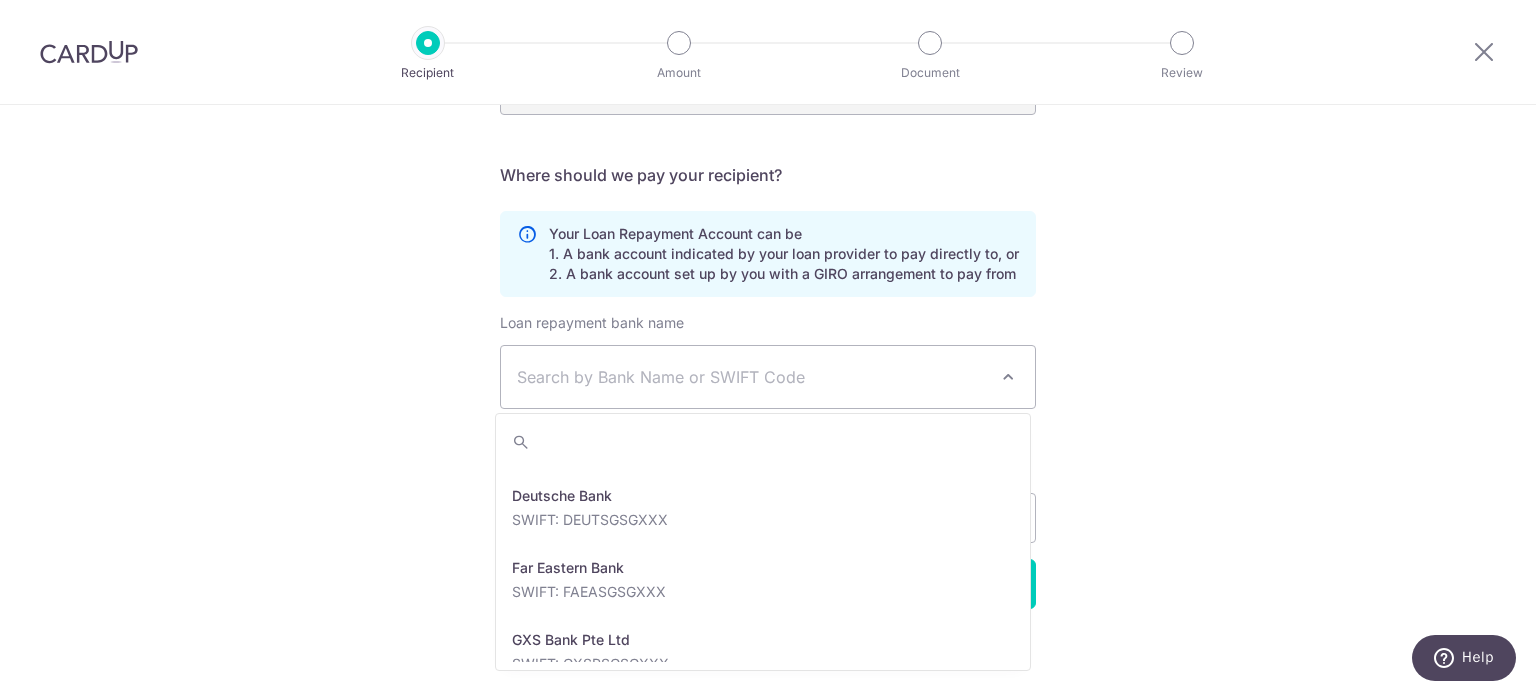 scroll, scrollTop: 1400, scrollLeft: 0, axis: vertical 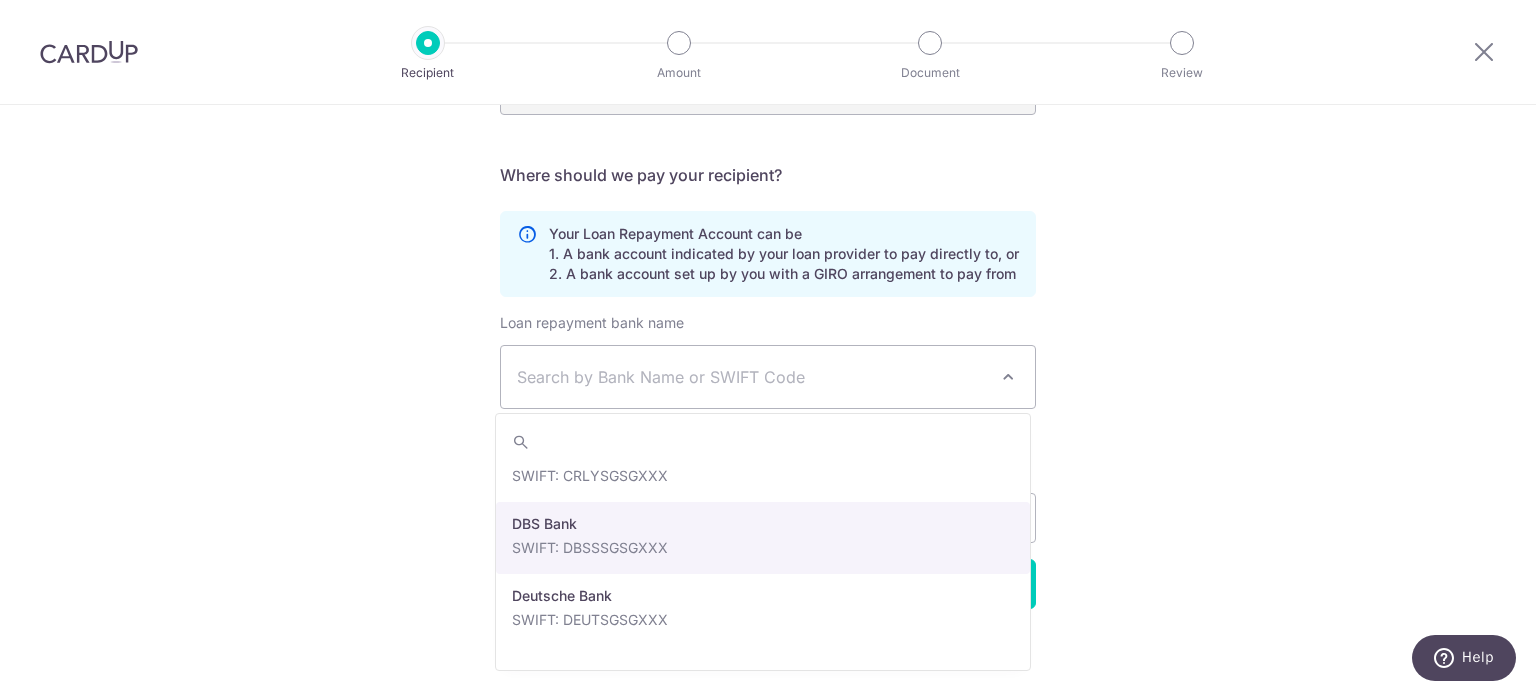 select on "6" 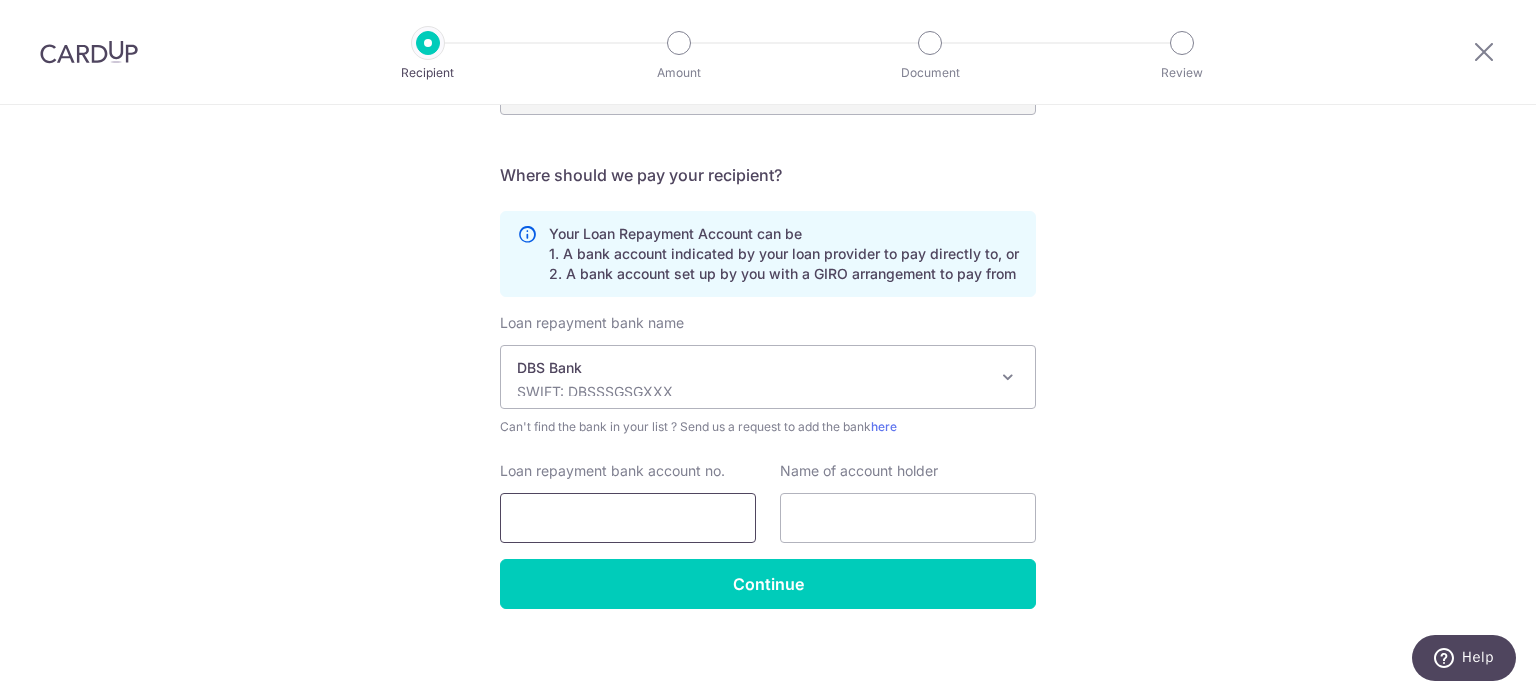 click on "Loan repayment bank account no." at bounding box center [628, 518] 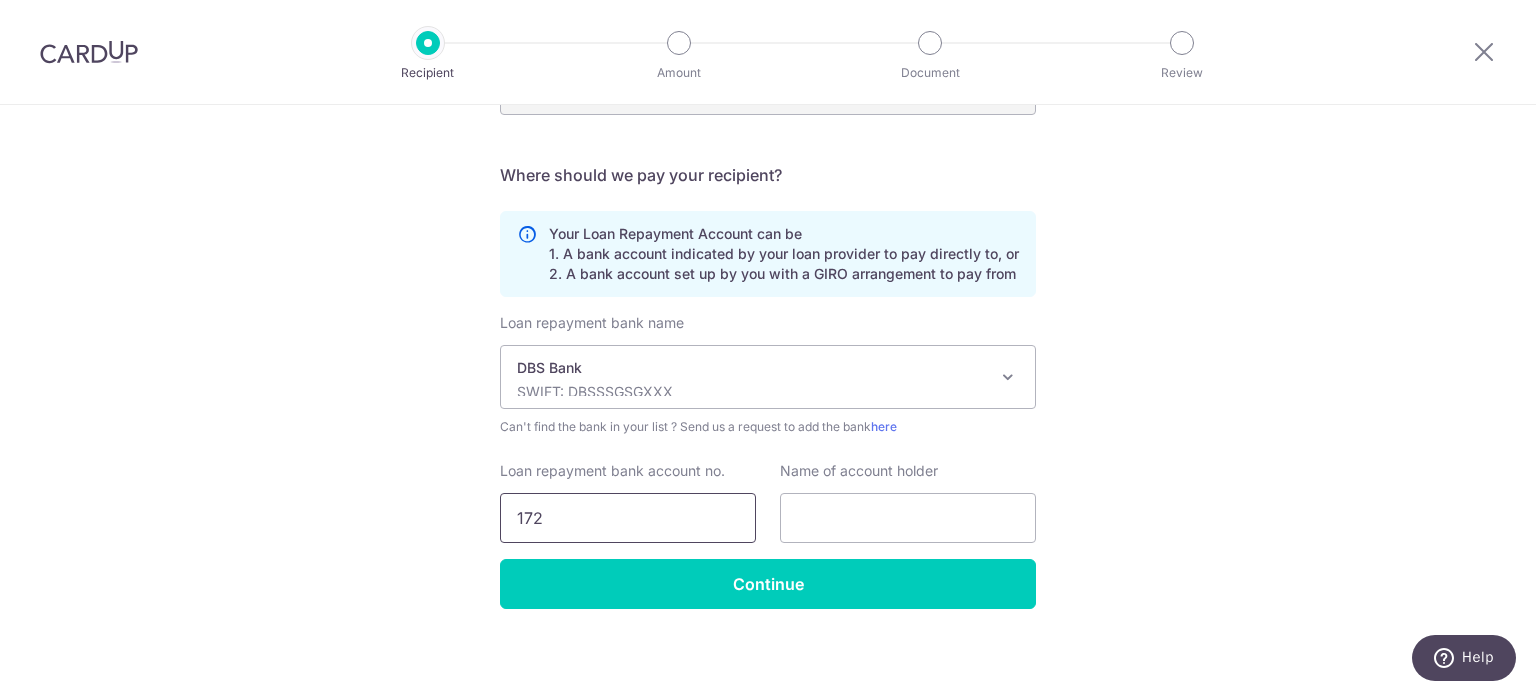click on "172" at bounding box center [628, 518] 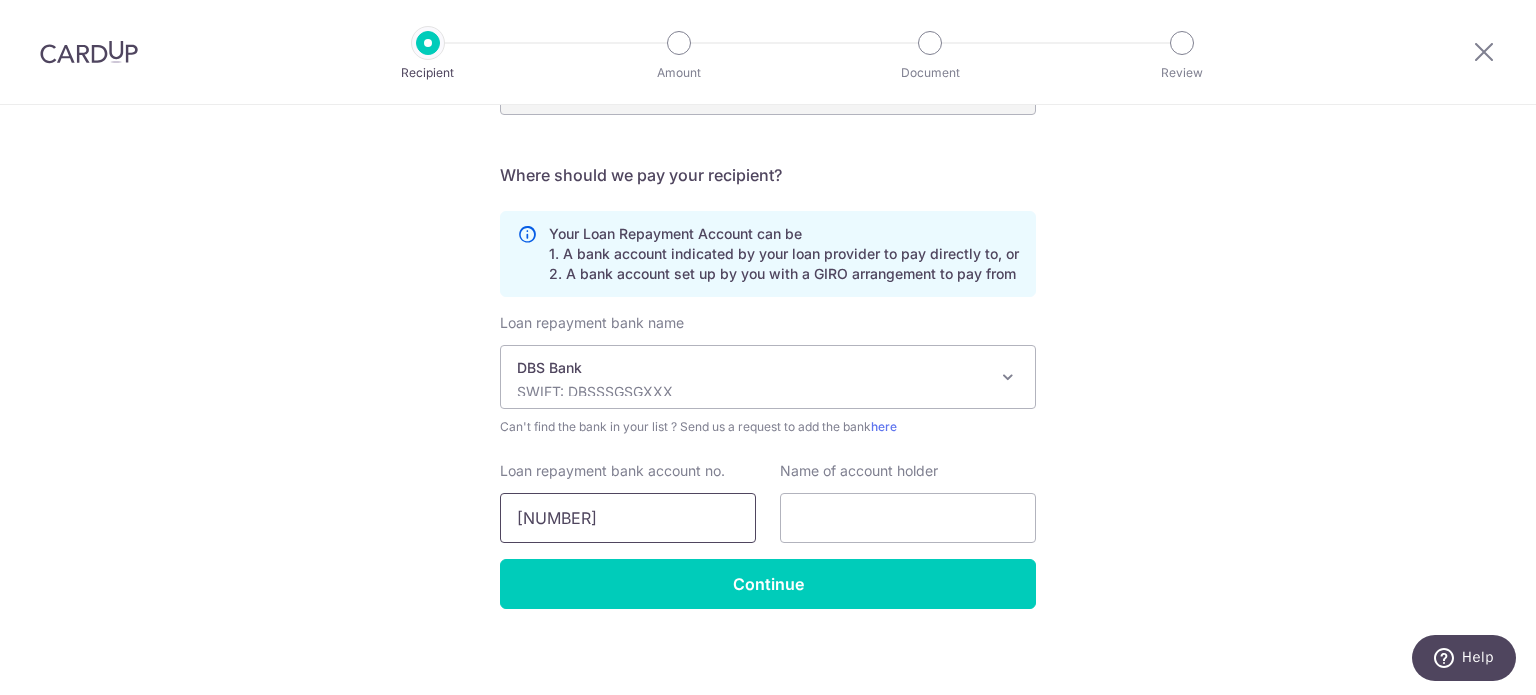 drag, startPoint x: 567, startPoint y: 526, endPoint x: 571, endPoint y: 511, distance: 15.524175 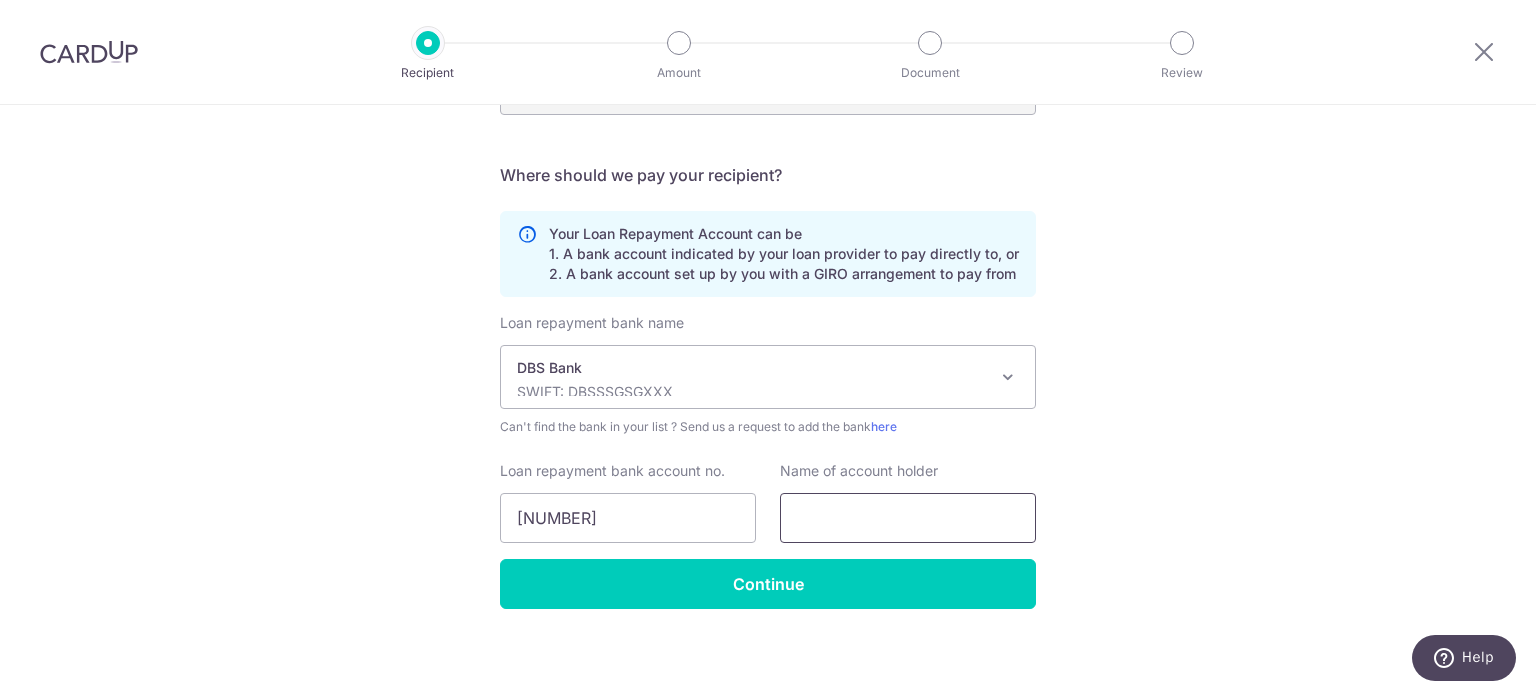 click at bounding box center [908, 518] 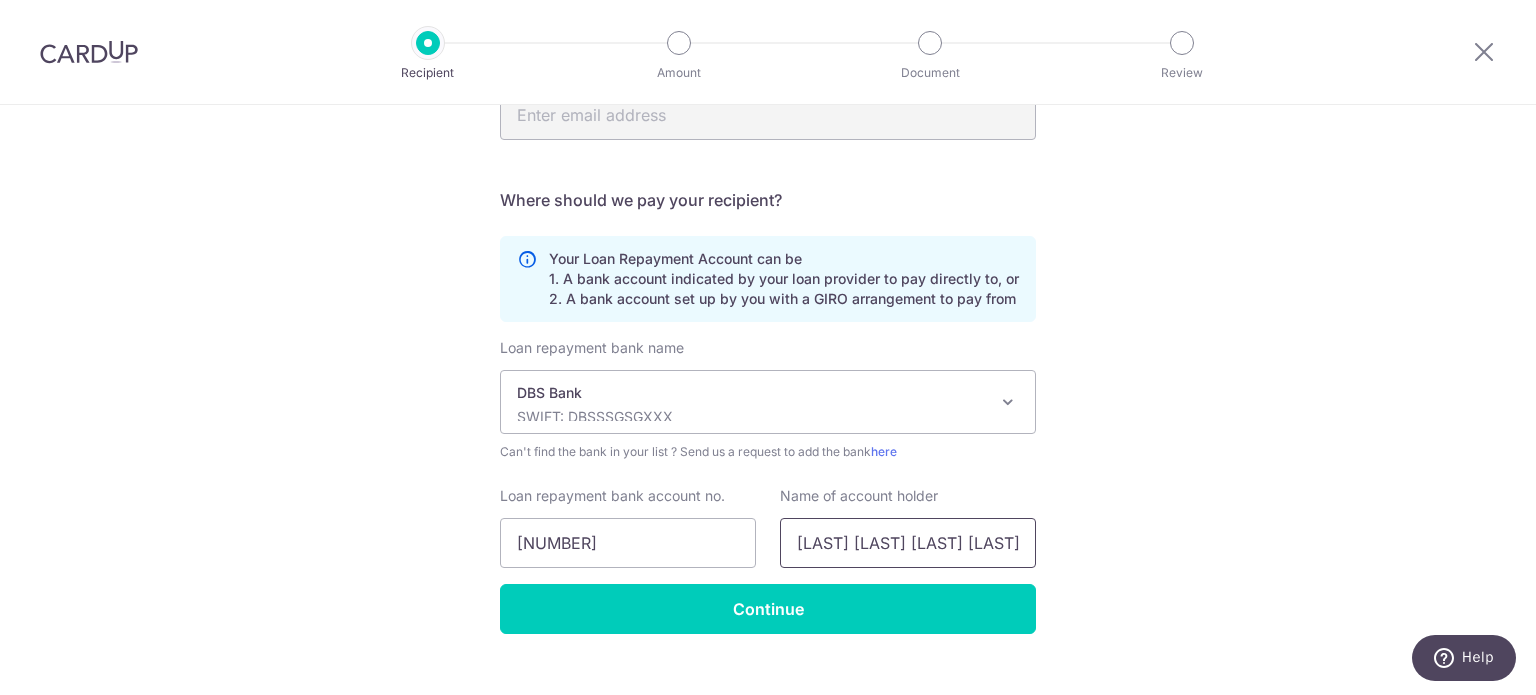 scroll, scrollTop: 500, scrollLeft: 0, axis: vertical 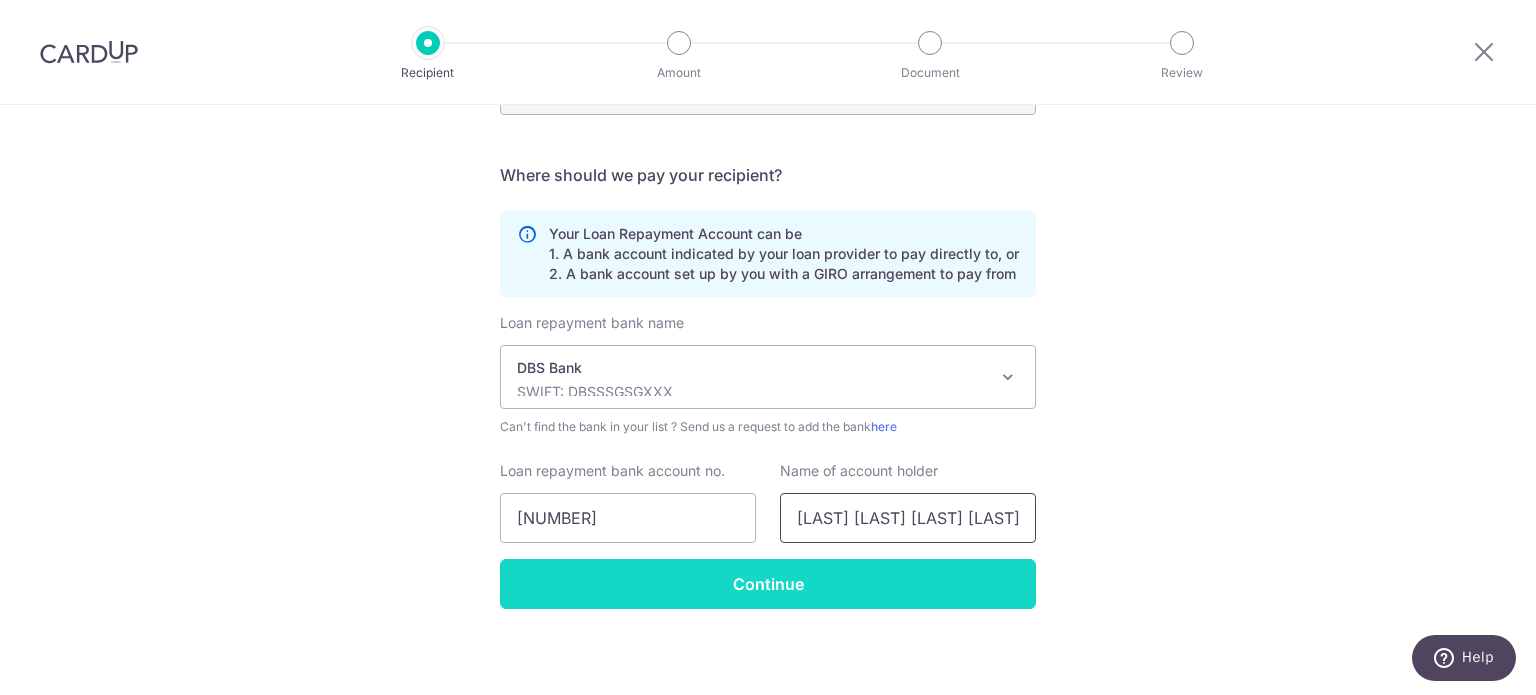 type on "YEE CHEE HOW ALVIN" 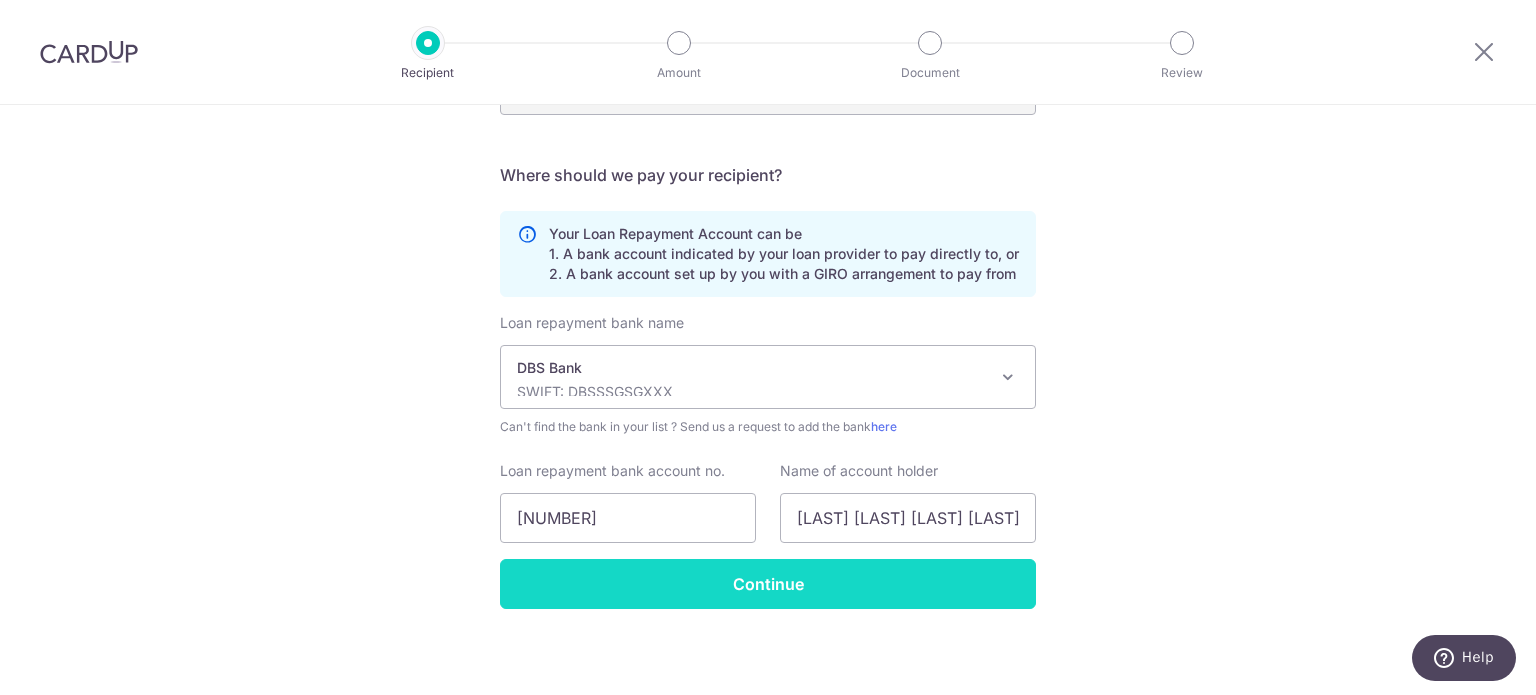 click on "Continue" at bounding box center (768, 584) 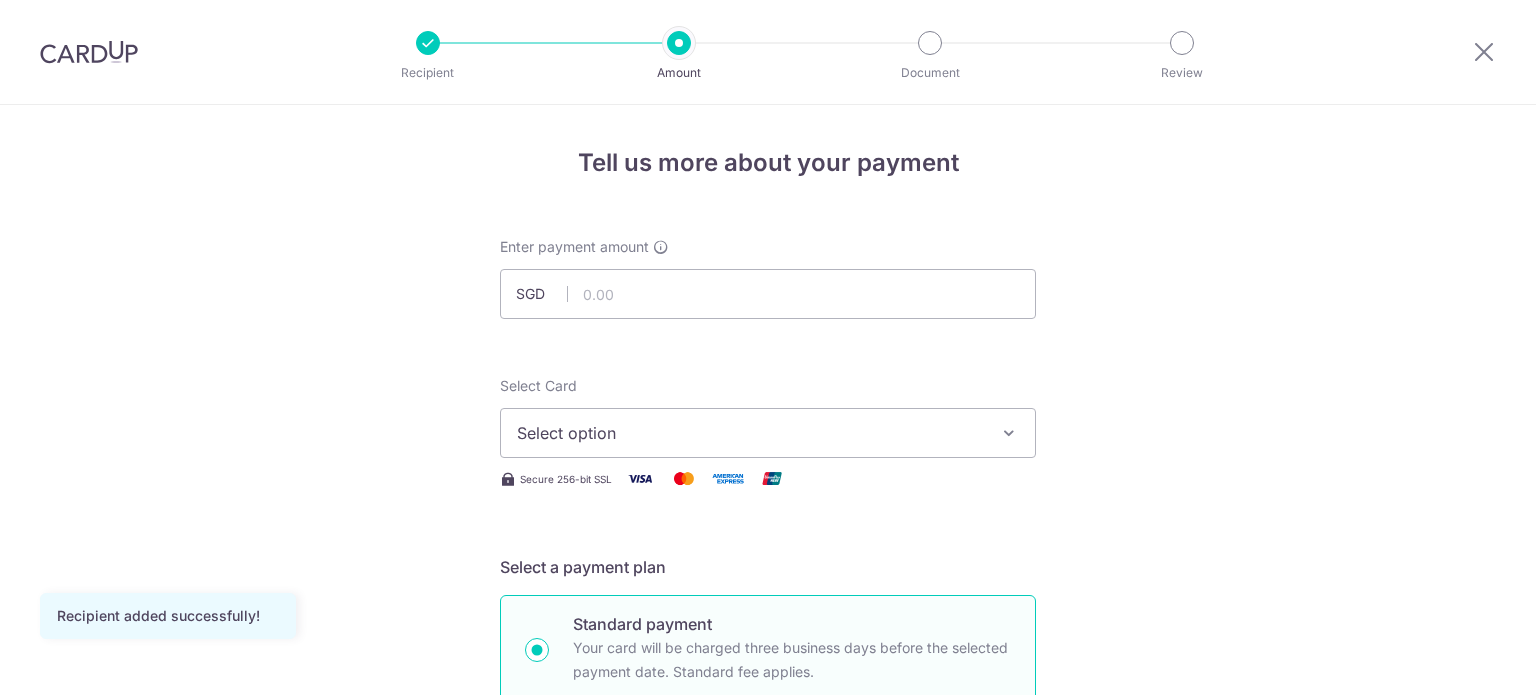 scroll, scrollTop: 0, scrollLeft: 0, axis: both 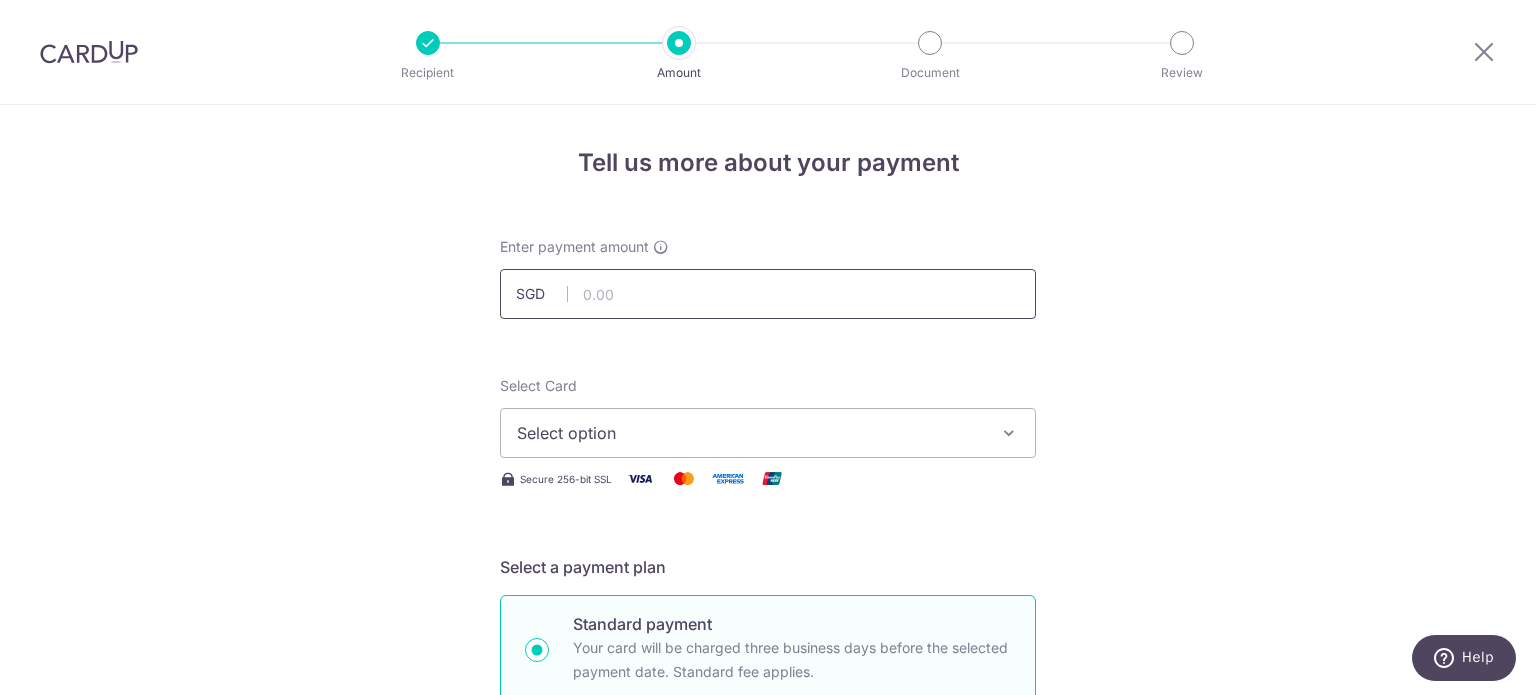 click at bounding box center [768, 294] 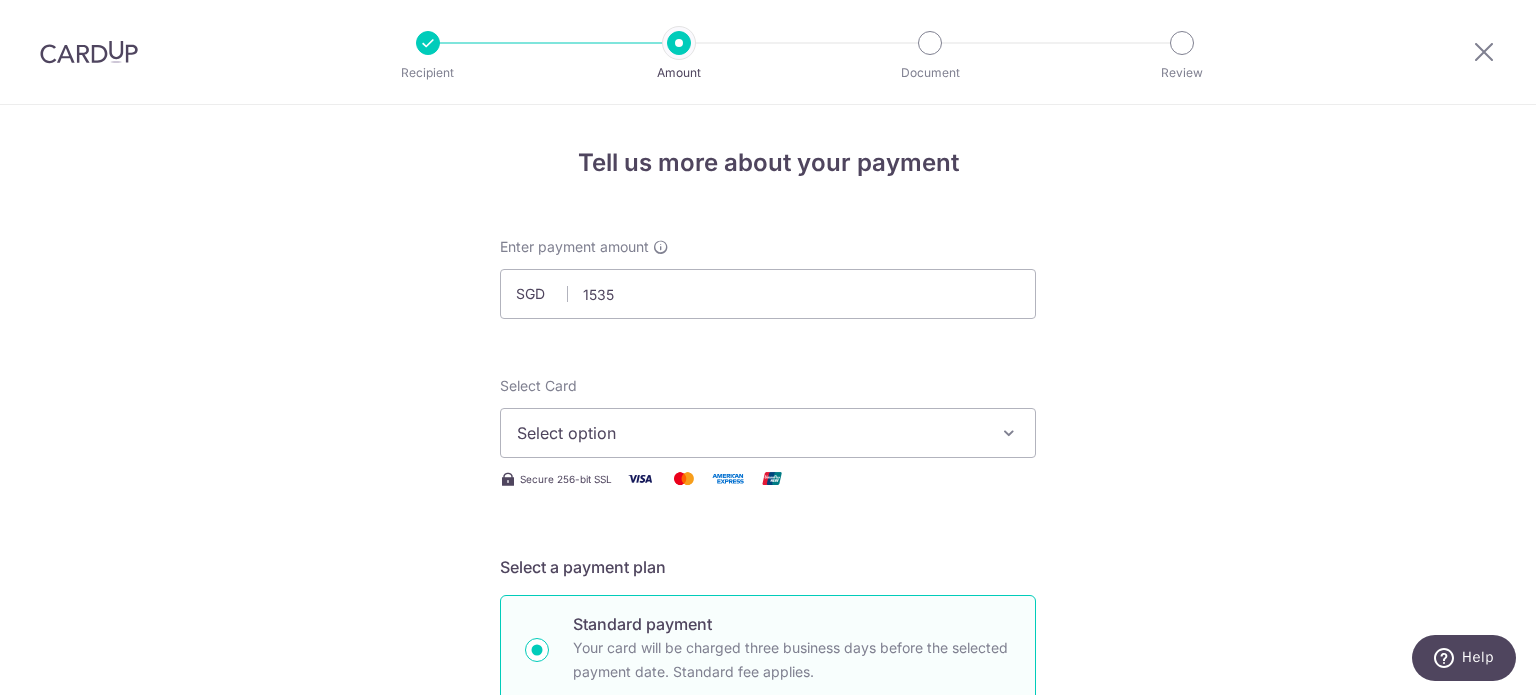 type on "1,535.00" 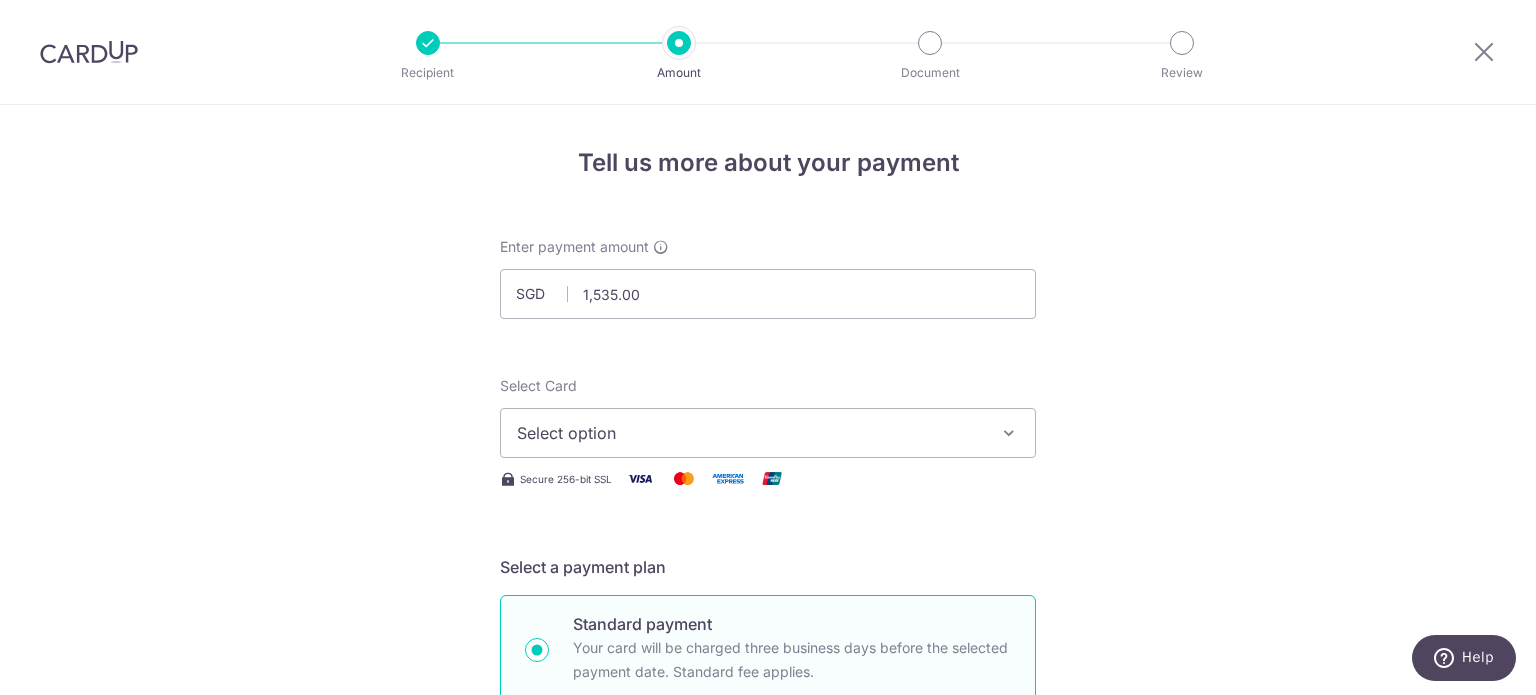 click on "Select option" at bounding box center (750, 433) 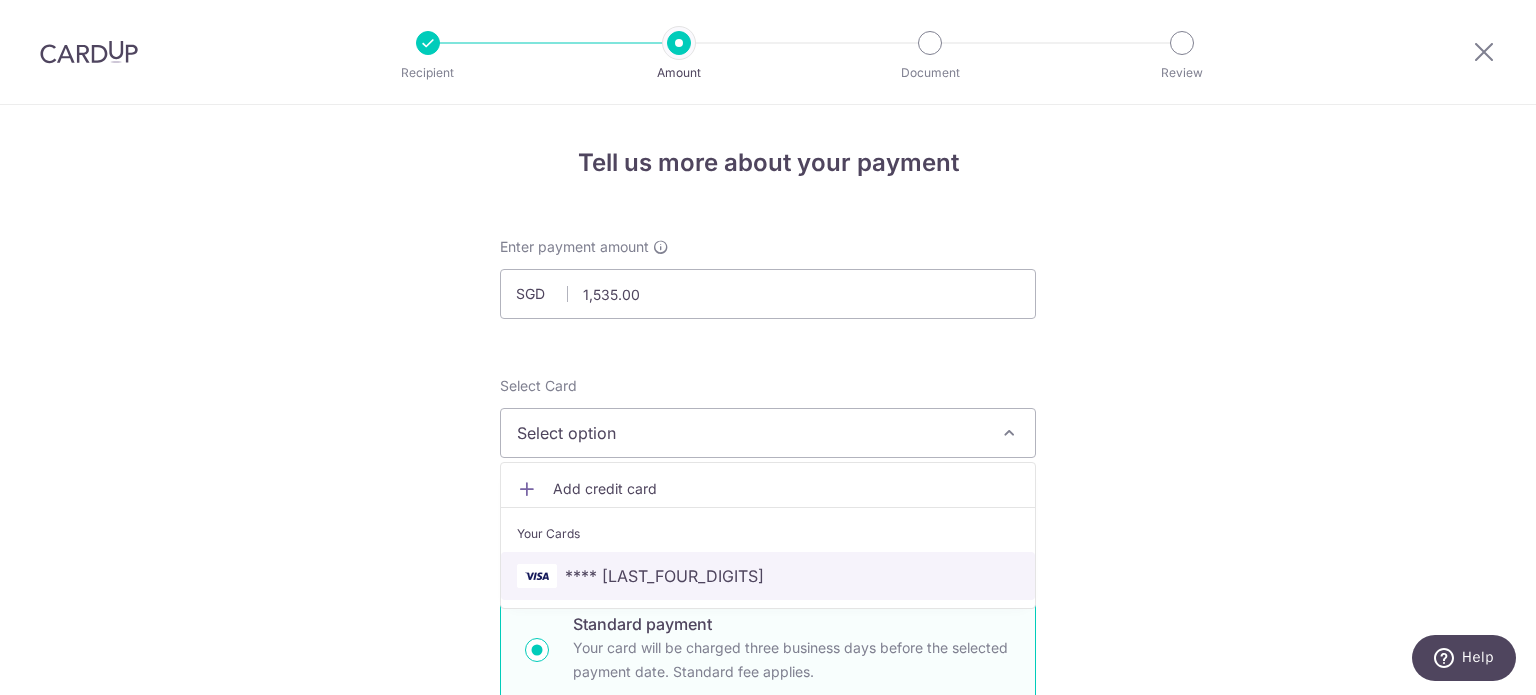 click on "**** [LAST_FOUR_DIGITS]" at bounding box center [664, 576] 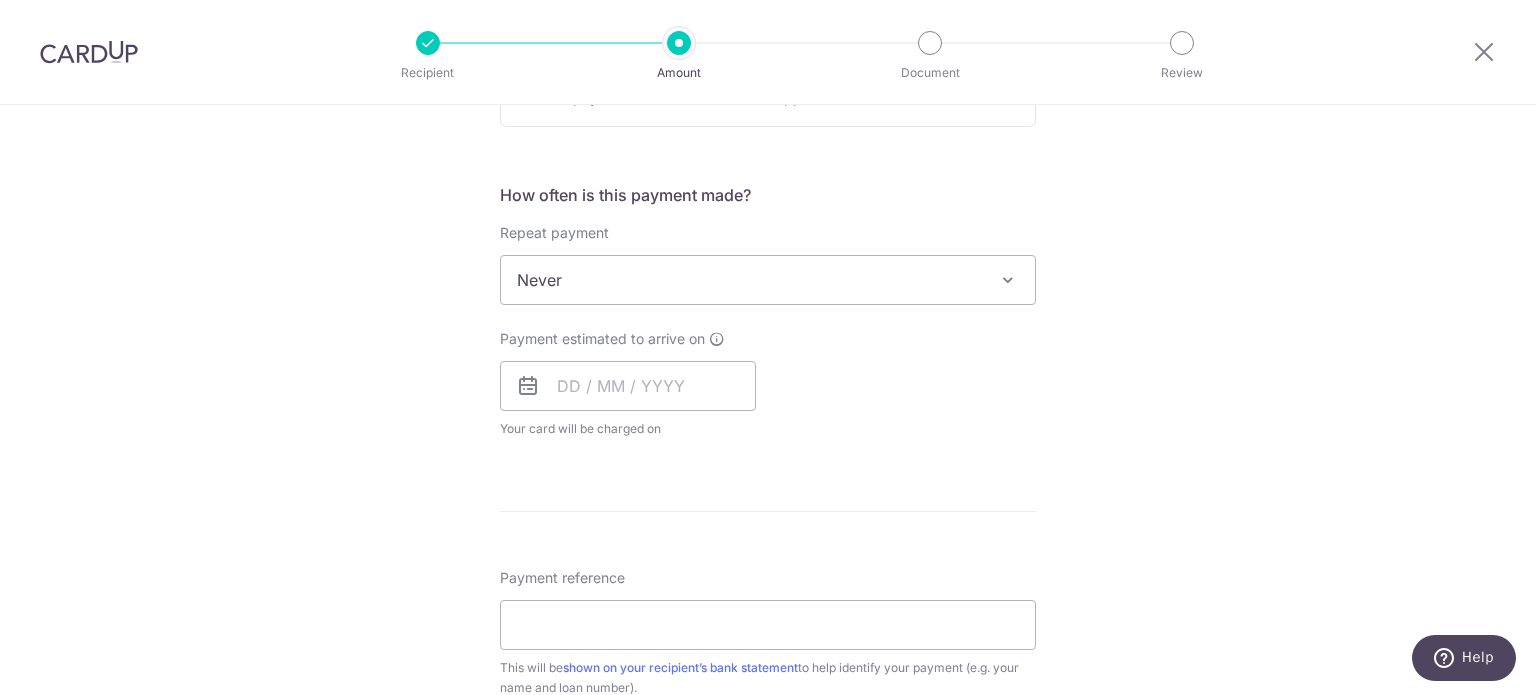 scroll, scrollTop: 700, scrollLeft: 0, axis: vertical 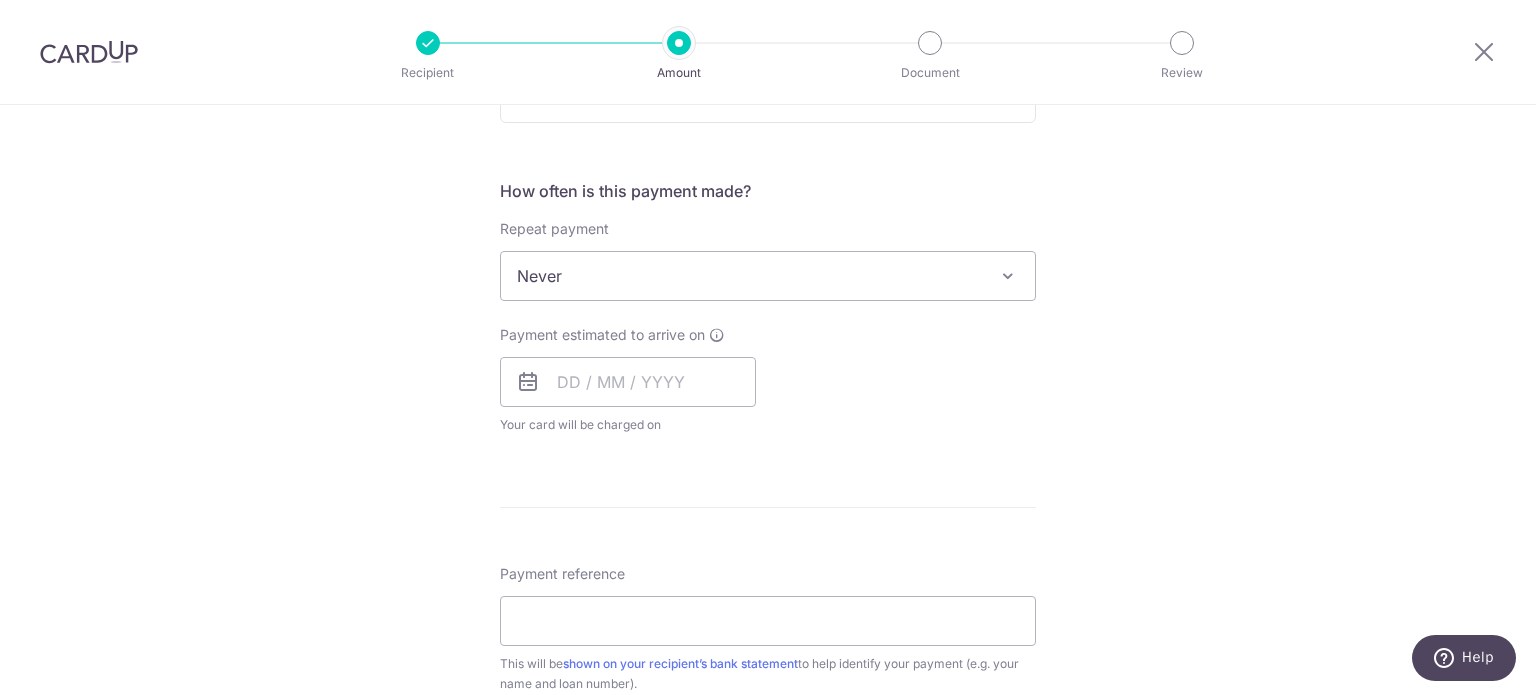 click on "Never" at bounding box center (768, 276) 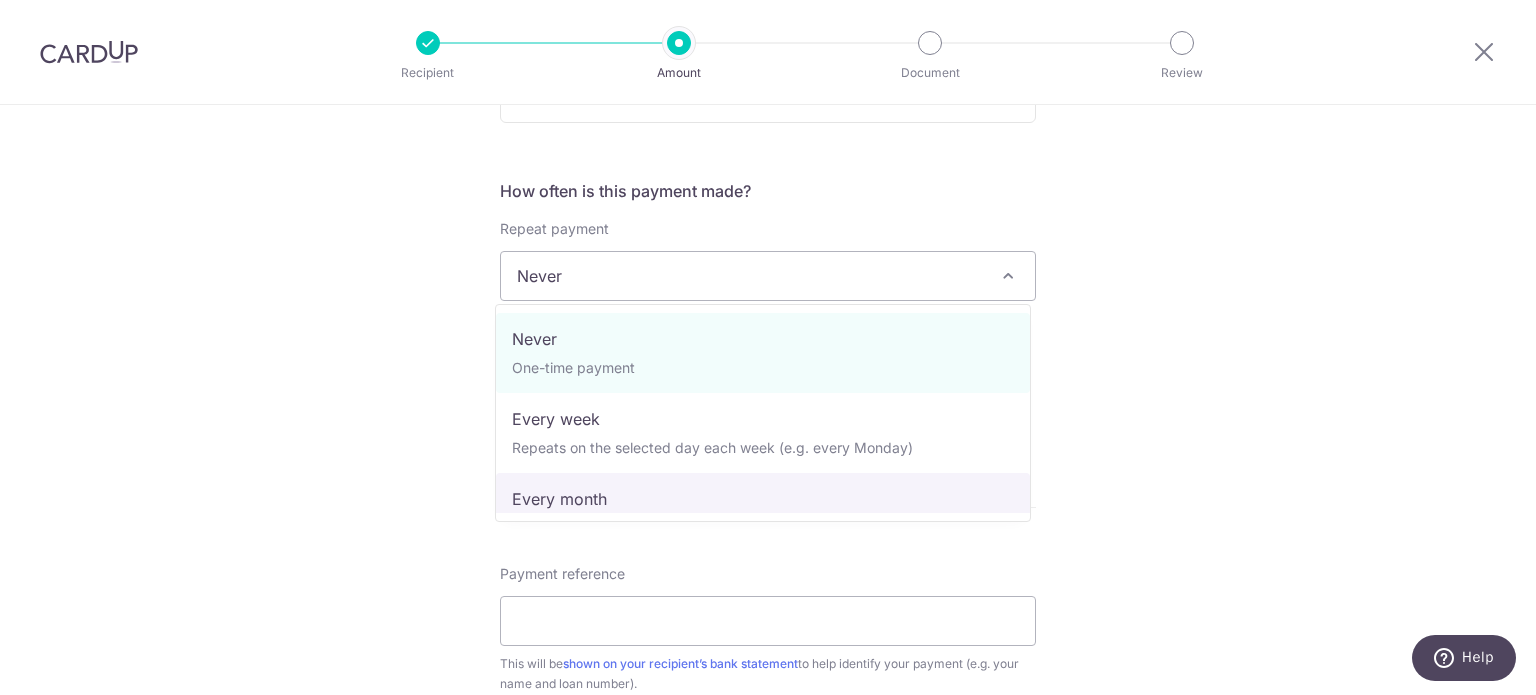 select on "3" 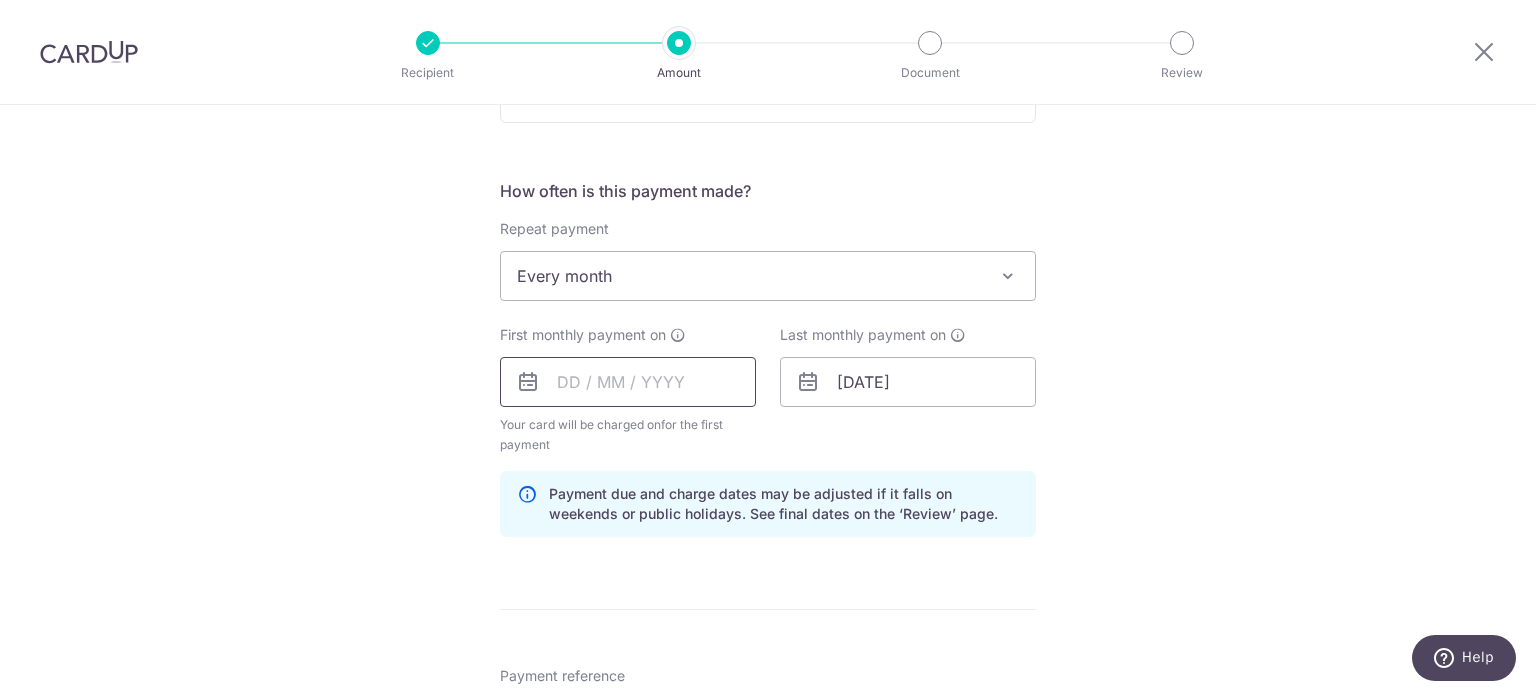 click at bounding box center [628, 382] 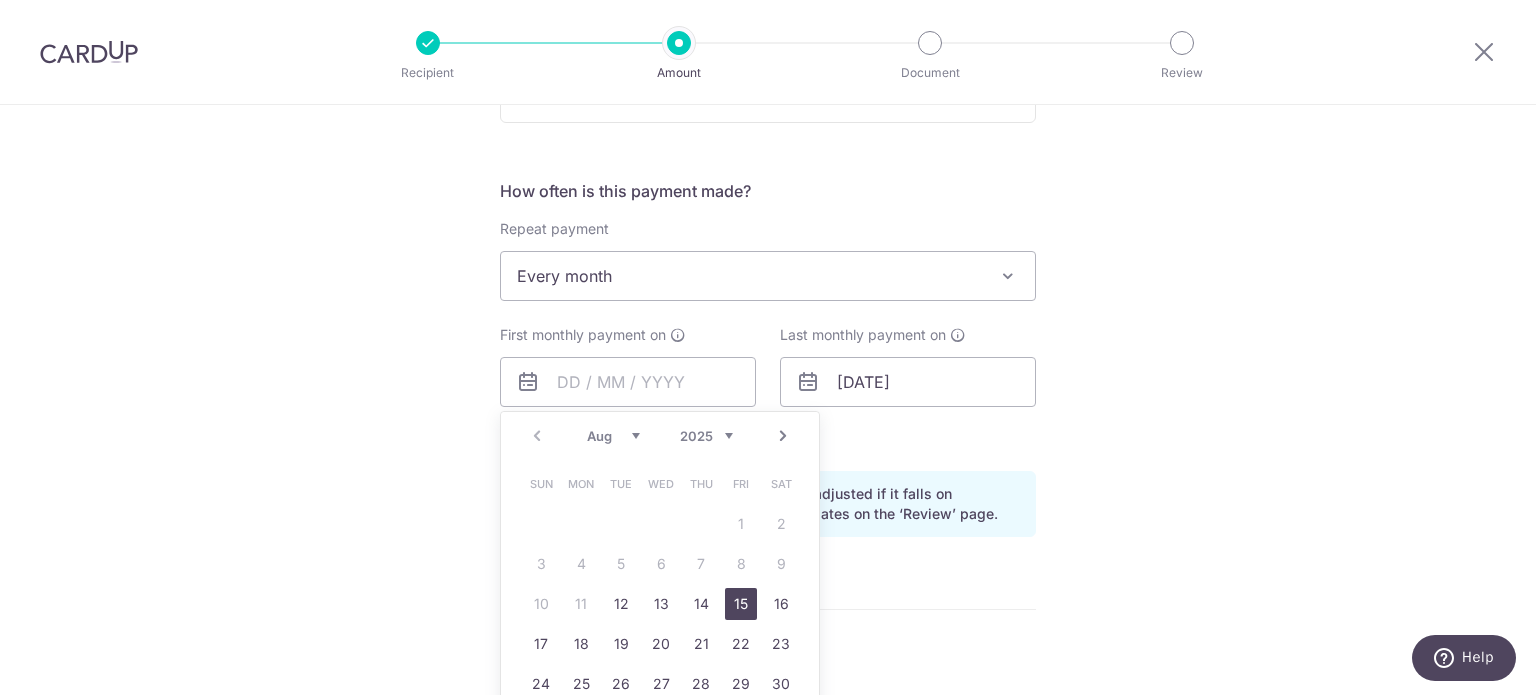 click on "15" at bounding box center (741, 604) 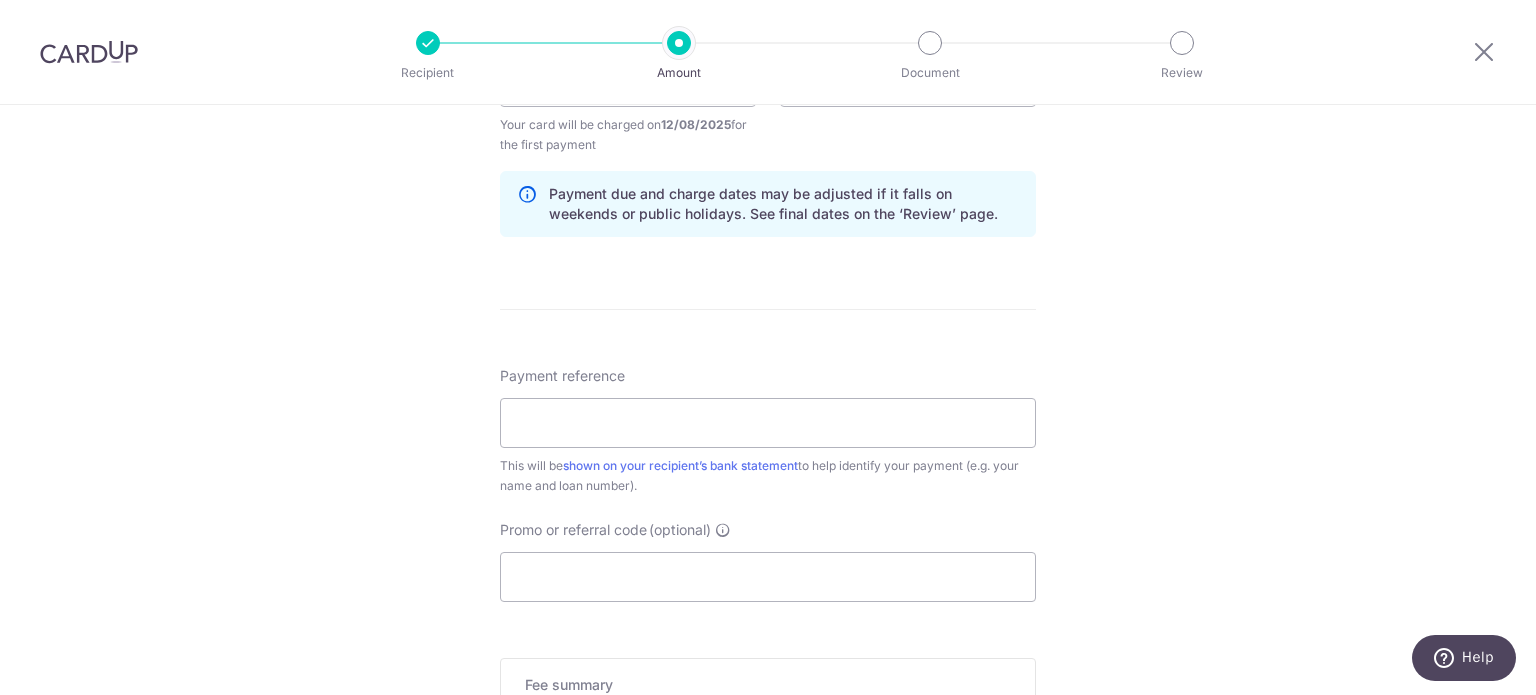 scroll, scrollTop: 1100, scrollLeft: 0, axis: vertical 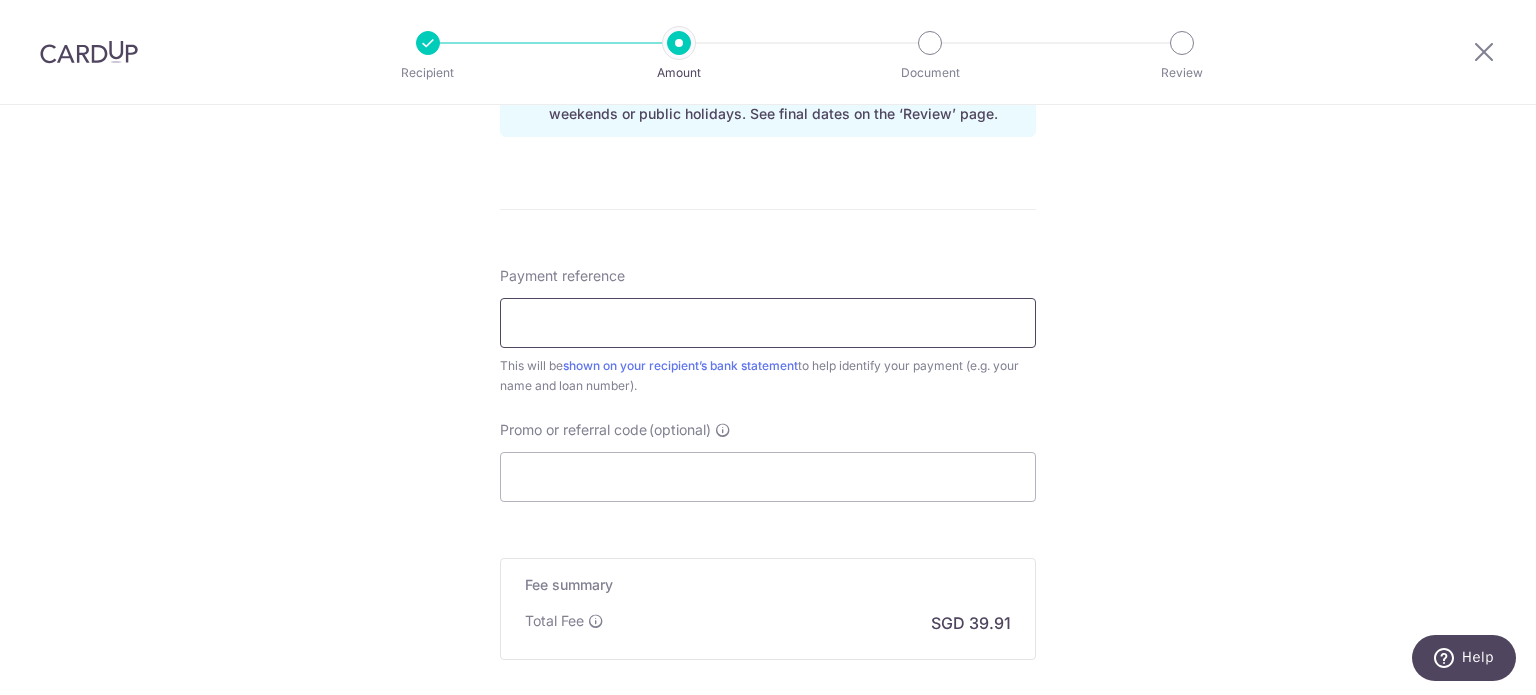 click on "Payment reference" at bounding box center (768, 323) 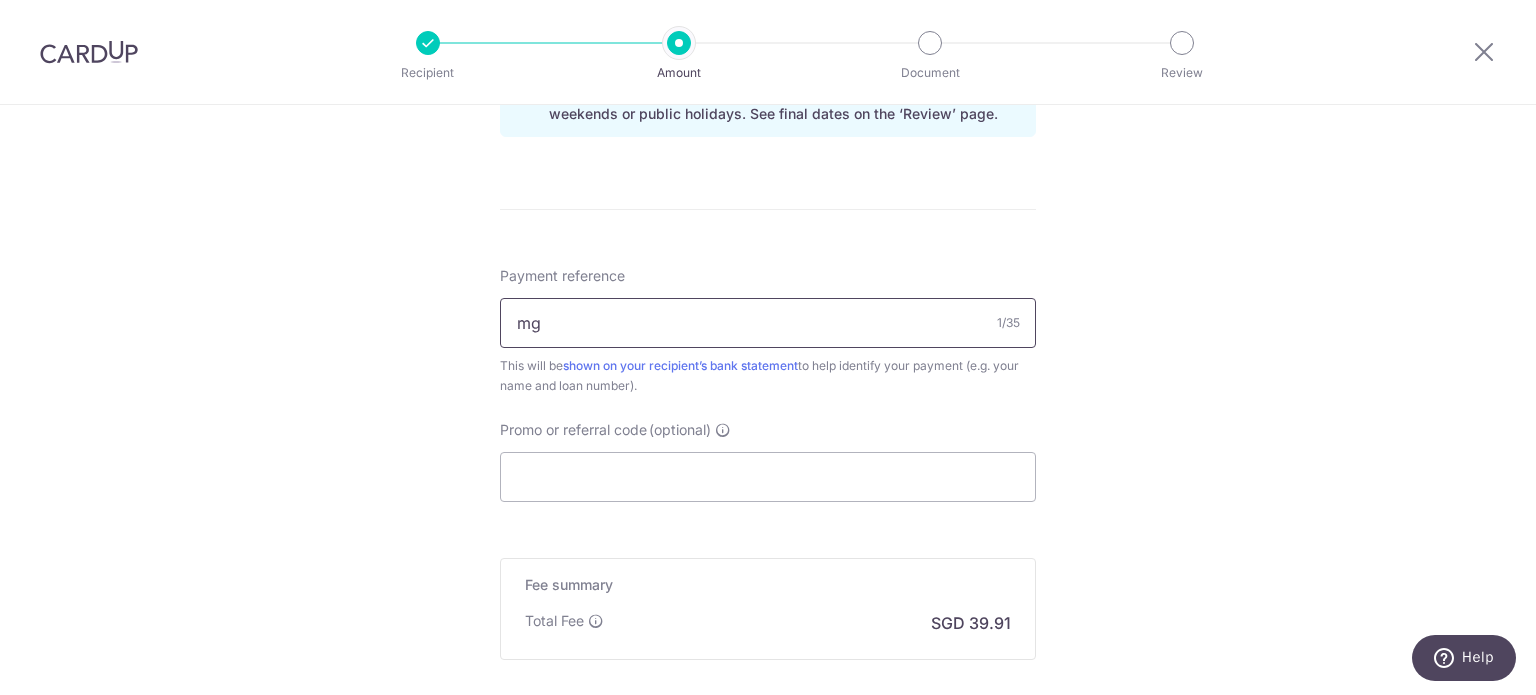 type on "m" 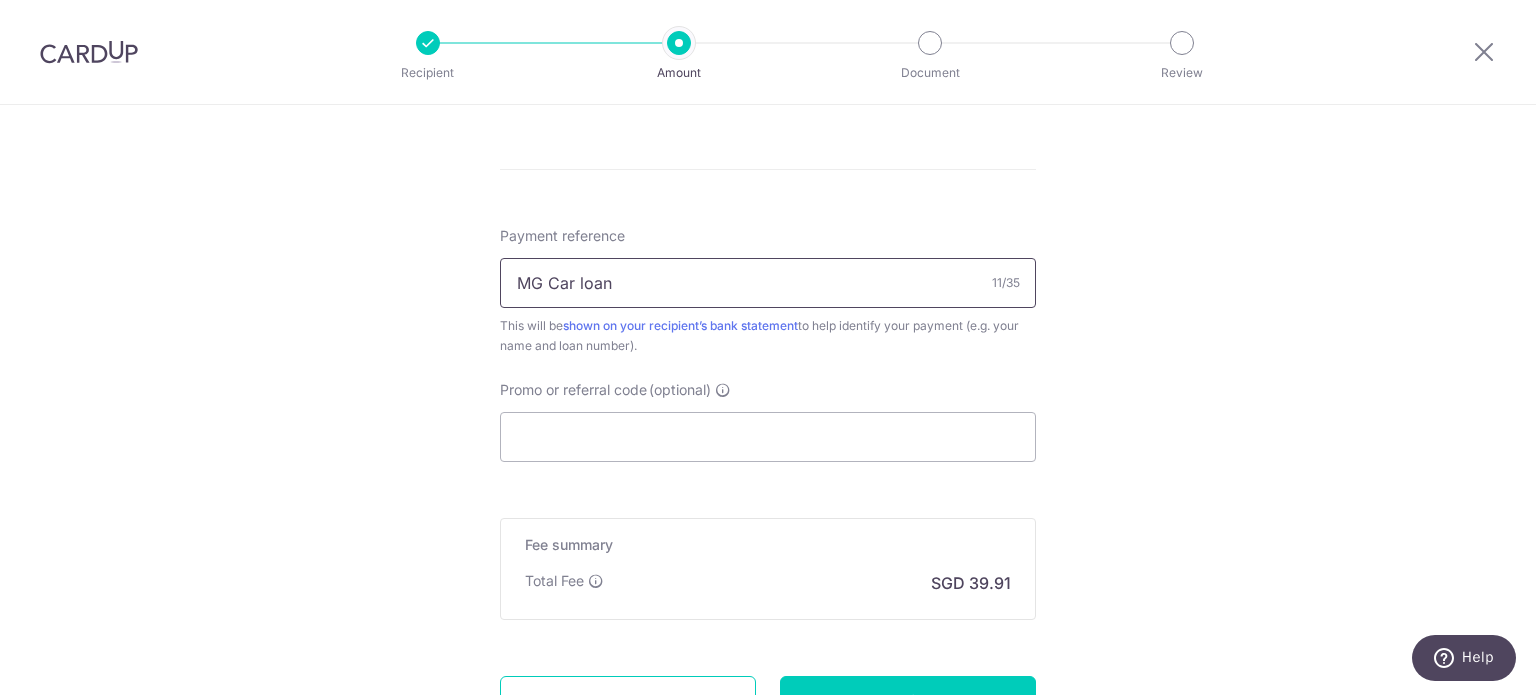 scroll, scrollTop: 1100, scrollLeft: 0, axis: vertical 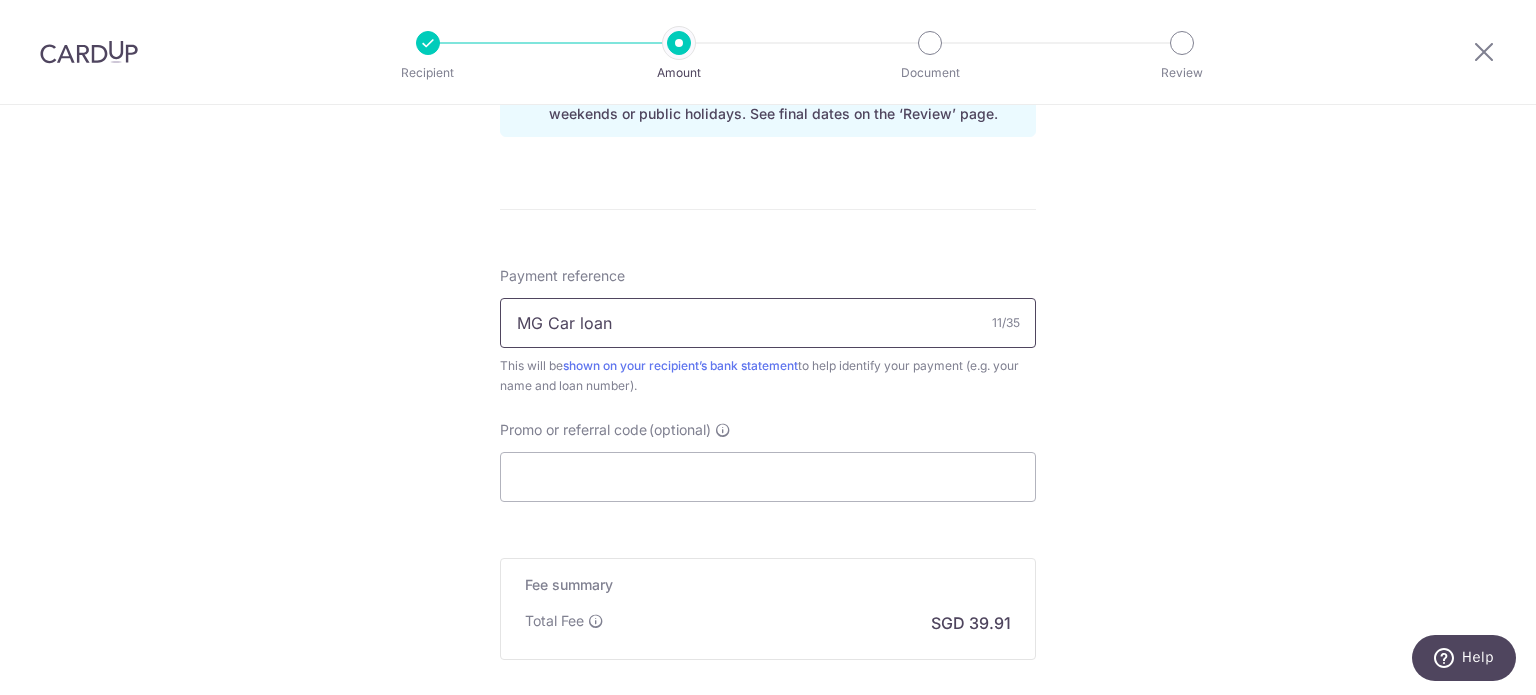 type on "MG Car loan" 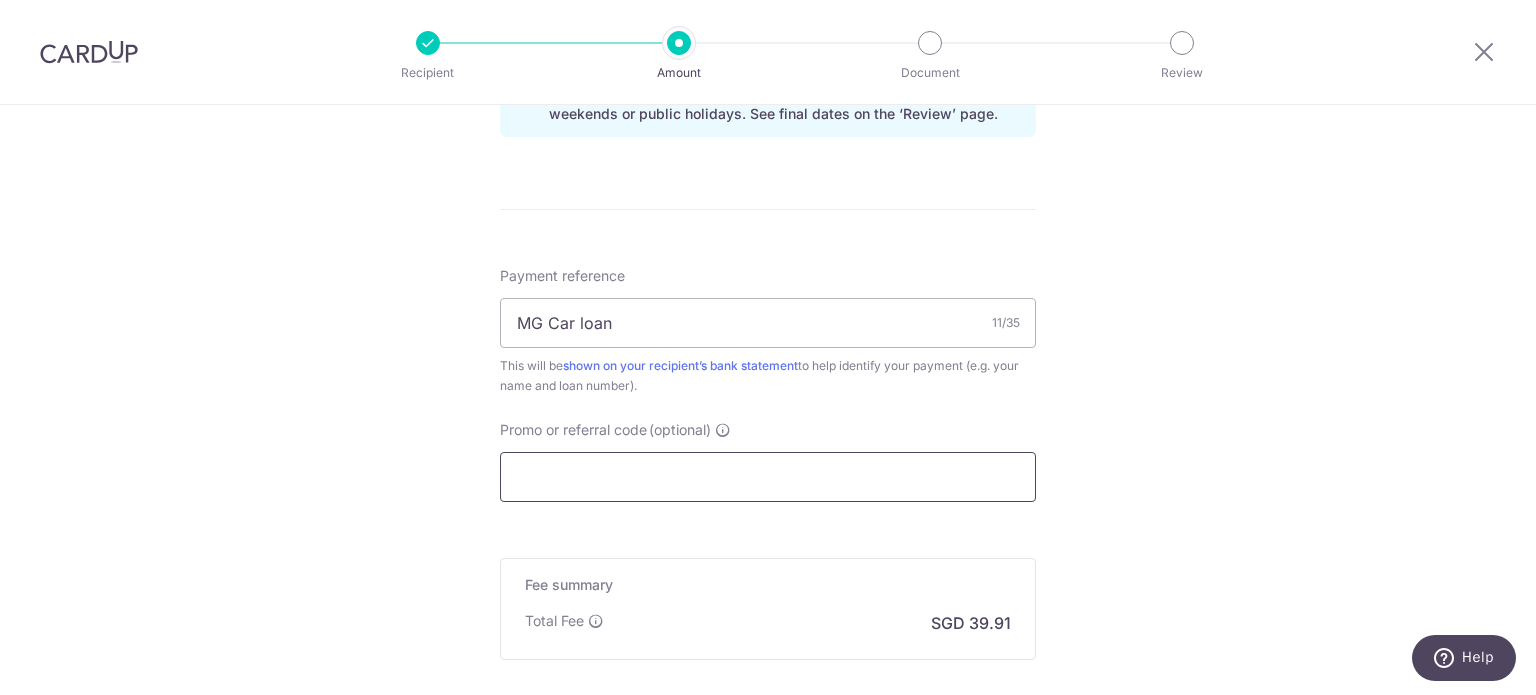 click on "Promo or referral code
(optional)" at bounding box center (768, 477) 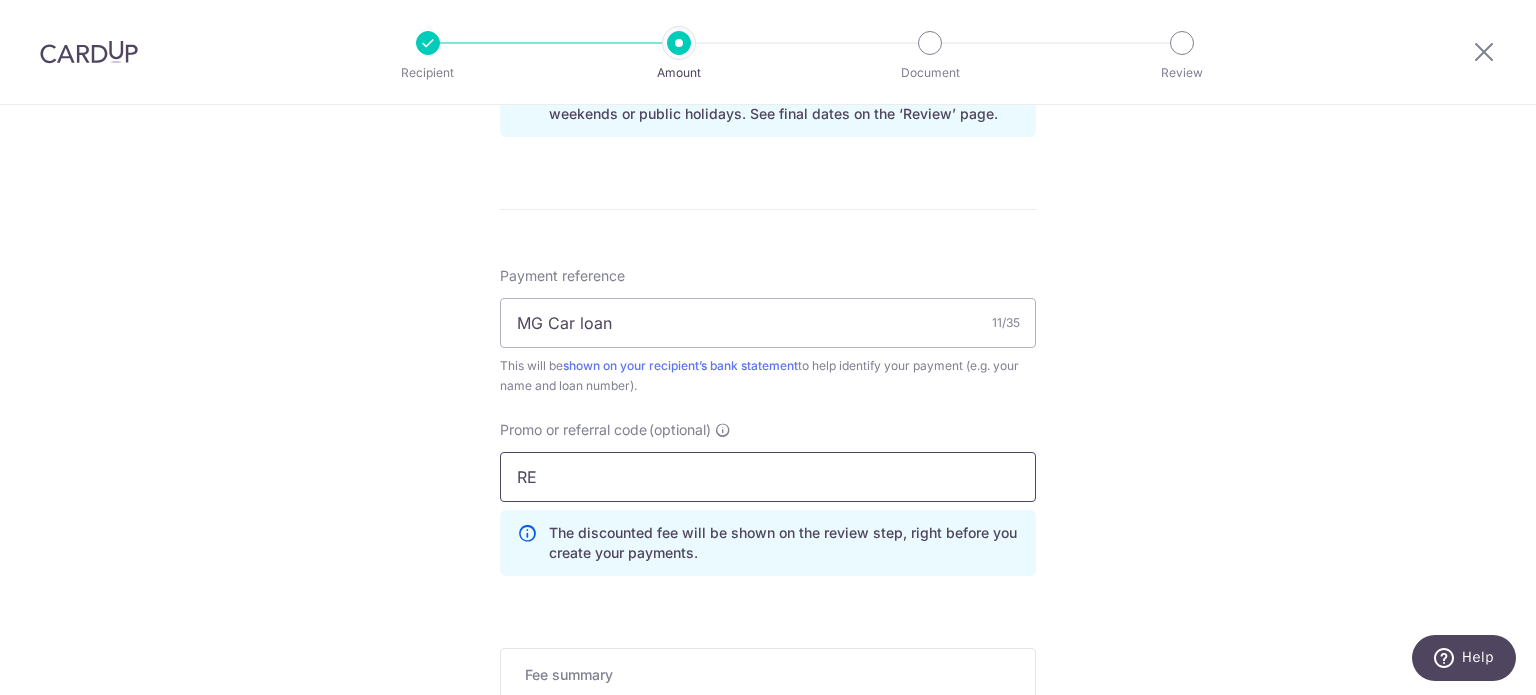 type on "RE" 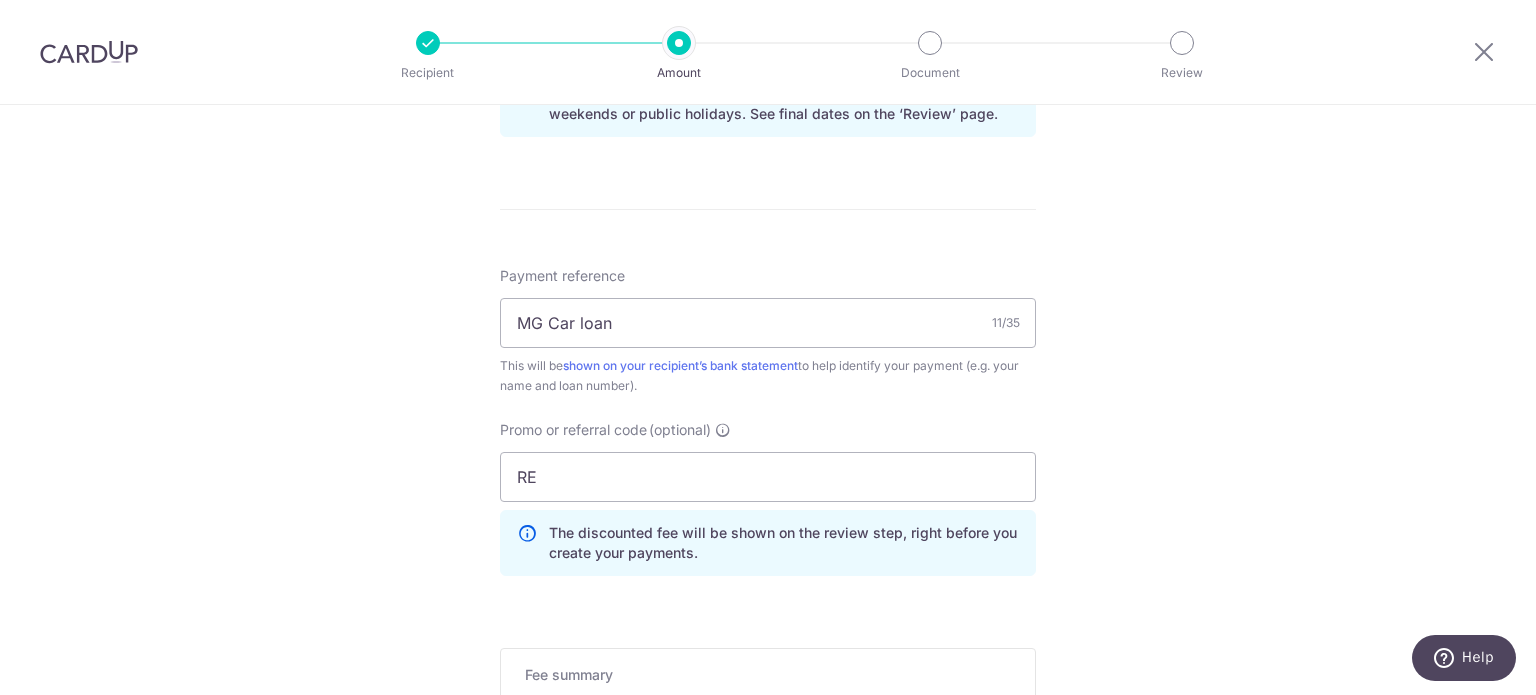click on "This will be  shown on your recipient’s bank statement  to help identify your payment (e.g. your name and loan number)." at bounding box center [768, 376] 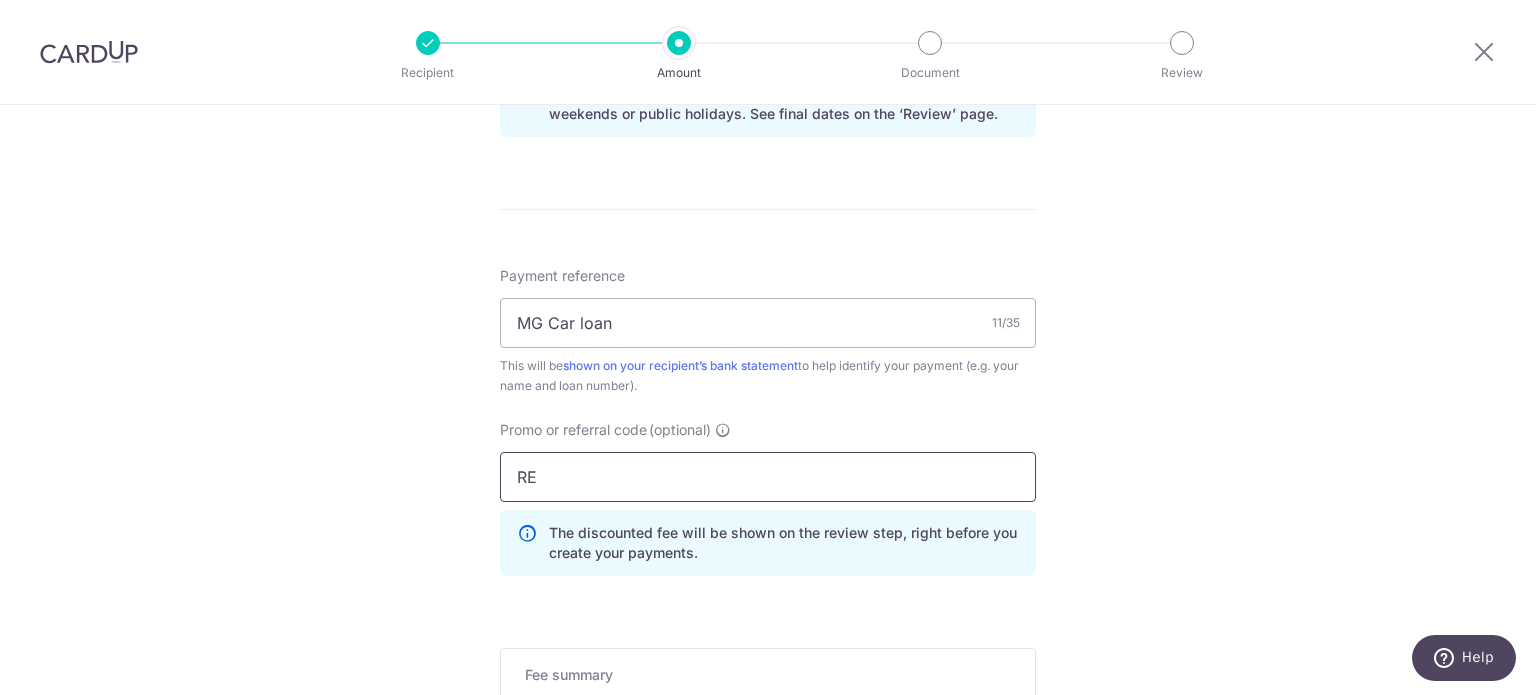 drag, startPoint x: 560, startPoint y: 484, endPoint x: 464, endPoint y: 475, distance: 96.42095 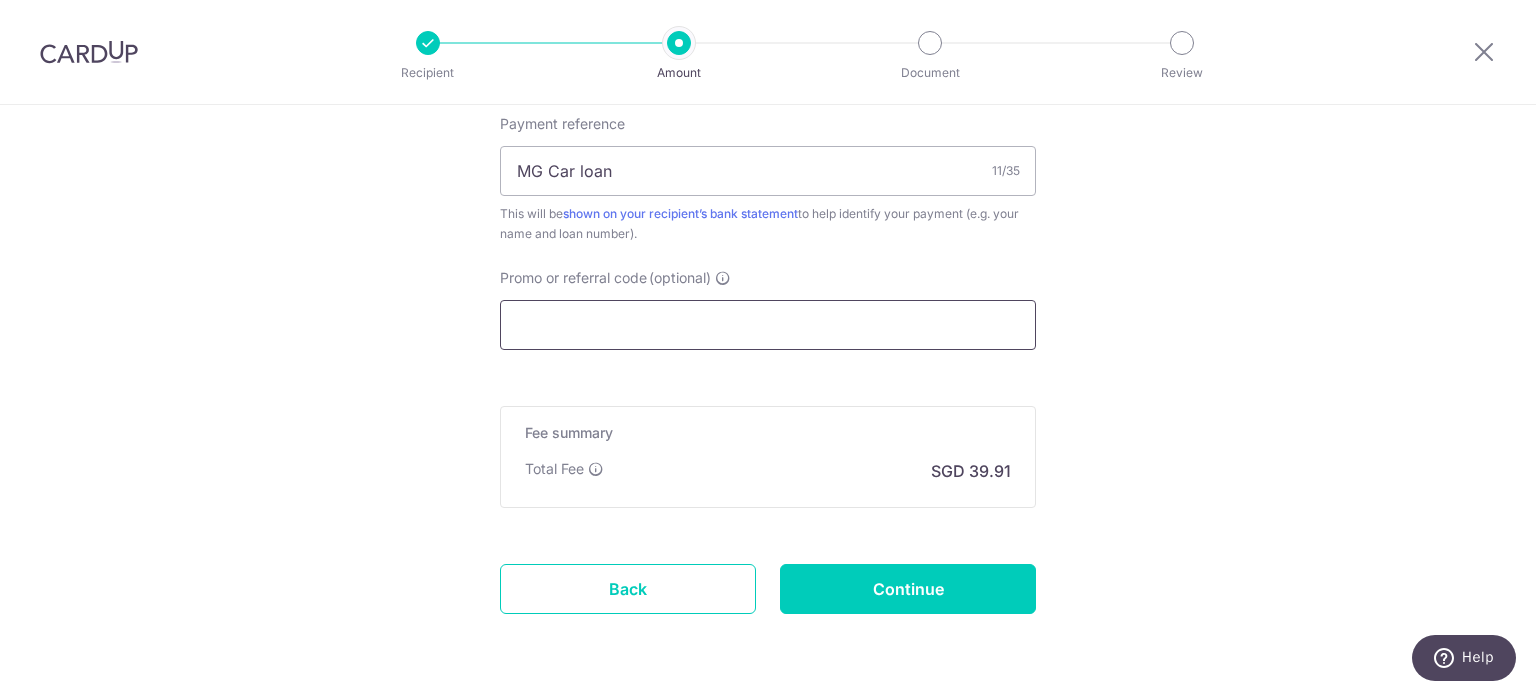 scroll, scrollTop: 1218, scrollLeft: 0, axis: vertical 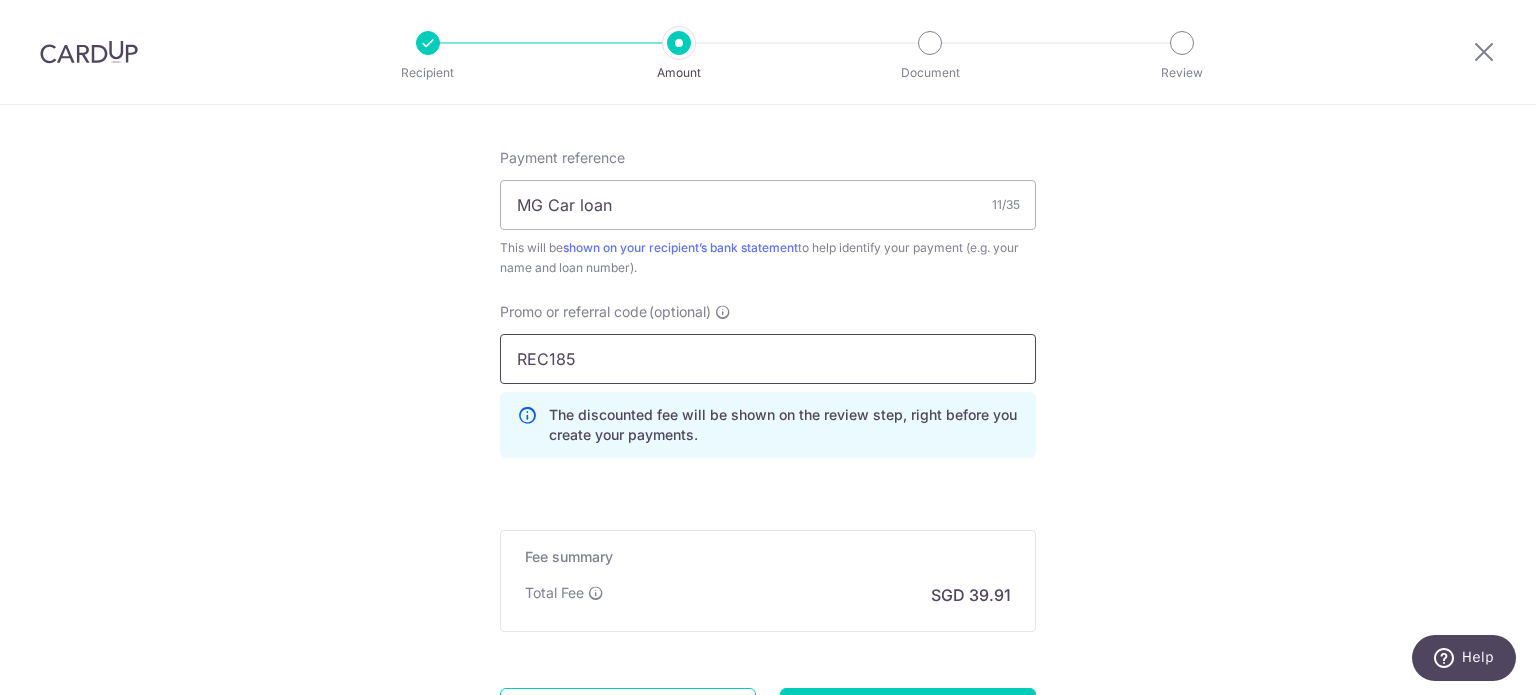 drag, startPoint x: 637, startPoint y: 361, endPoint x: 136, endPoint y: 357, distance: 501.01596 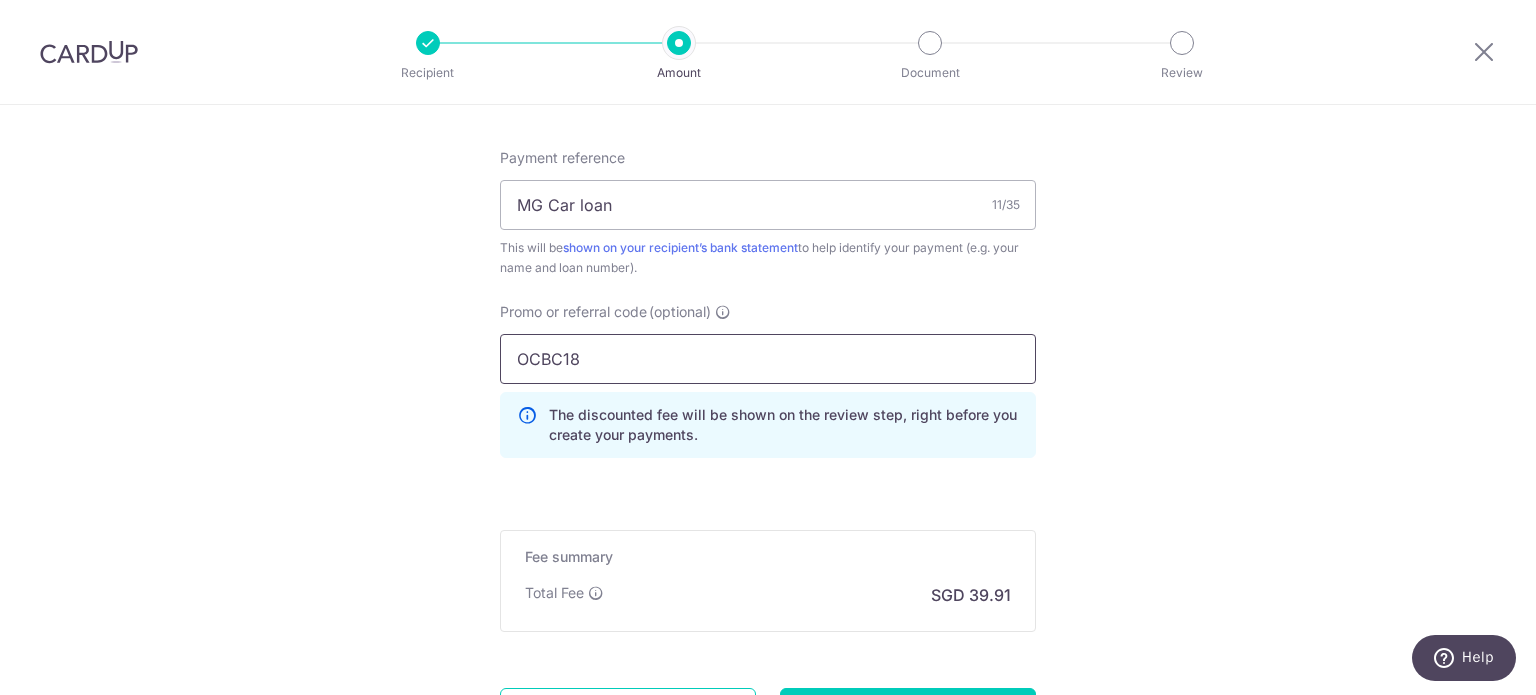 type on "OCBC18" 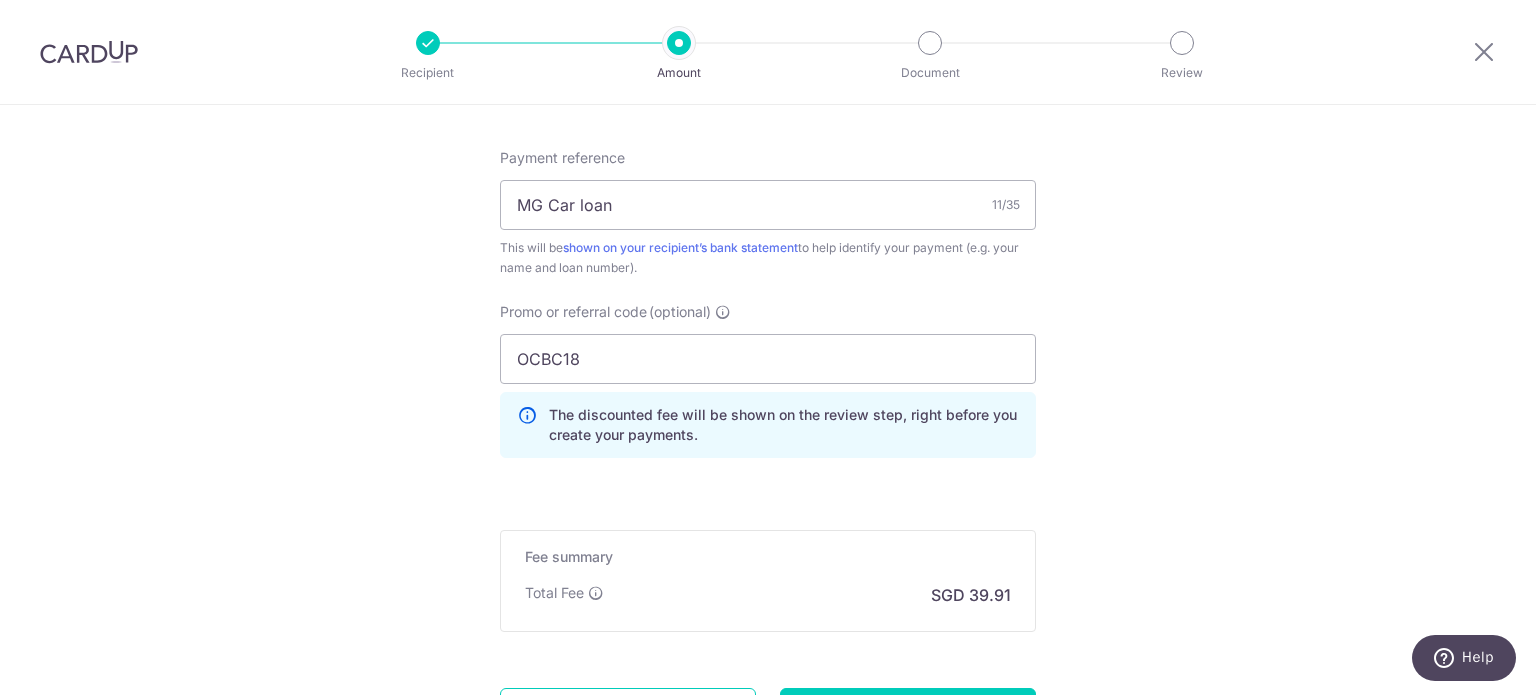 drag, startPoint x: 1151, startPoint y: 479, endPoint x: 1160, endPoint y: 474, distance: 10.29563 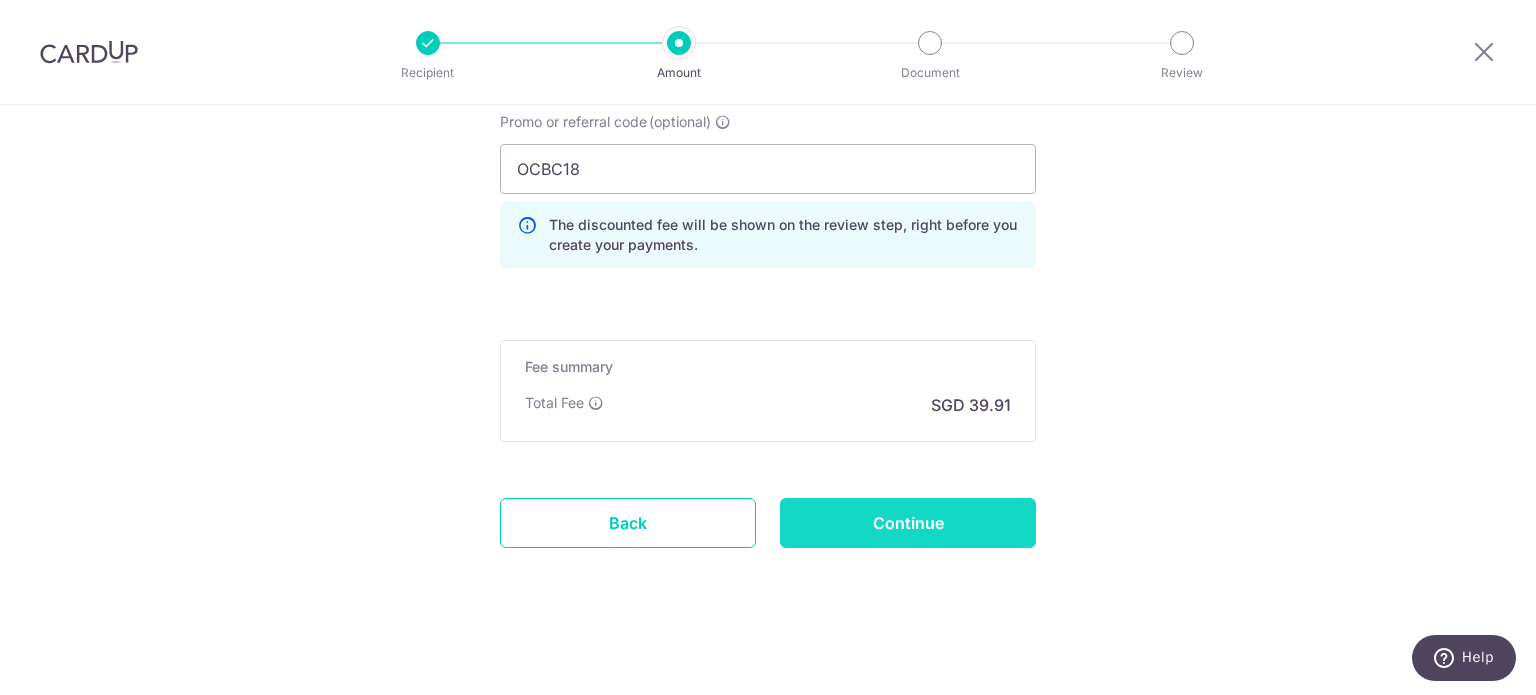 click on "Continue" at bounding box center [908, 523] 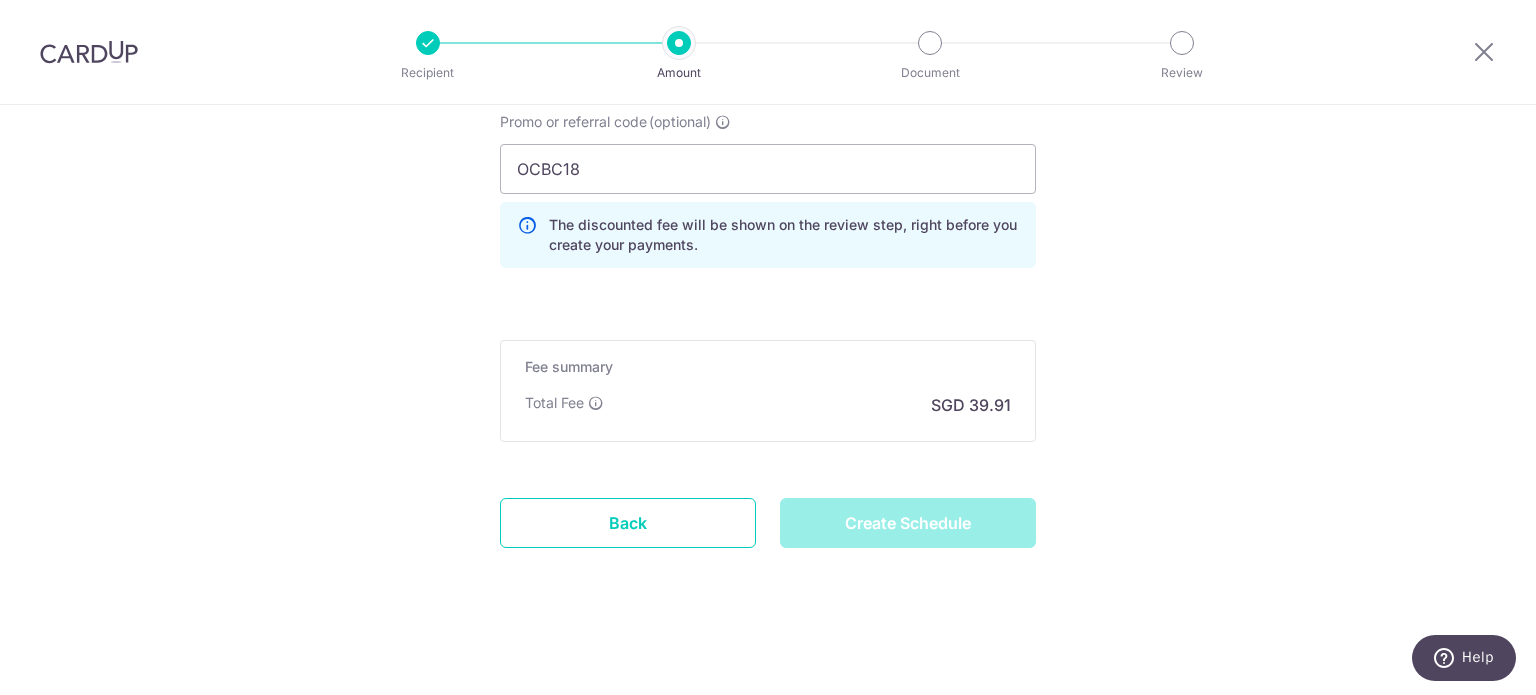 type on "Create Schedule" 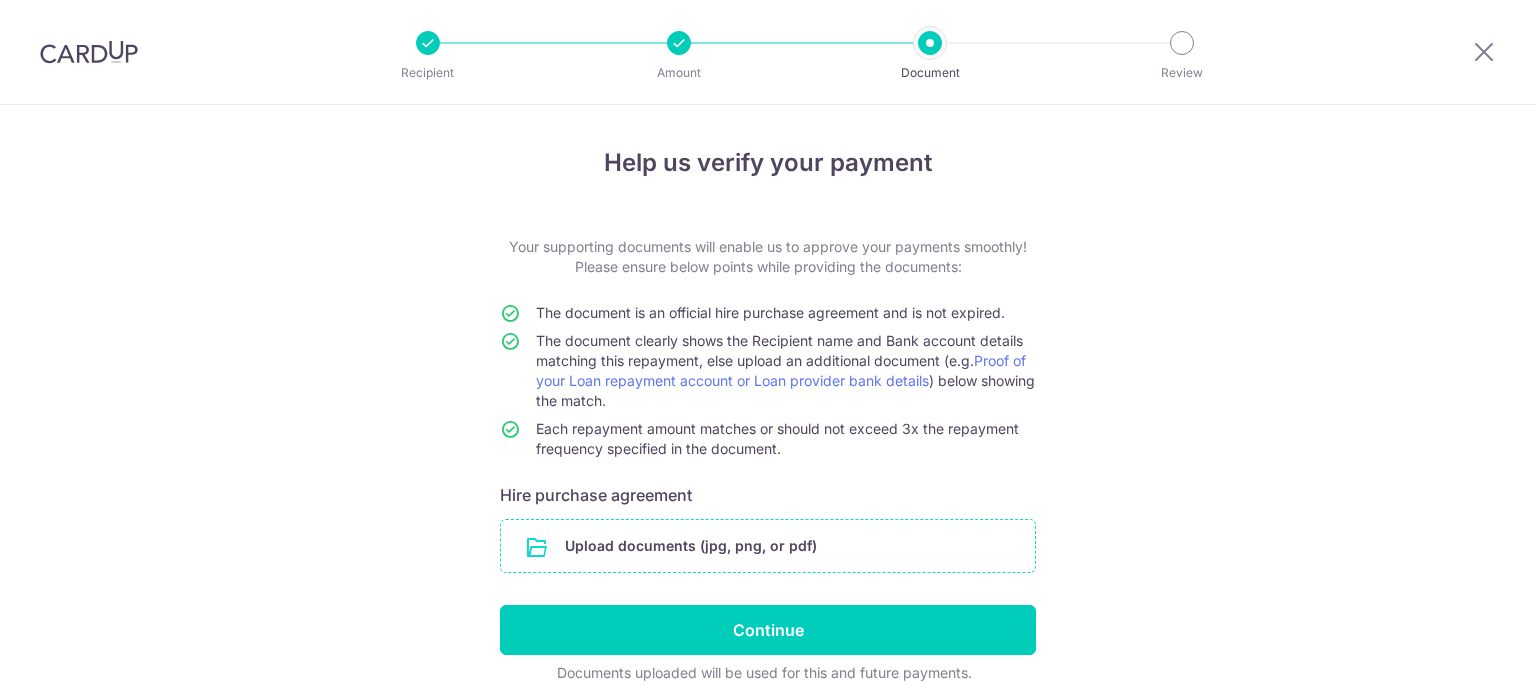 scroll, scrollTop: 0, scrollLeft: 0, axis: both 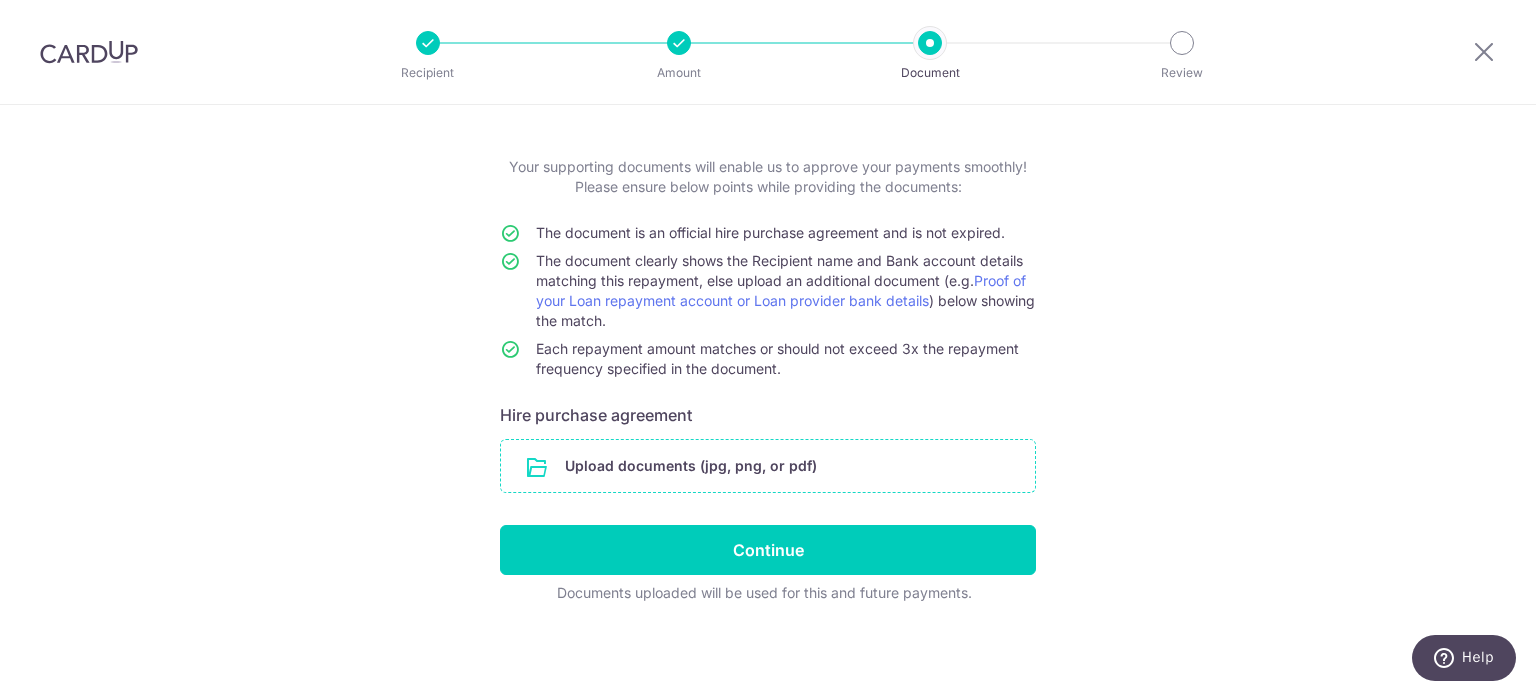 click at bounding box center [768, 466] 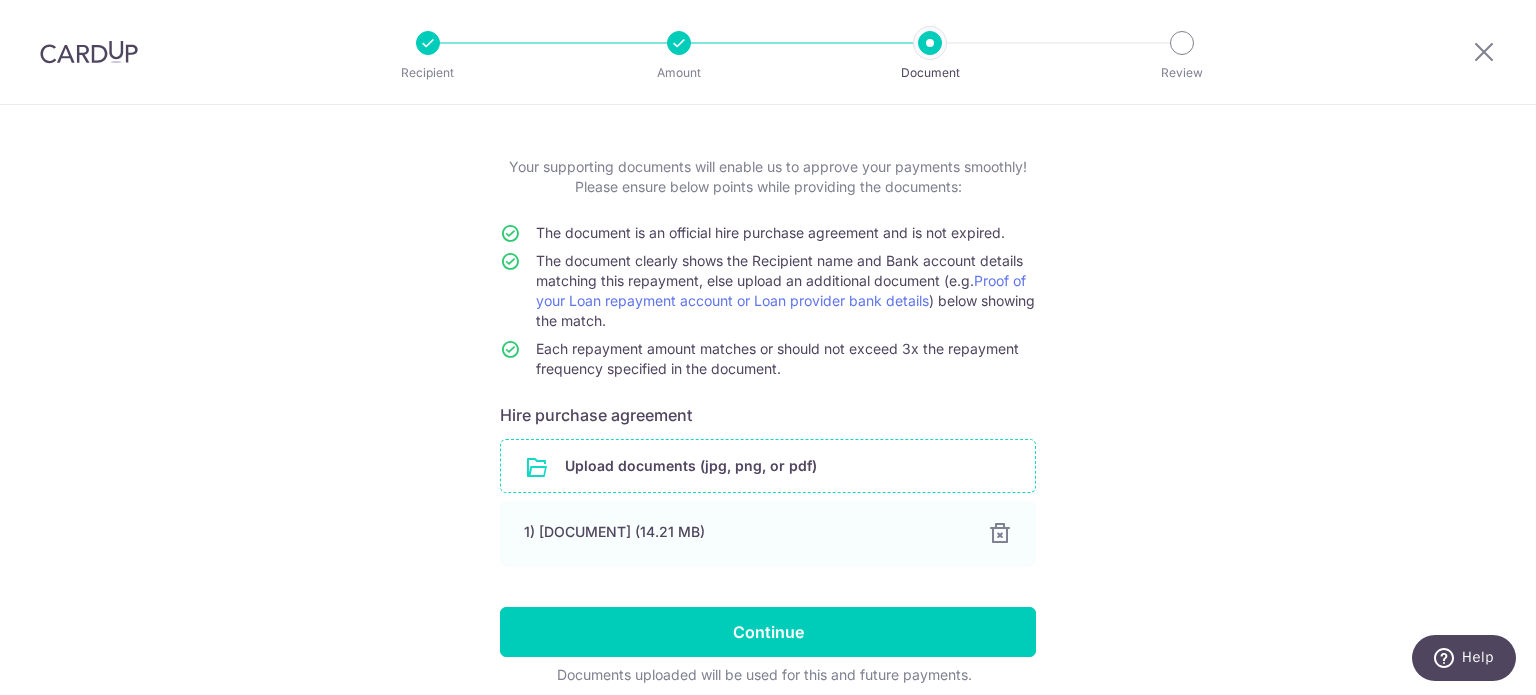 click at bounding box center [768, 466] 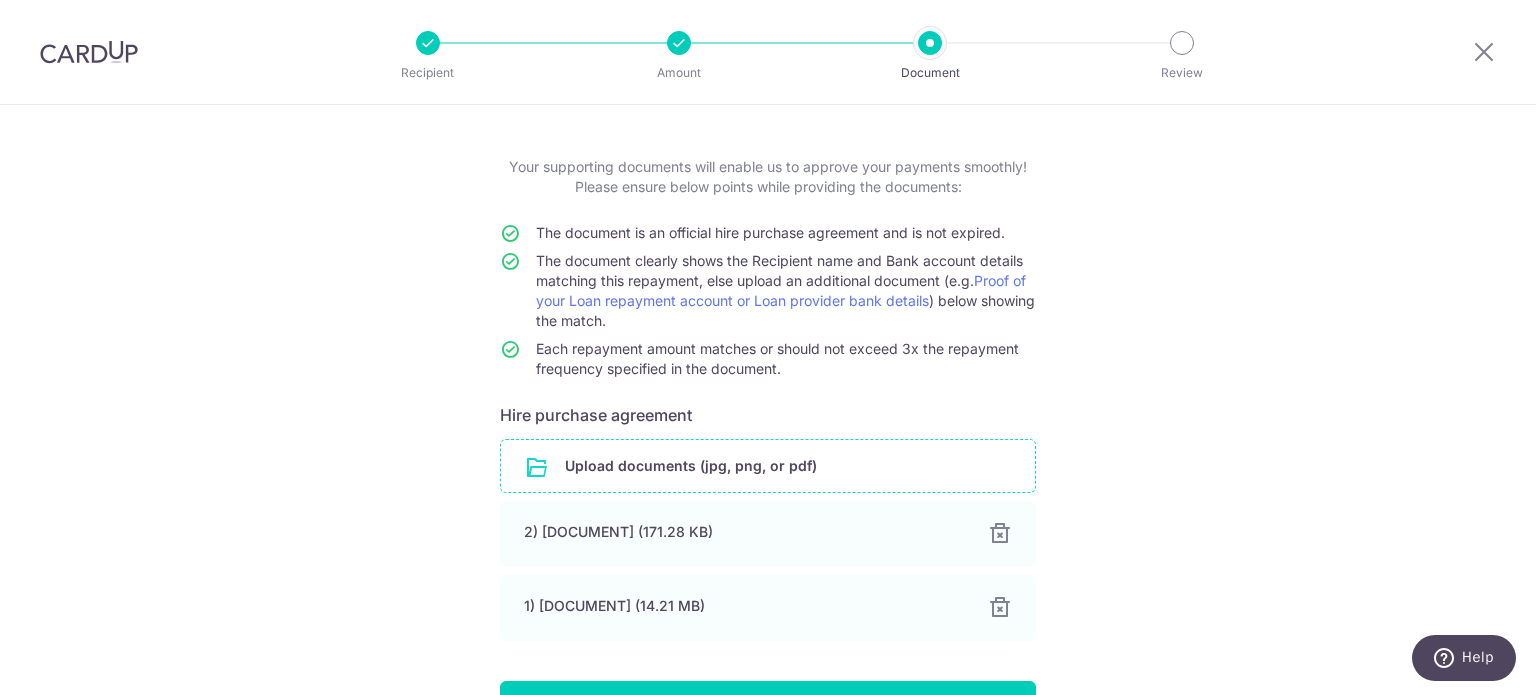 click at bounding box center (768, 466) 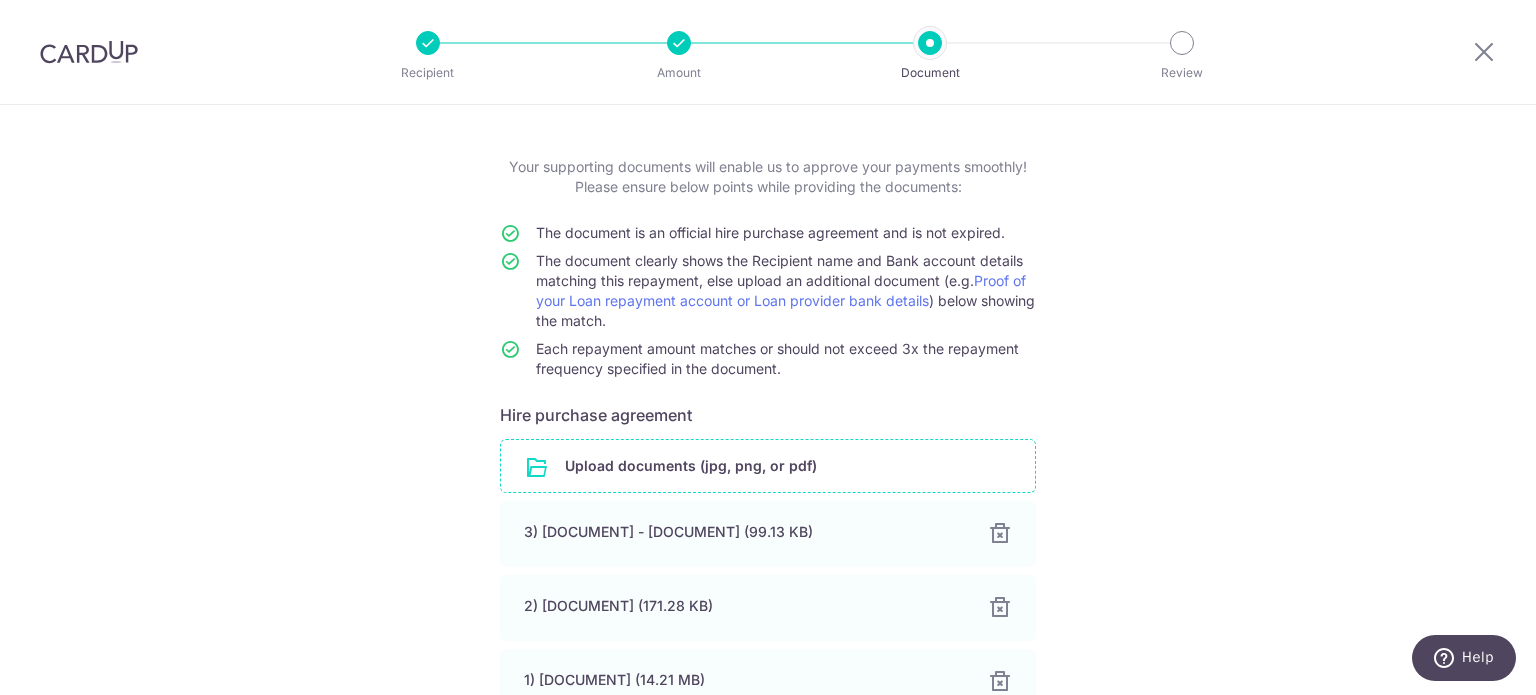 click at bounding box center (768, 466) 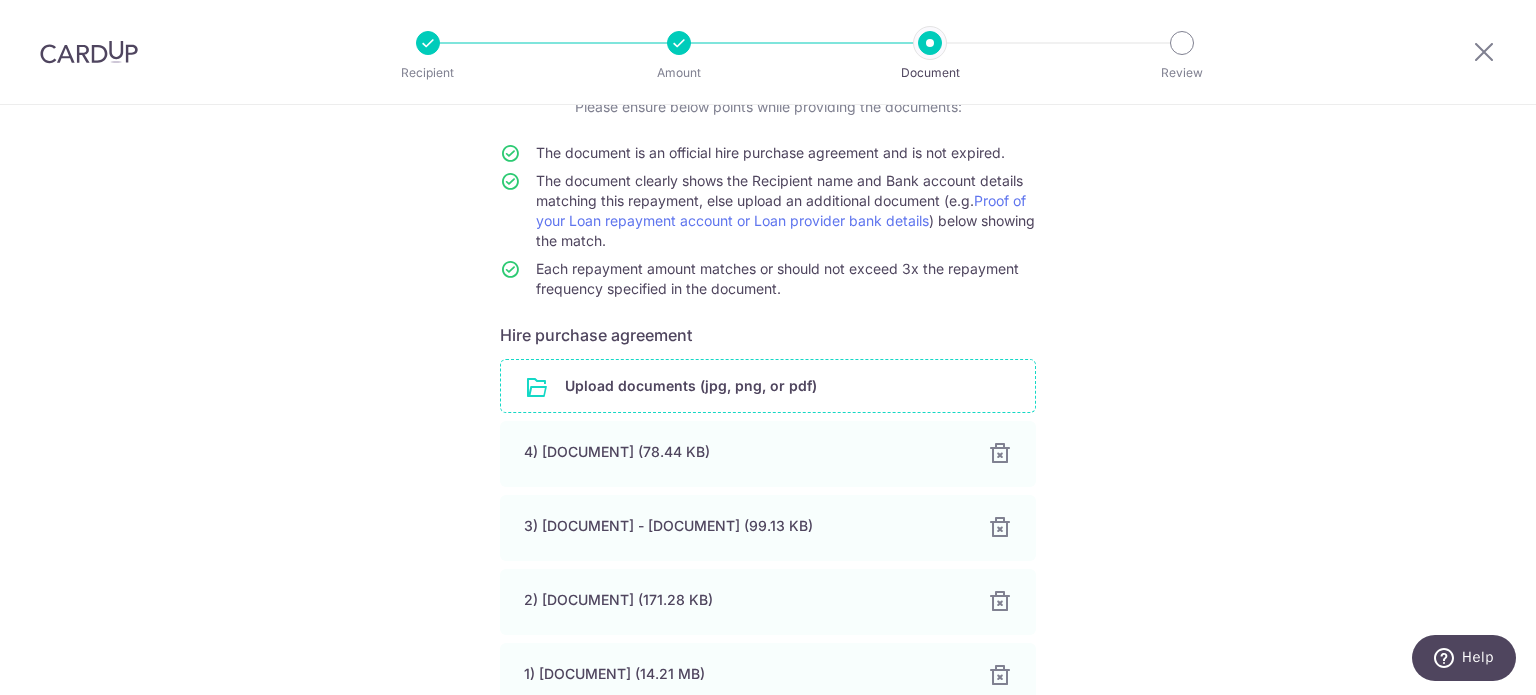 scroll, scrollTop: 280, scrollLeft: 0, axis: vertical 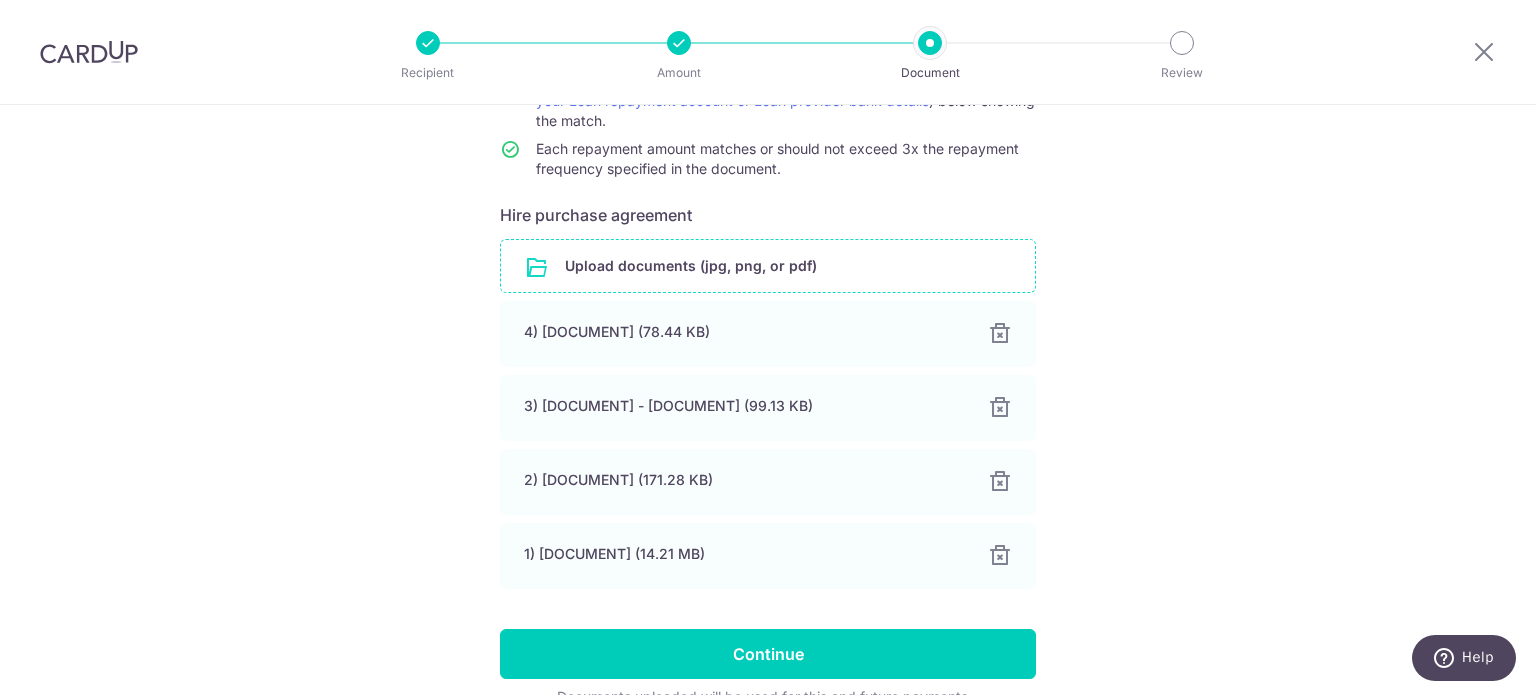 click at bounding box center (768, 266) 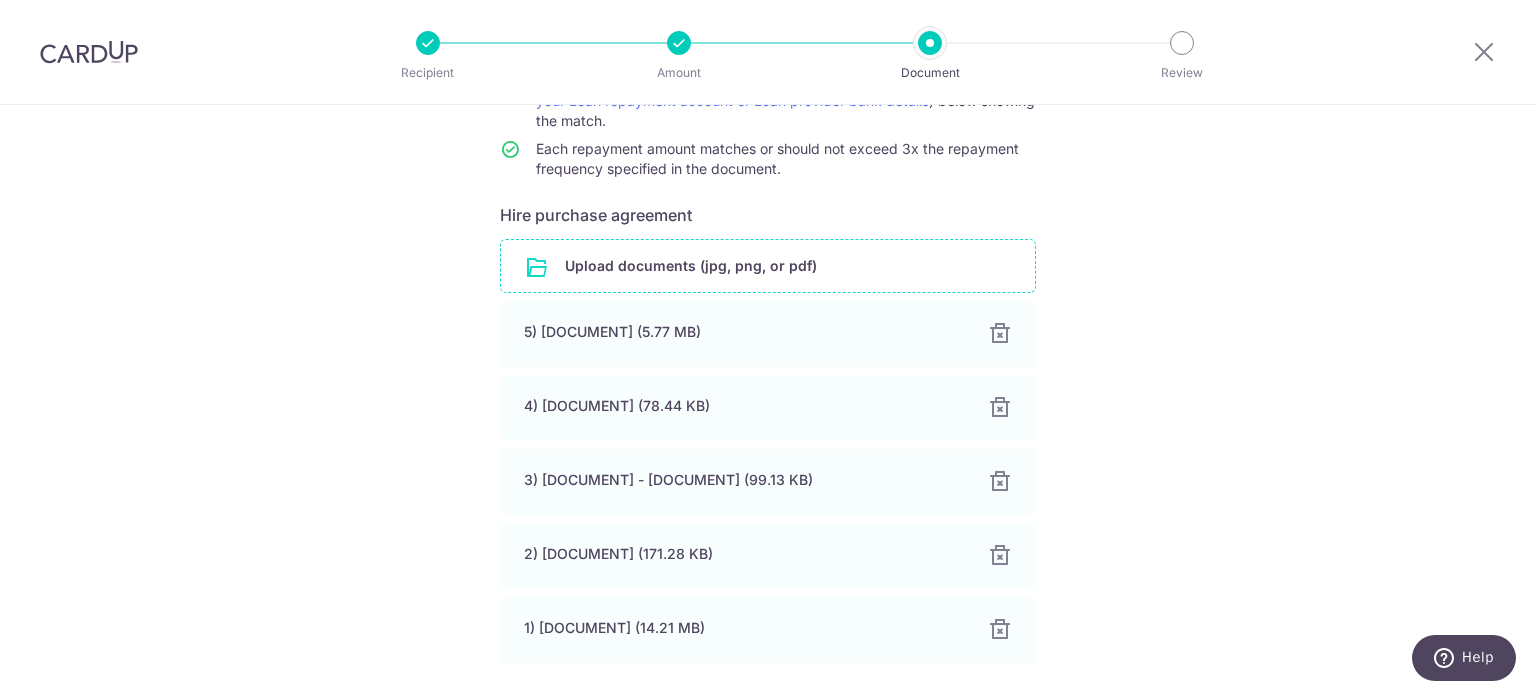 click at bounding box center [768, 266] 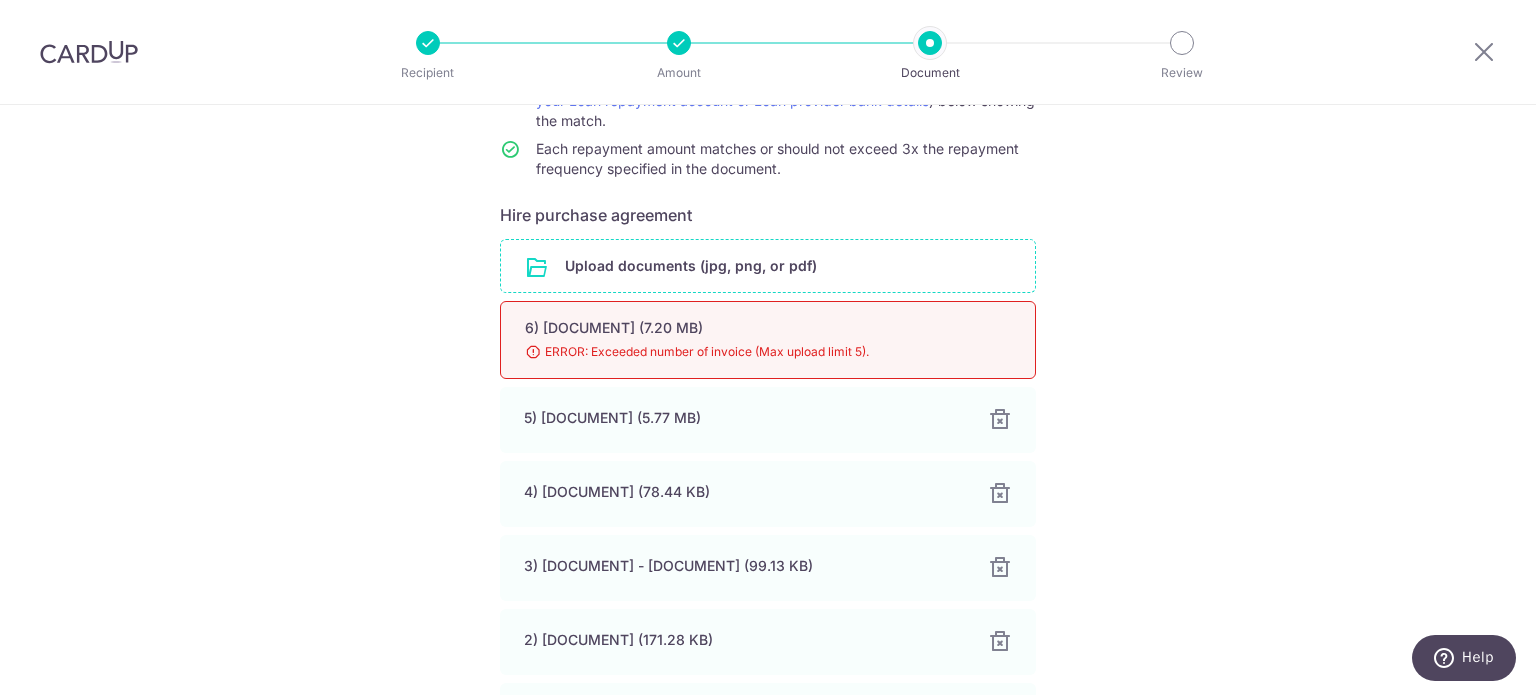 click on "Help us verify your payment
Your supporting documents will enable us to approve your payments smoothly!  Please ensure below points while providing the documents:
The document is an official hire purchase agreement and is not expired.
The document clearly shows the Recipient name and Bank account details matching this repayment, else upload an additional document (e.g.  Proof of your Loan repayment account or Loan provider bank details ) below showing the match.
Each repayment amount matches or should not exceed 3x the repayment frequency specified in the document.
Hire purchase agreement
Upload documents (jpg, png, or pdf) 6) [DOCUMENT] (7.20 MB) 98% ERROR: Exceeded number of invoice (Max upload limit 5). 5) [DOCUMENT] 100% 4) [DOCUMENT] 100% 100% 100%" at bounding box center [768, 393] 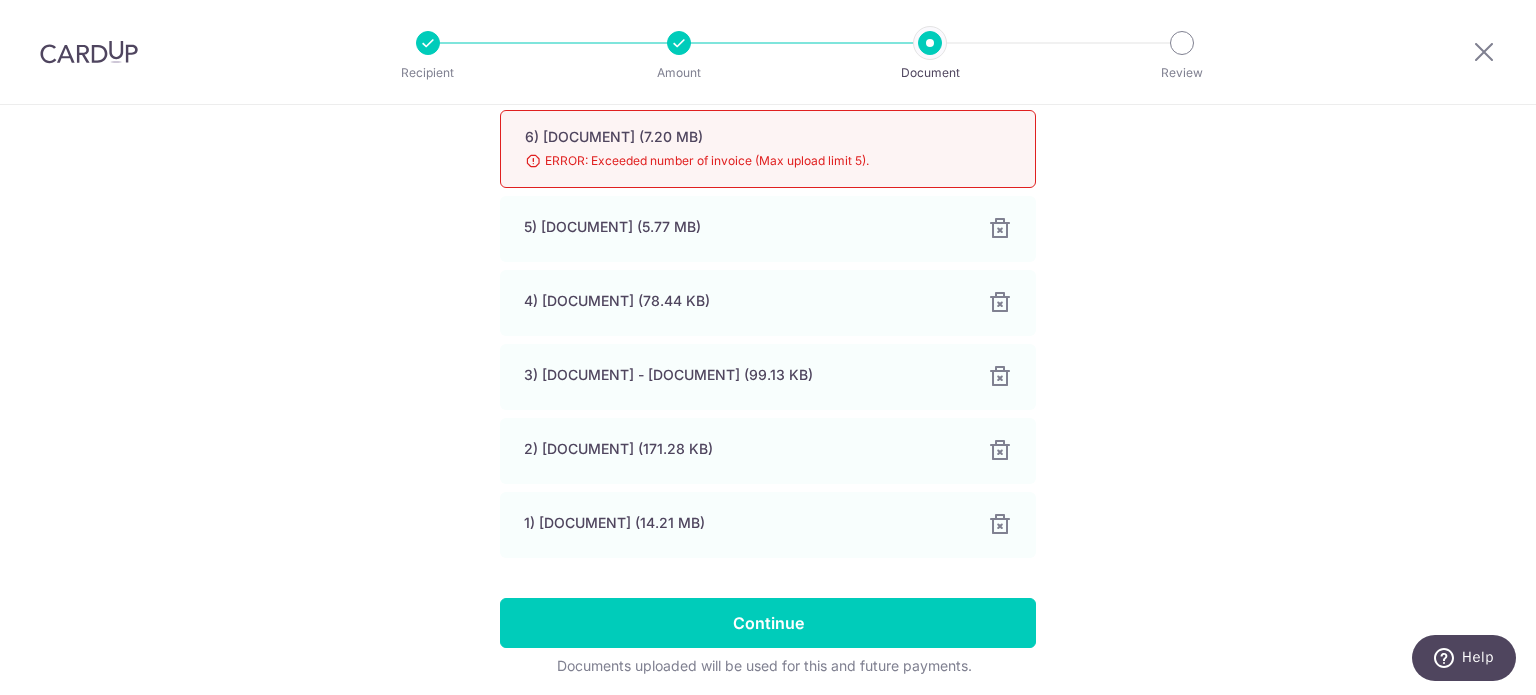 scroll, scrollTop: 344, scrollLeft: 0, axis: vertical 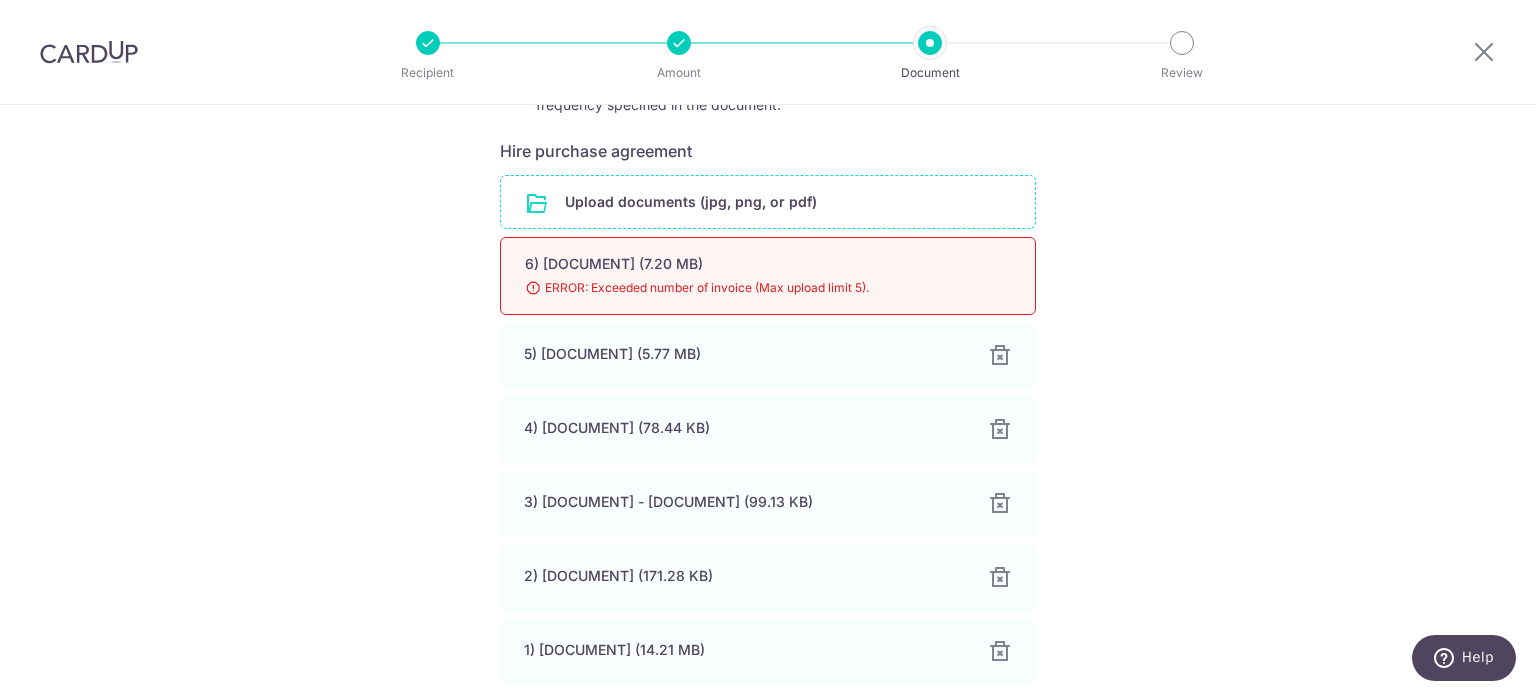 click at bounding box center [768, 202] 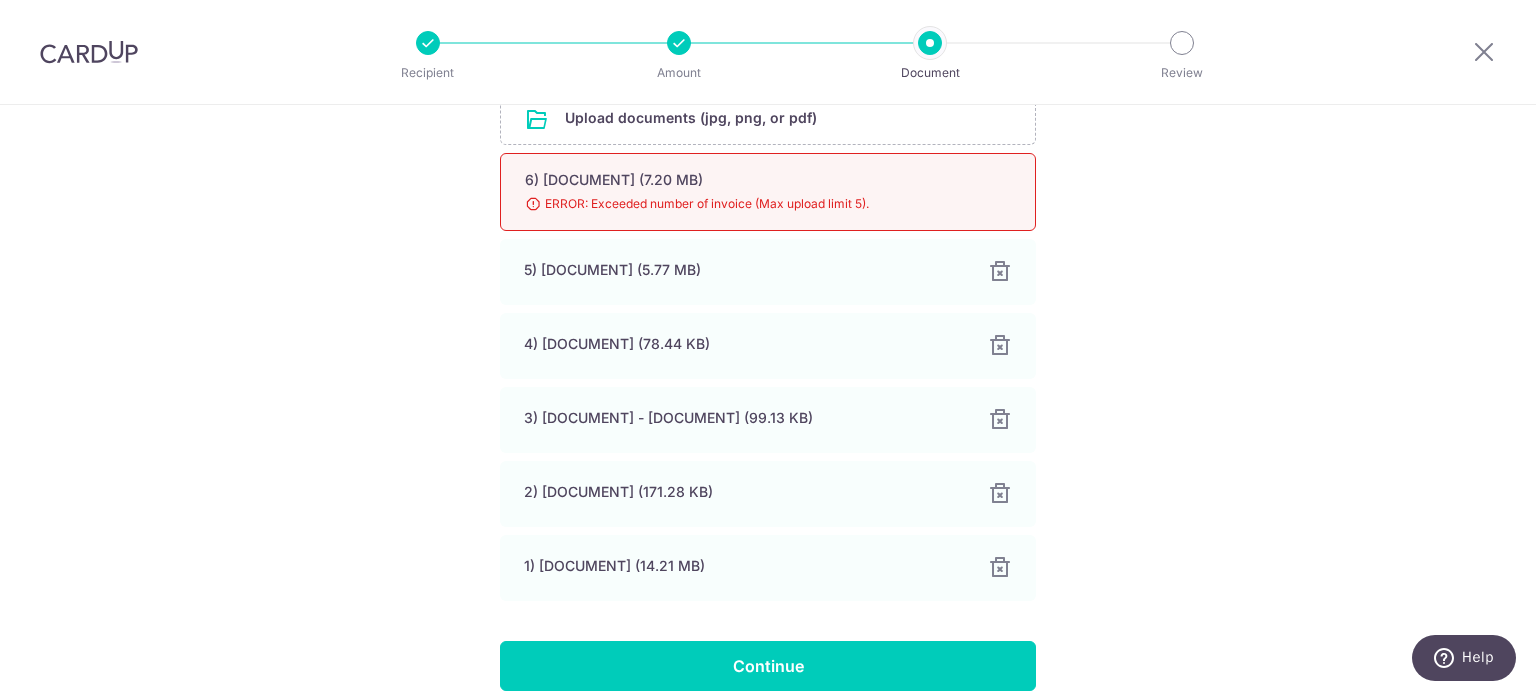 scroll, scrollTop: 544, scrollLeft: 0, axis: vertical 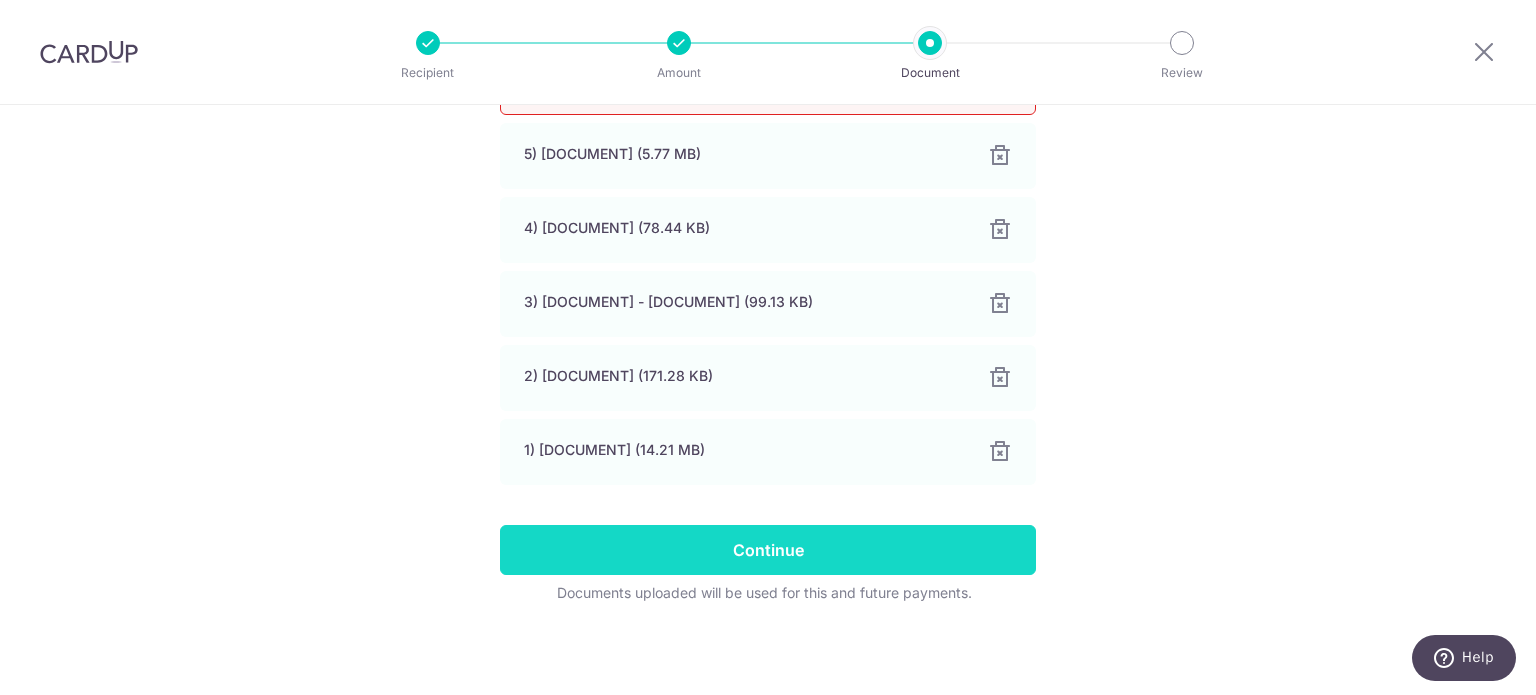 click on "Continue" at bounding box center (768, 550) 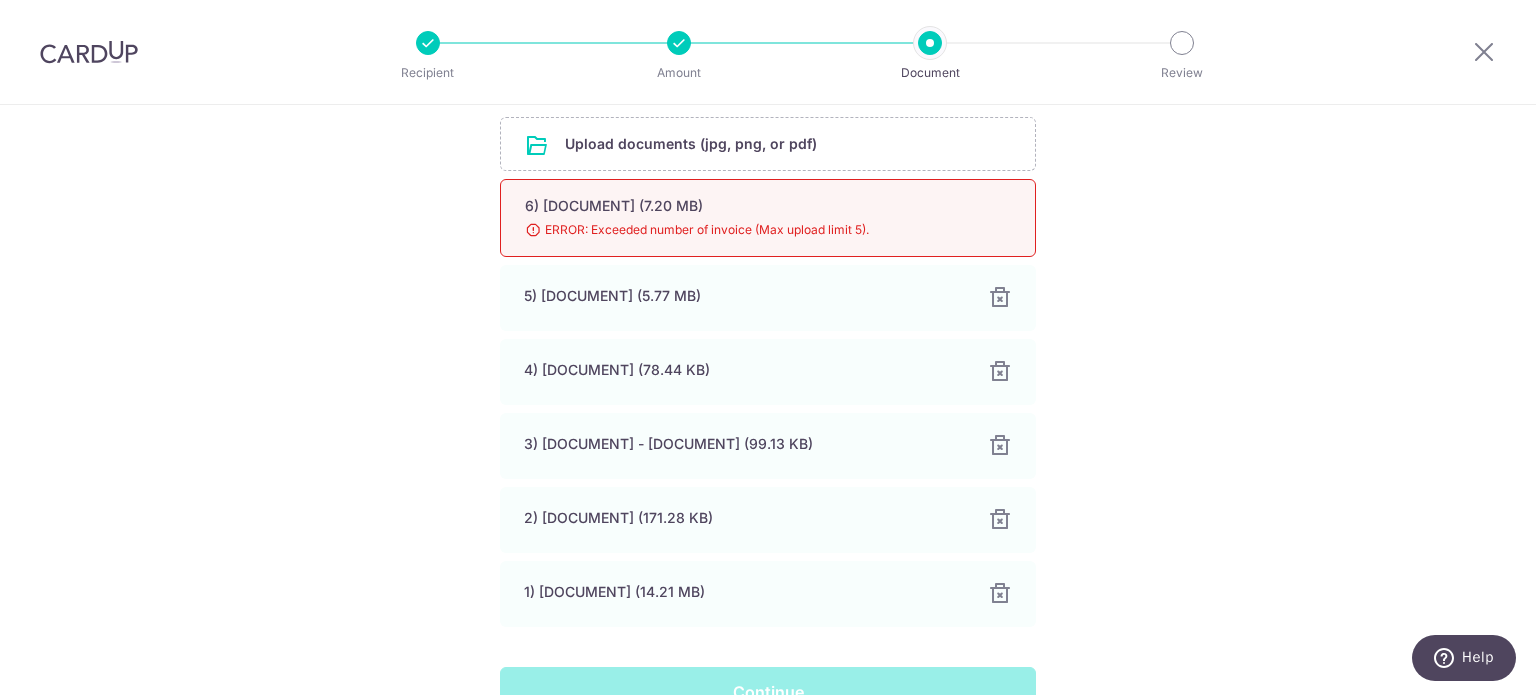 scroll, scrollTop: 144, scrollLeft: 0, axis: vertical 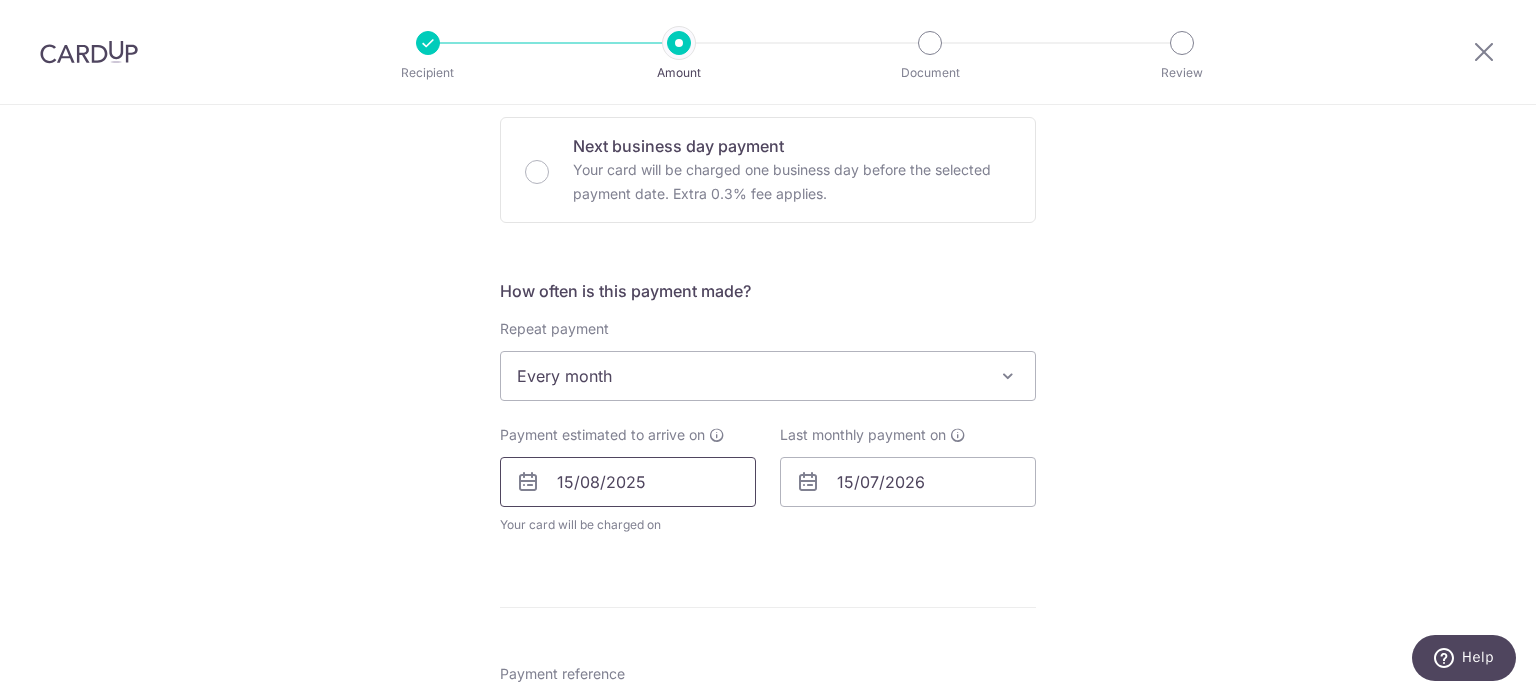 click on "15/08/2025" at bounding box center [628, 482] 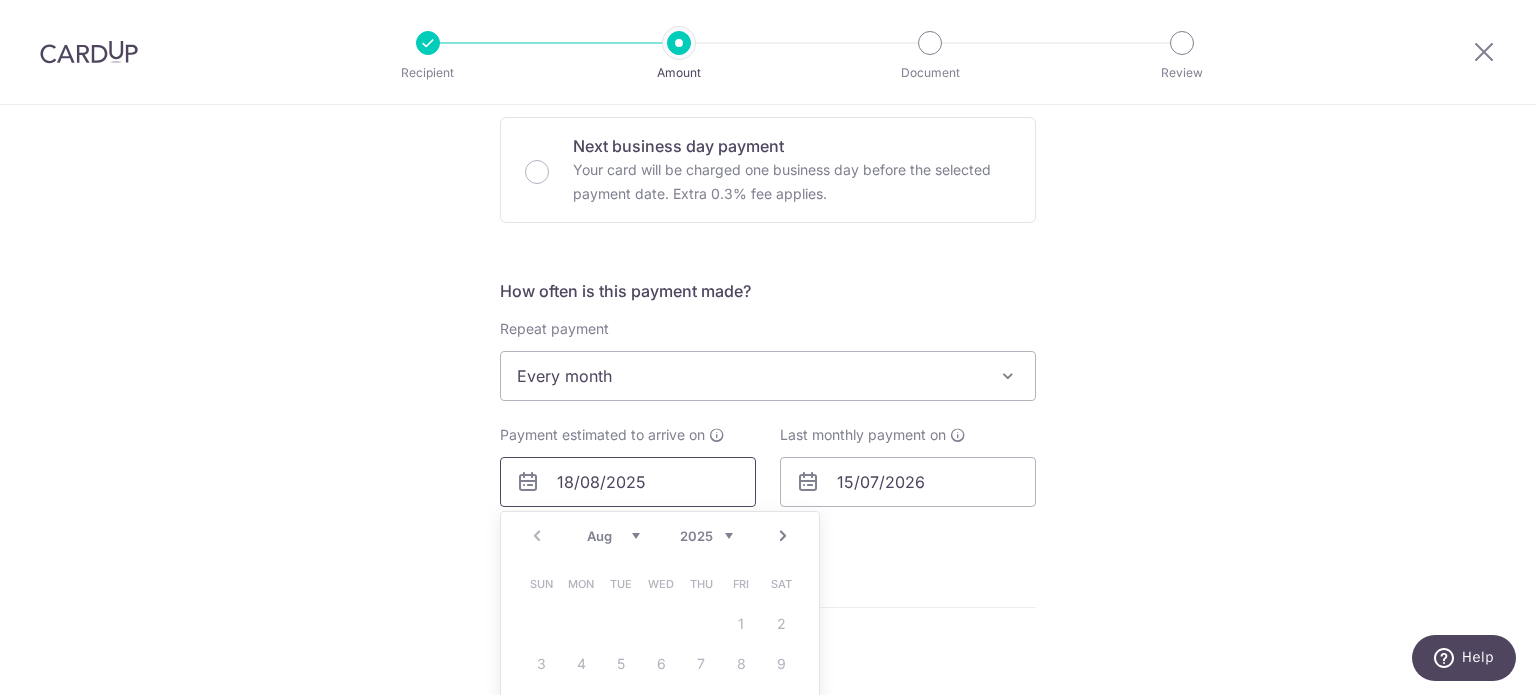 type on "18/08/2025" 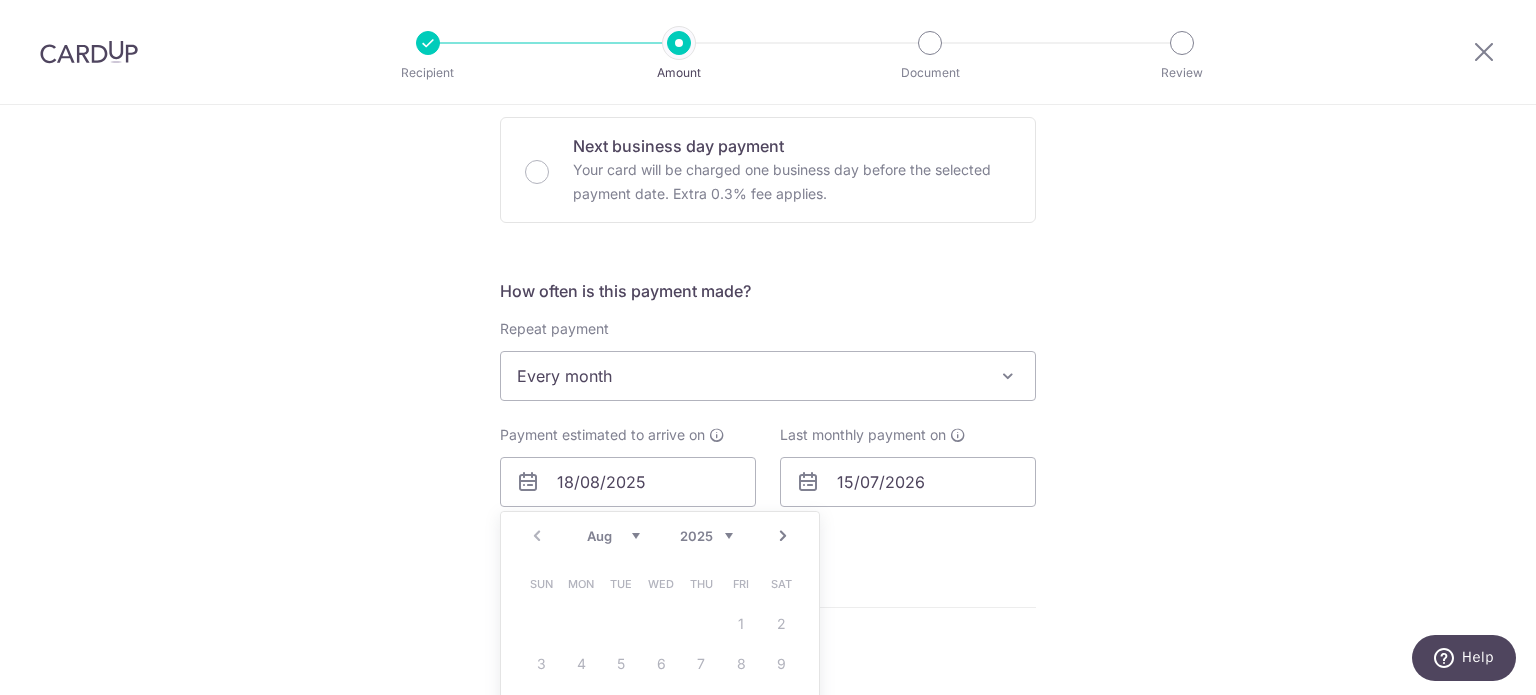 click on "Tell us more about your payment
Enter payment amount
SGD
1,535.00
1535.00
Select Card
**** 6656
Add credit card
Your Cards
**** 6656
Secure 256-bit SSL
Text
New card details
Card
Secure 256-bit SSL" at bounding box center (768, 454) 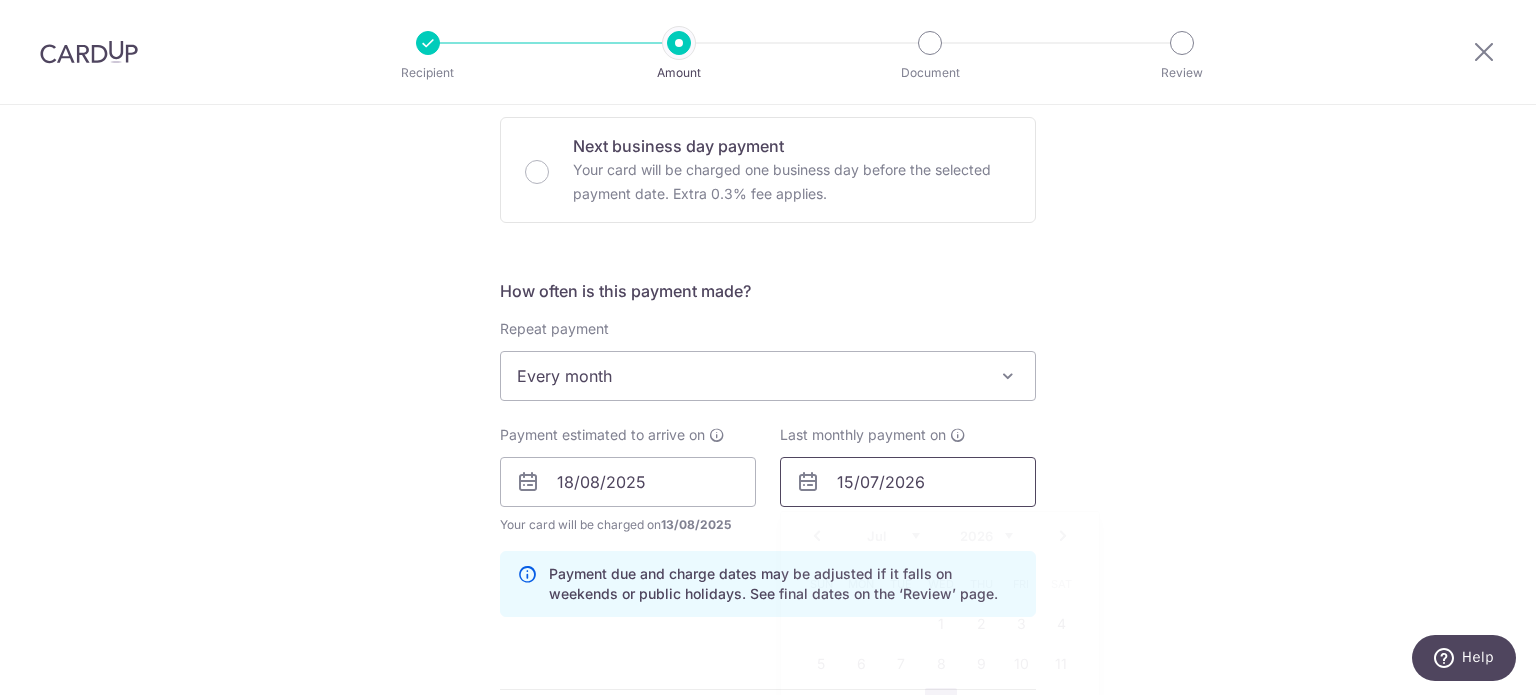click on "15/07/2026" at bounding box center [908, 482] 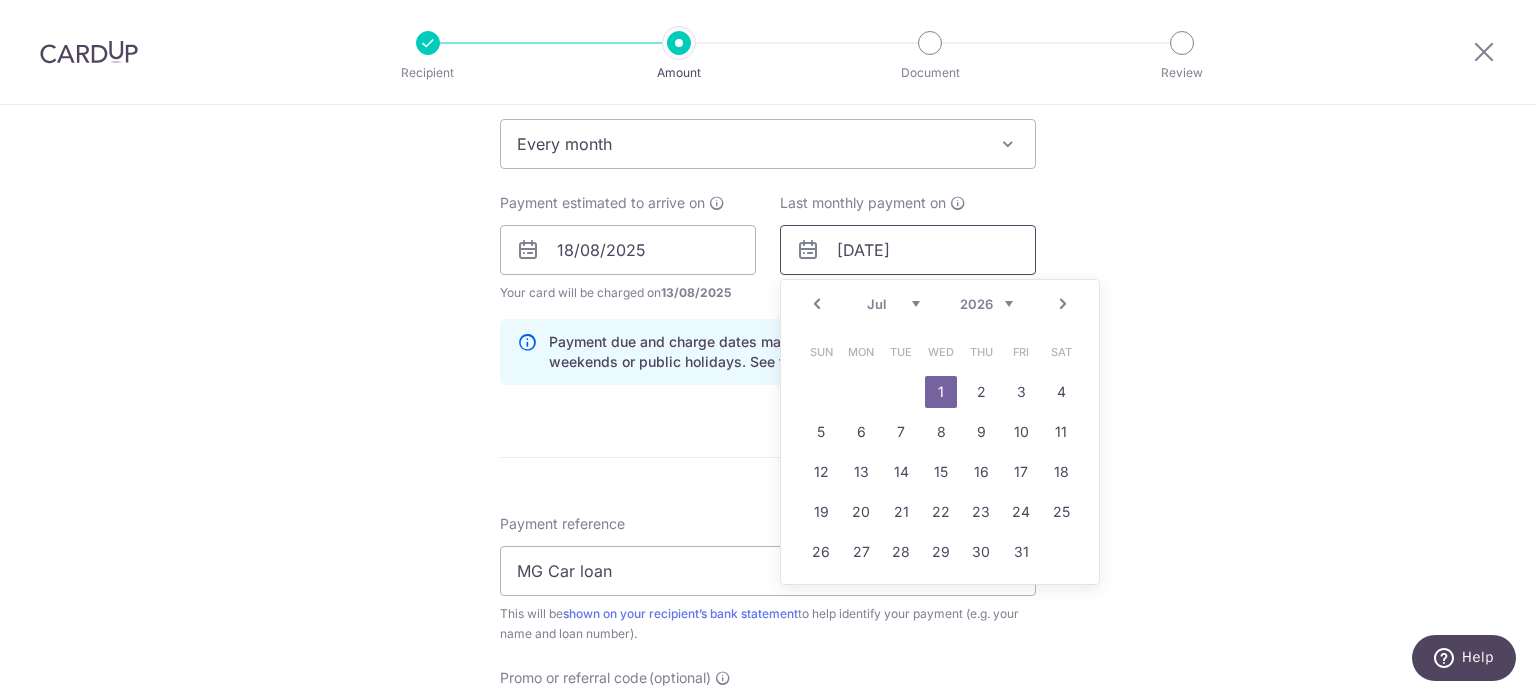 scroll, scrollTop: 900, scrollLeft: 0, axis: vertical 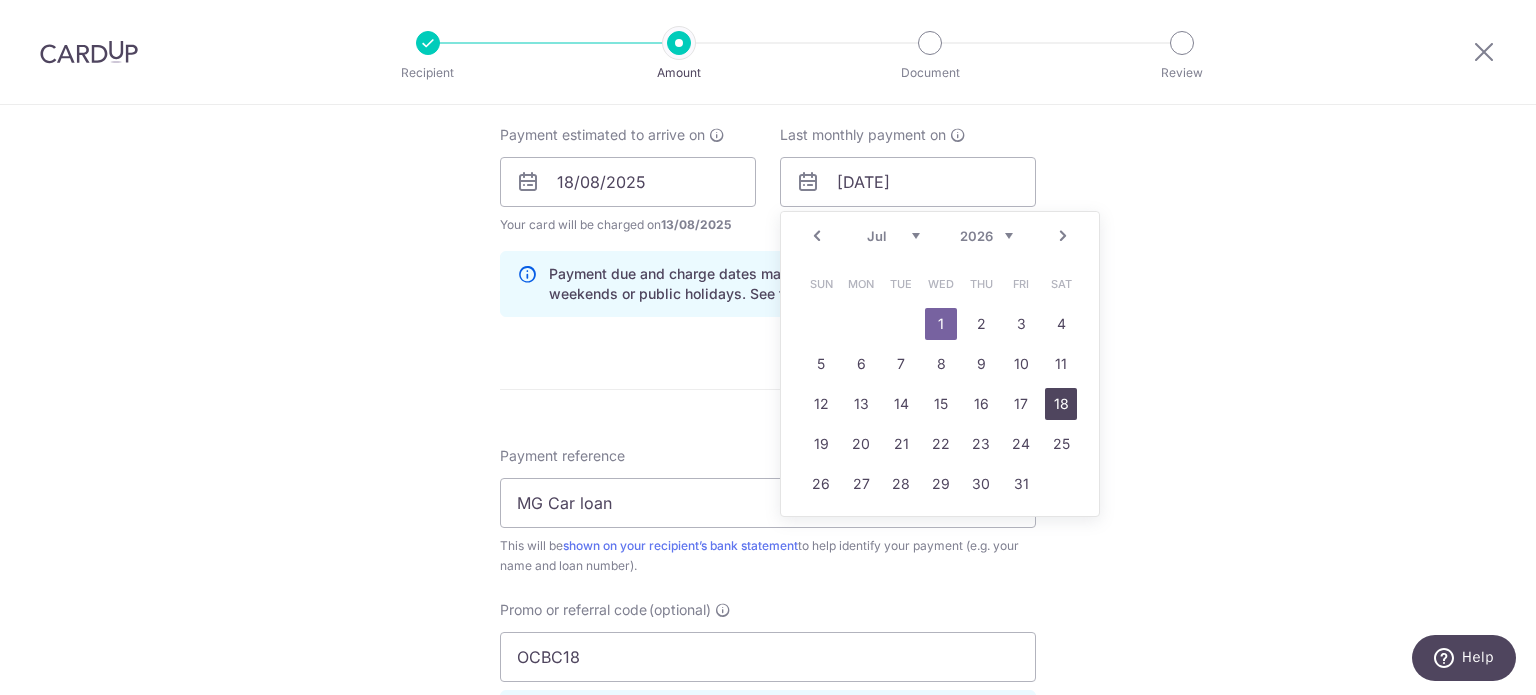 click on "18" at bounding box center (1061, 404) 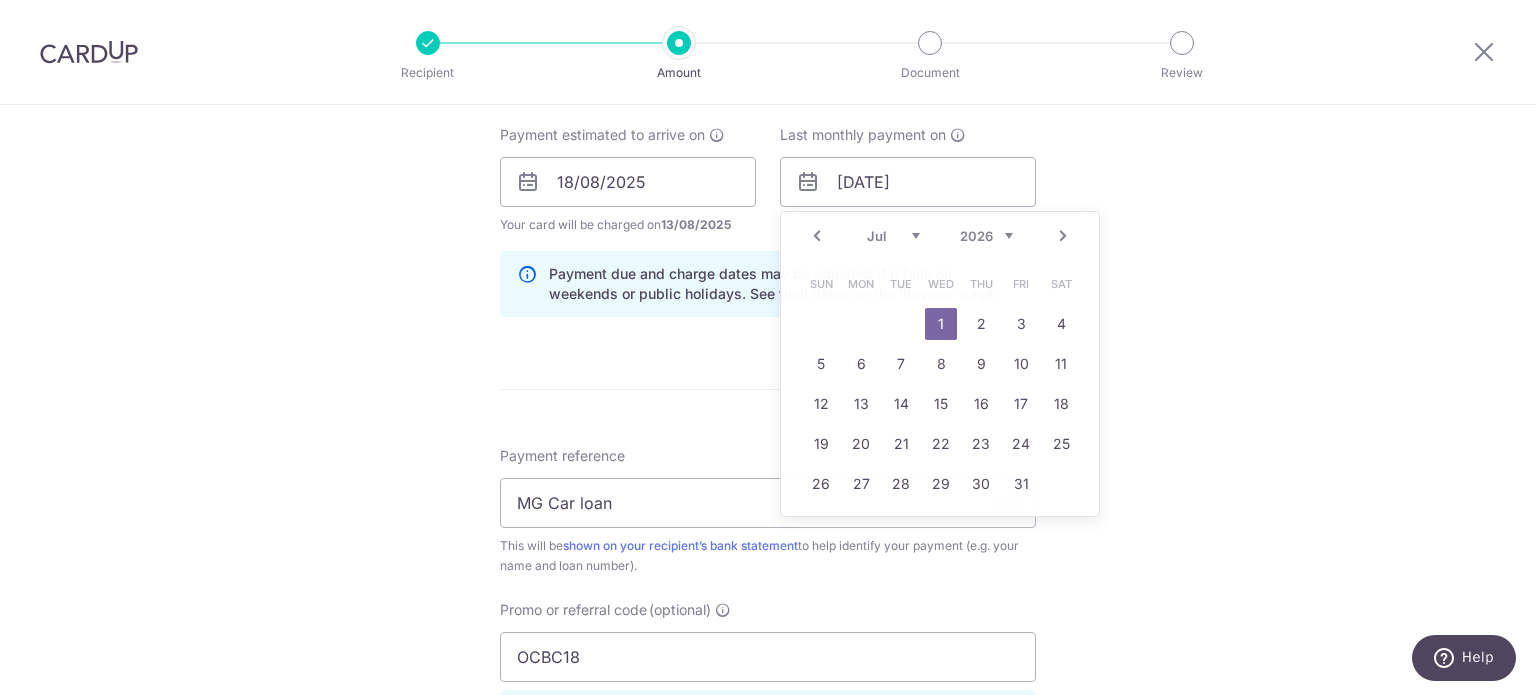 type on "18/07/2026" 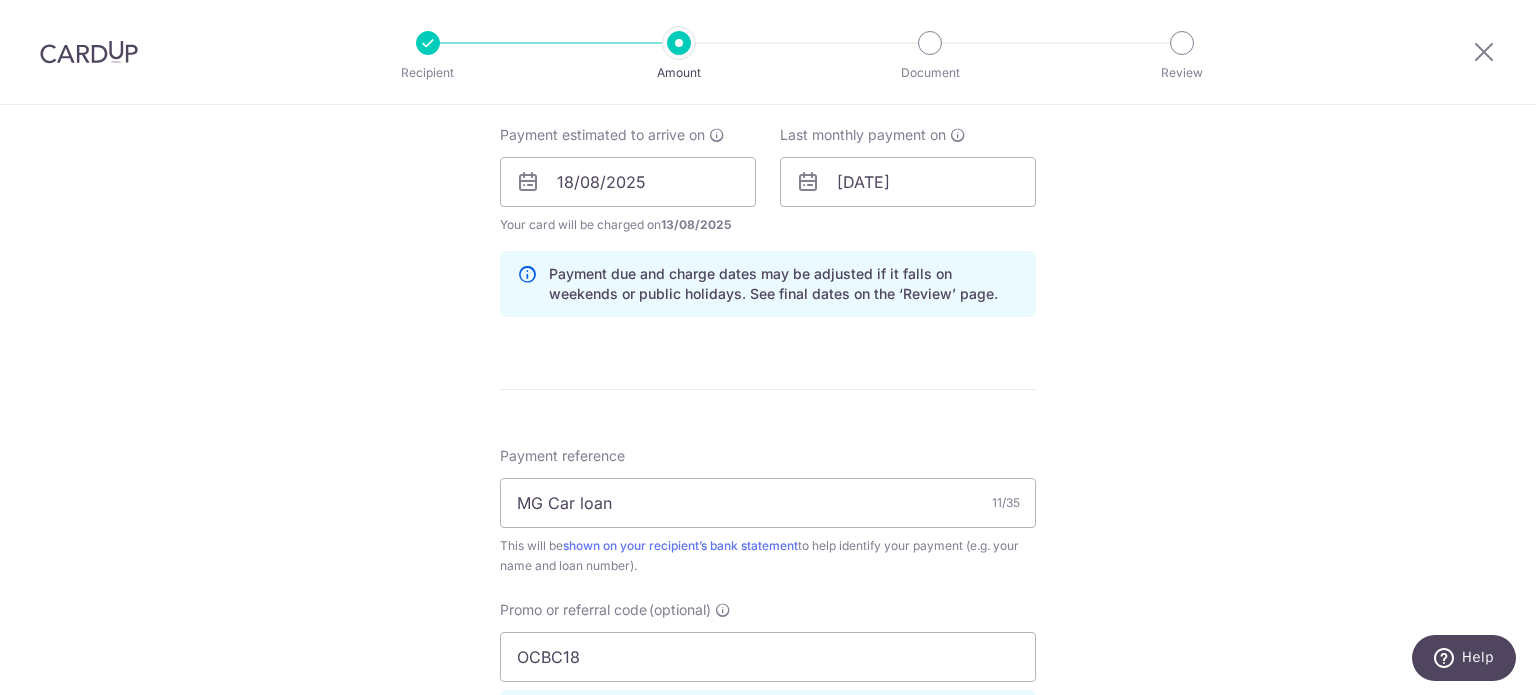 click on "Tell us more about your payment
Enter payment amount
SGD
1,535.00
1535.00
Select Card
**** 6656
Add credit card
Your Cards
**** 6656
Secure 256-bit SSL
Text
New card details
Card
Secure 256-bit SSL" at bounding box center (768, 195) 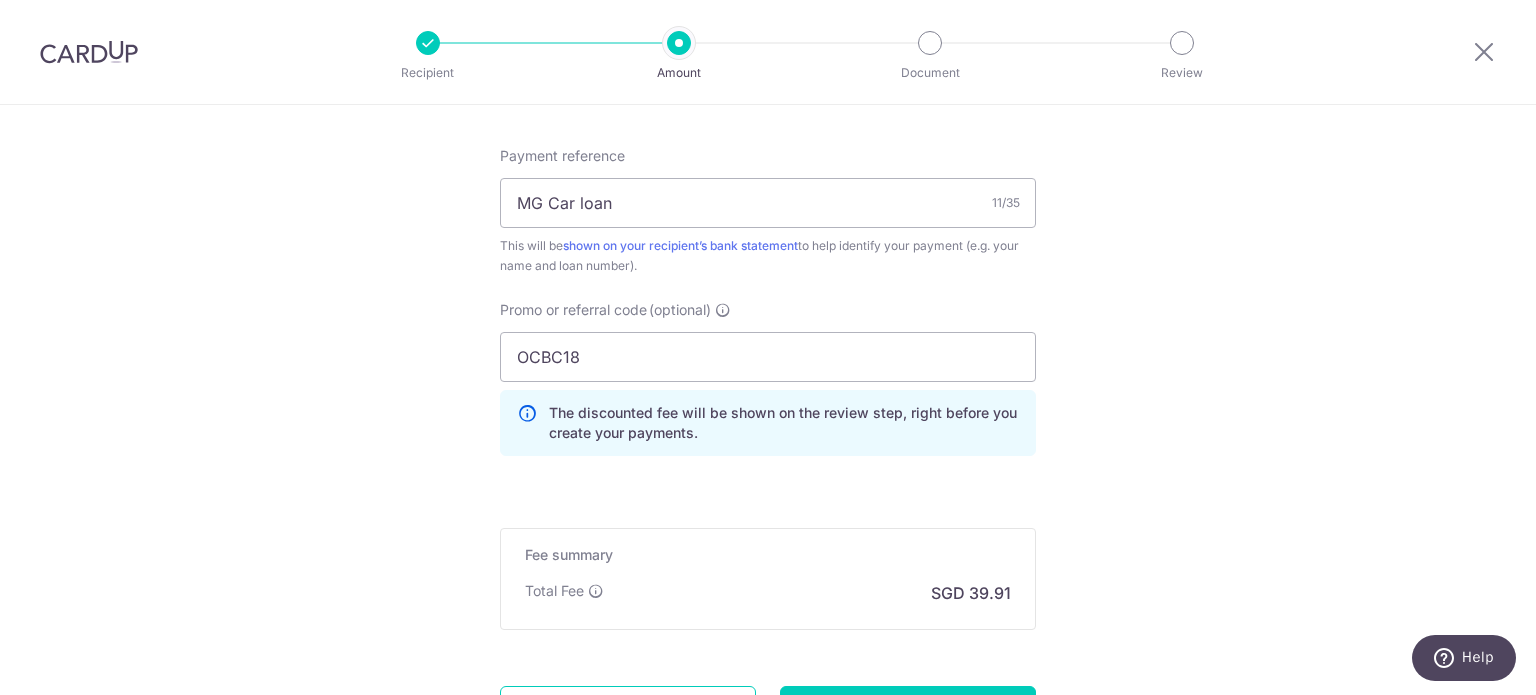 scroll, scrollTop: 1300, scrollLeft: 0, axis: vertical 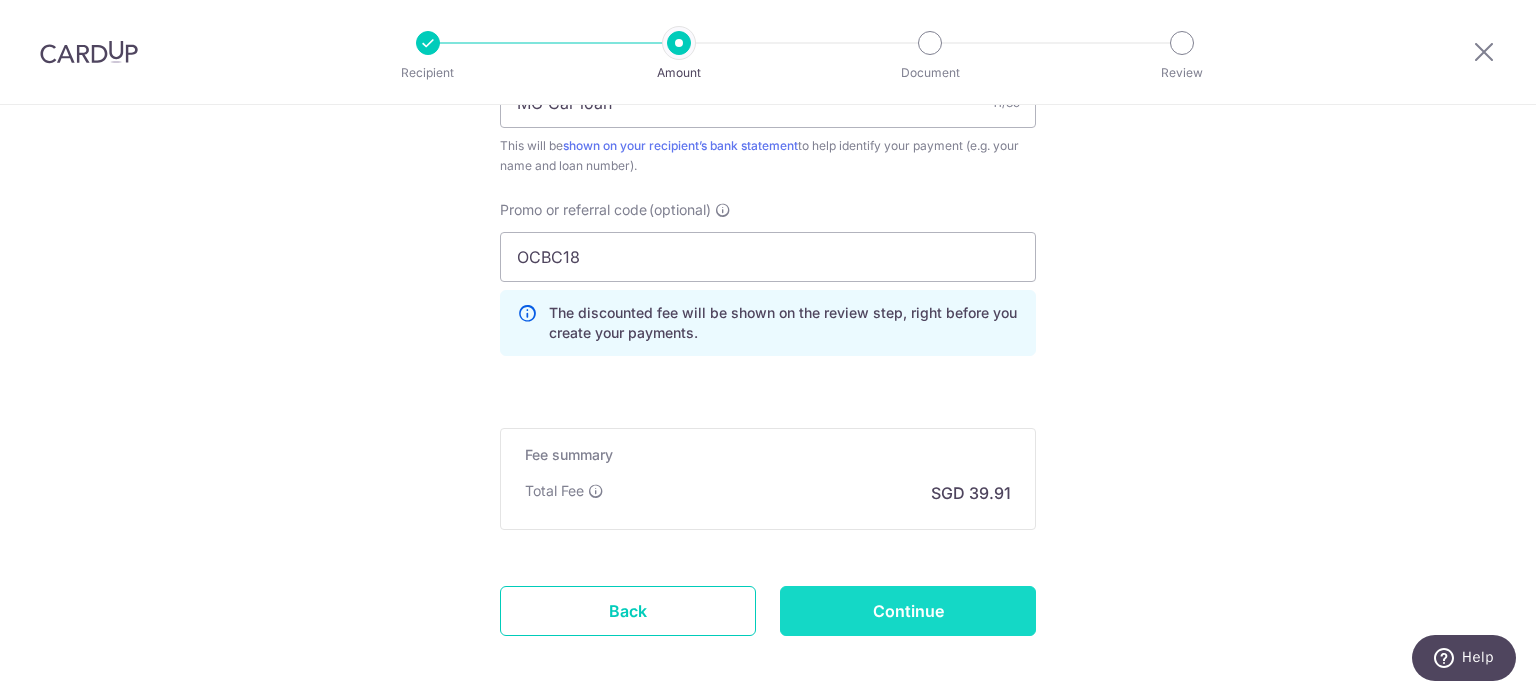 click on "Continue" at bounding box center [908, 611] 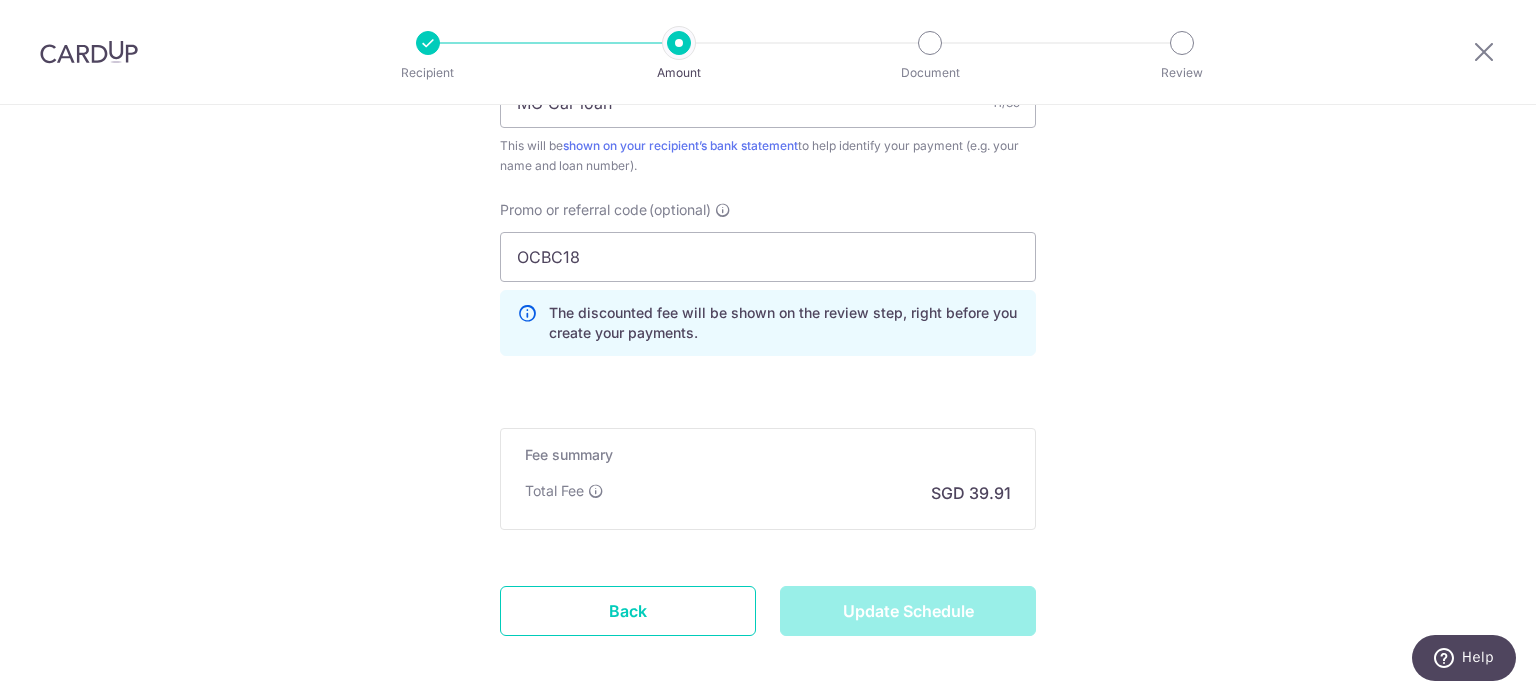 type on "Update Schedule" 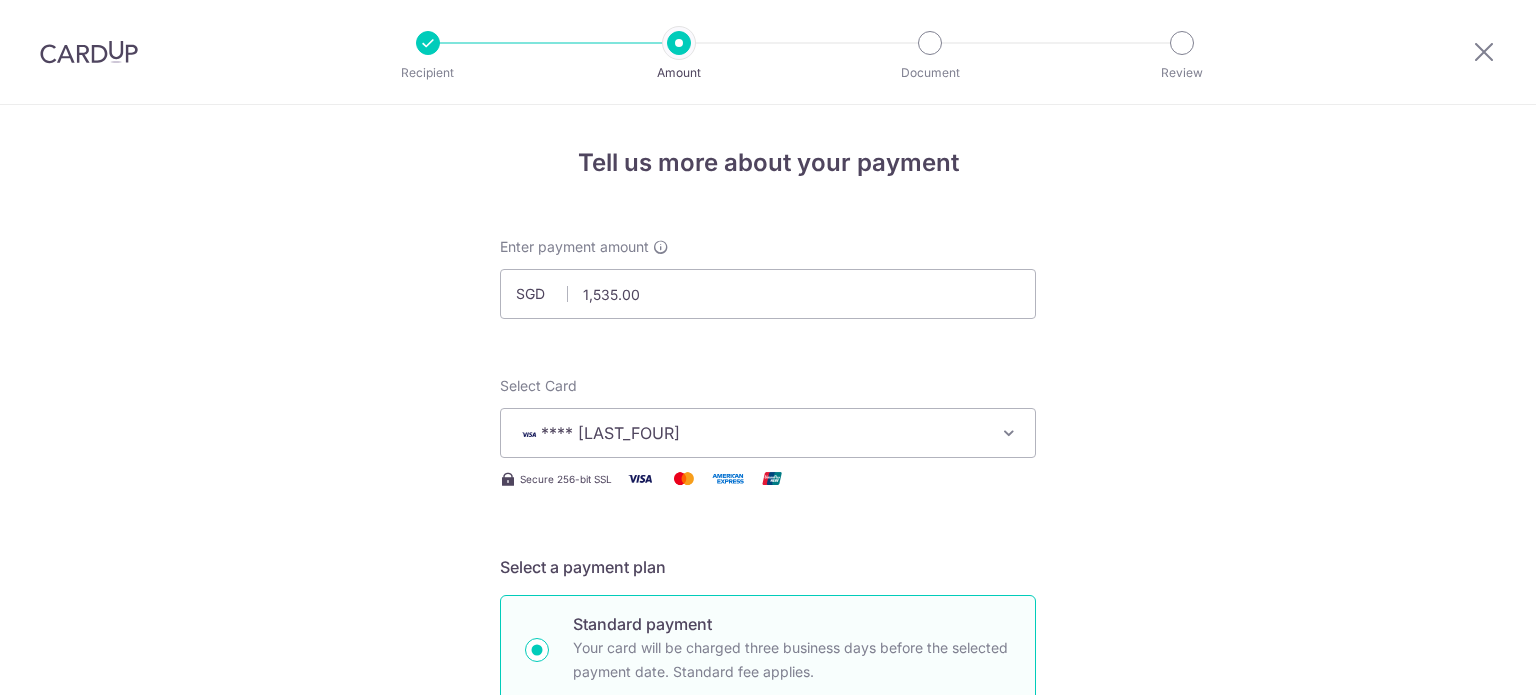 scroll, scrollTop: 0, scrollLeft: 0, axis: both 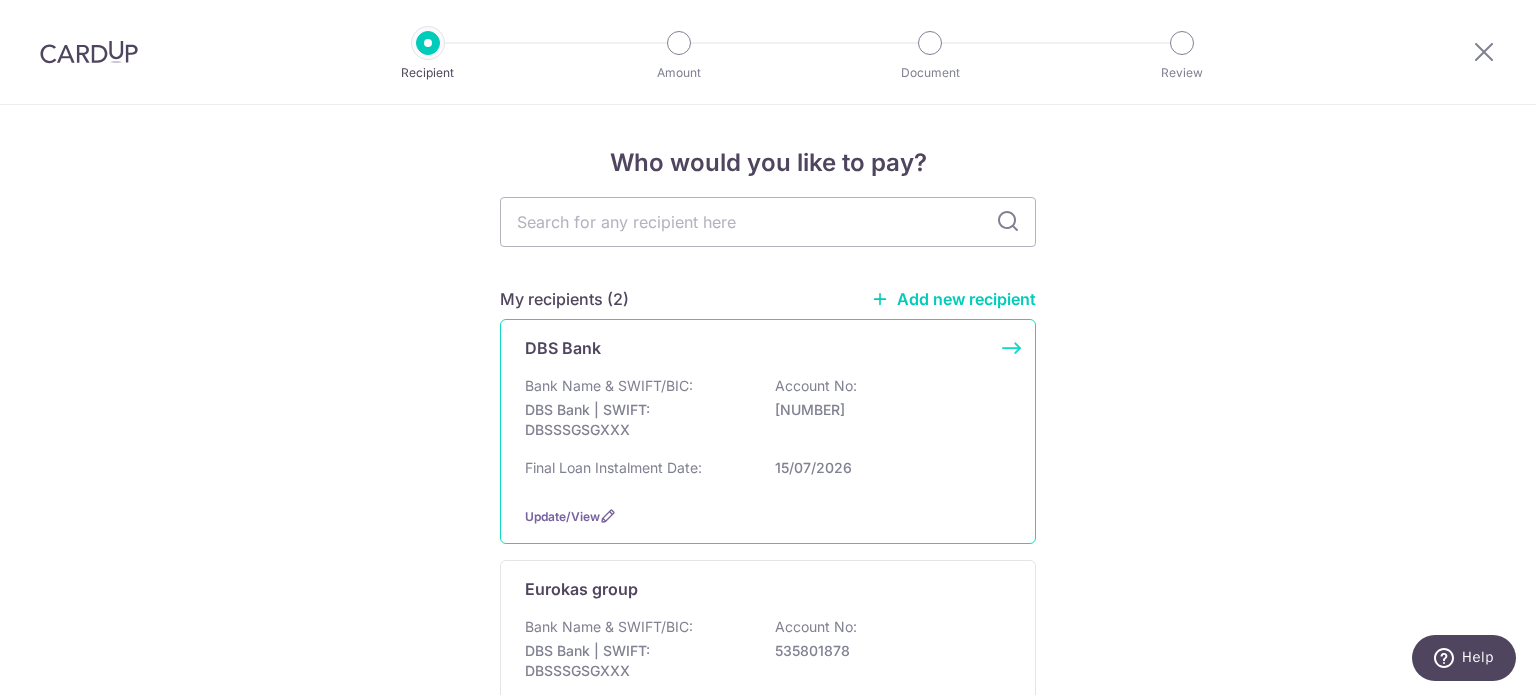 click on "Bank Name & SWIFT/BIC:
DBS Bank | SWIFT: DBSSSGSGXXX
Account No:
172219683" at bounding box center (768, 413) 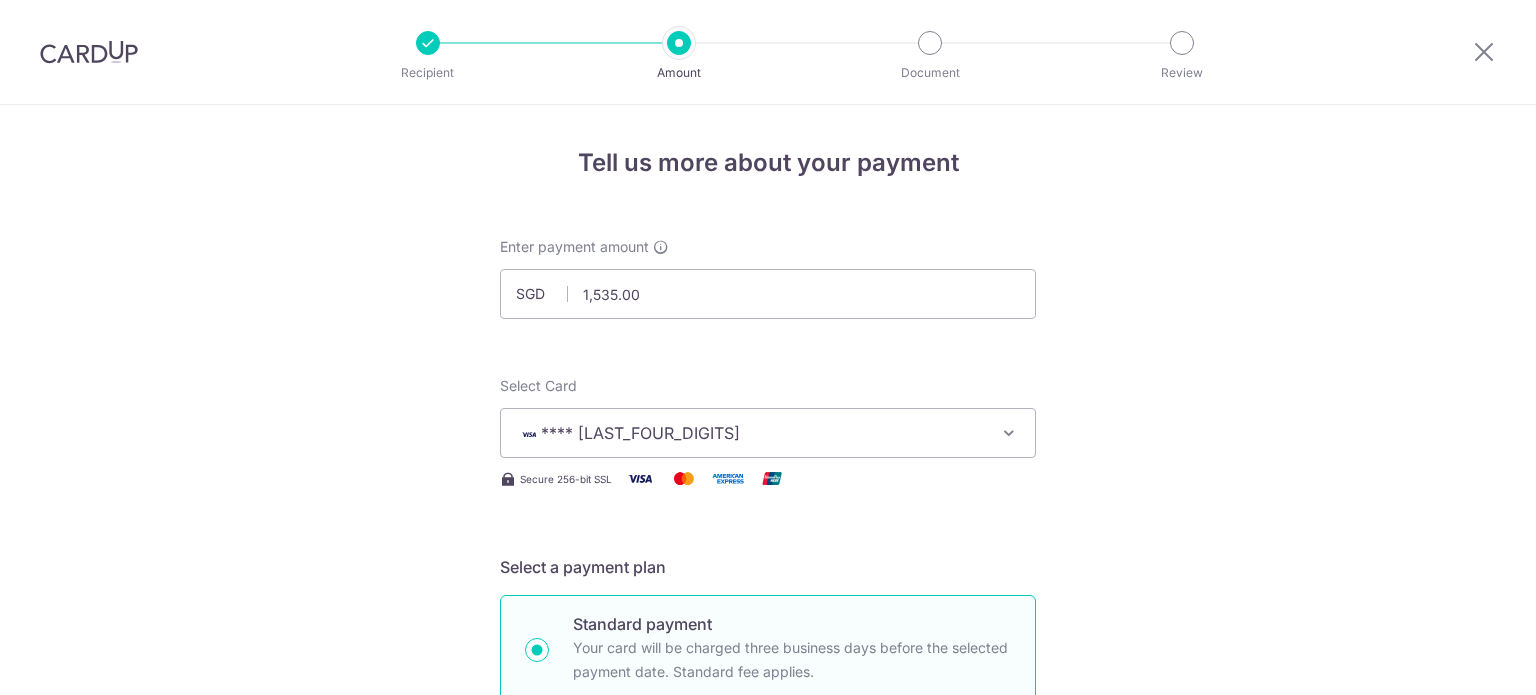 scroll, scrollTop: 0, scrollLeft: 0, axis: both 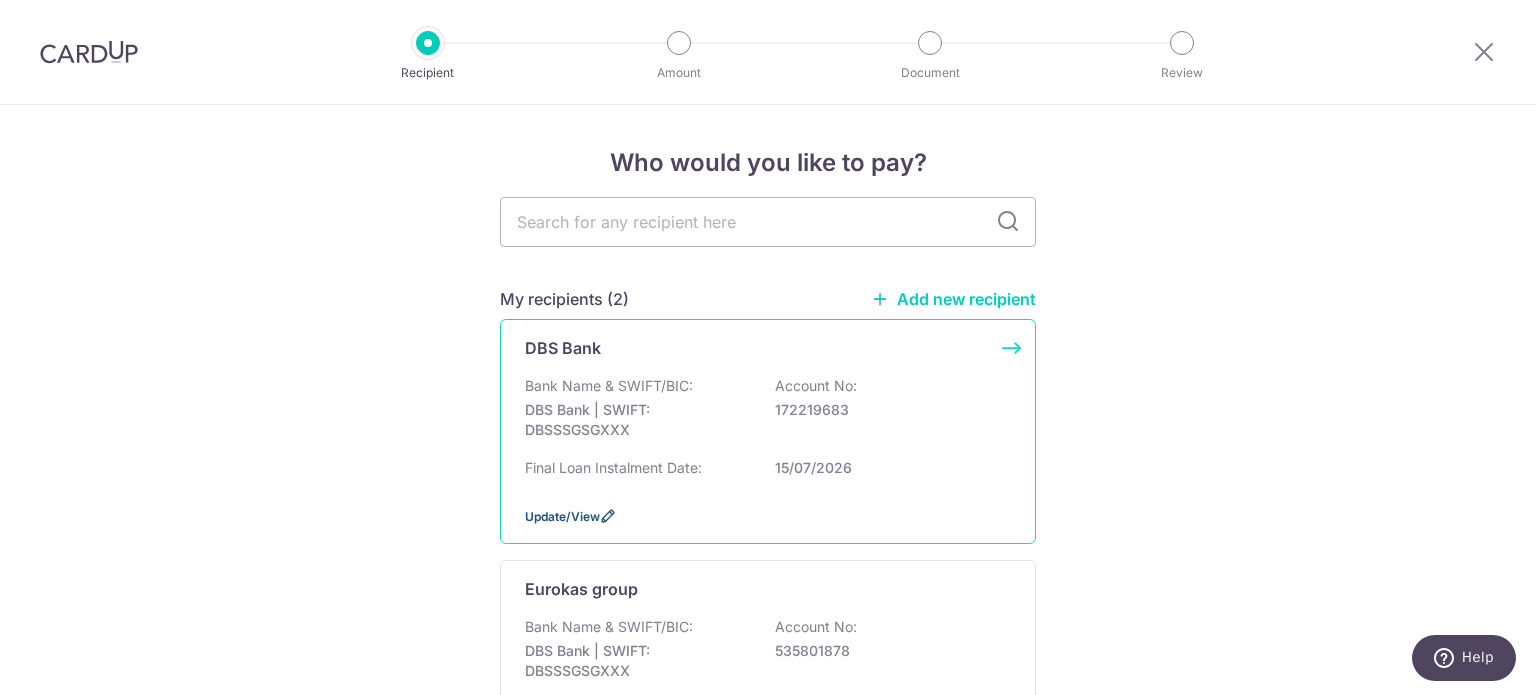 click on "Update/View" at bounding box center [562, 516] 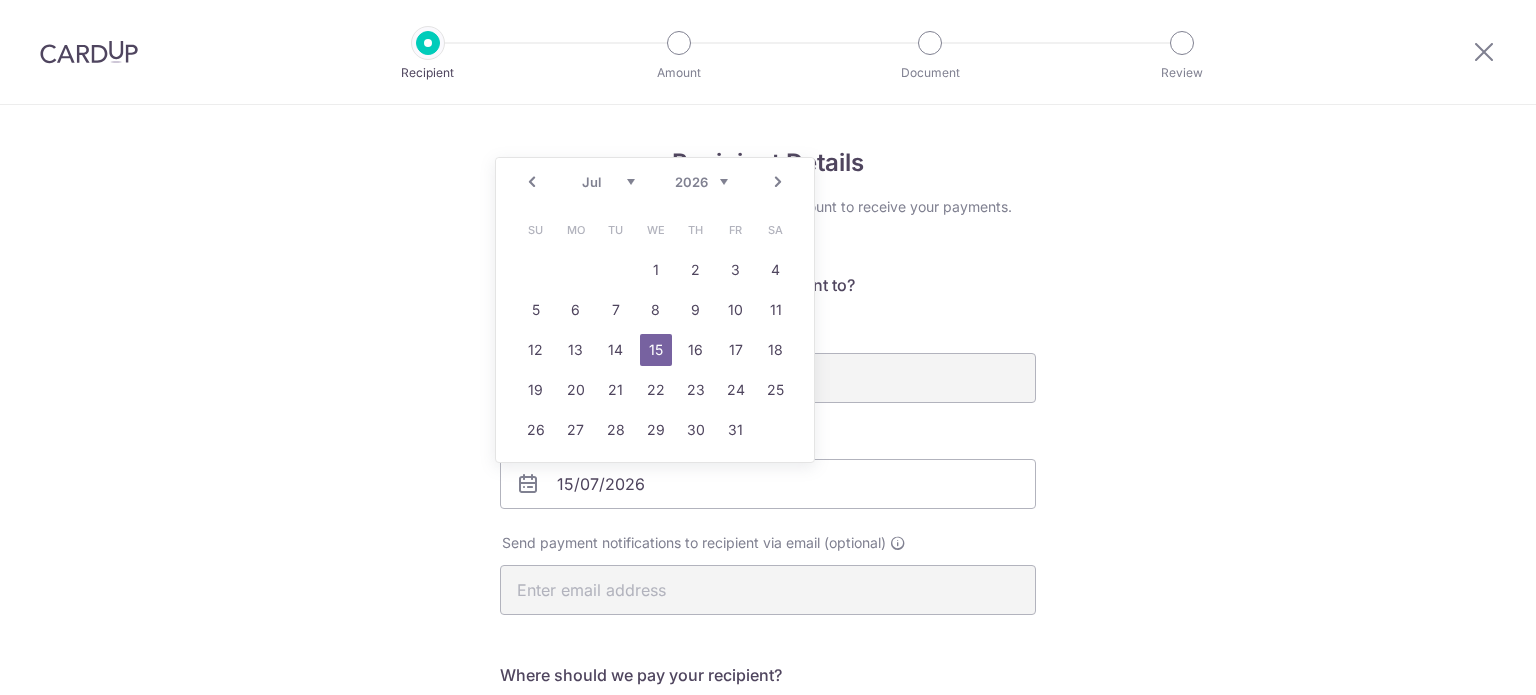 scroll, scrollTop: 0, scrollLeft: 0, axis: both 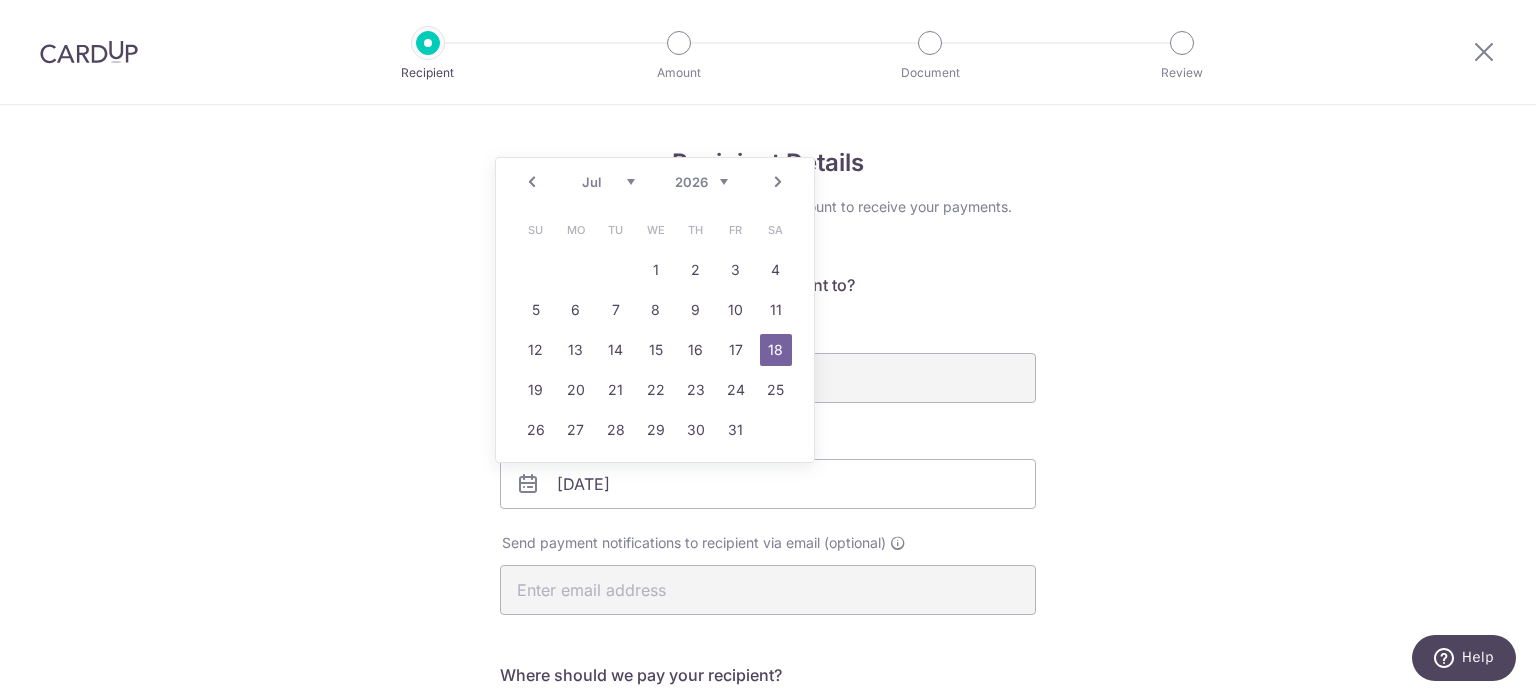 type on "[DATE]" 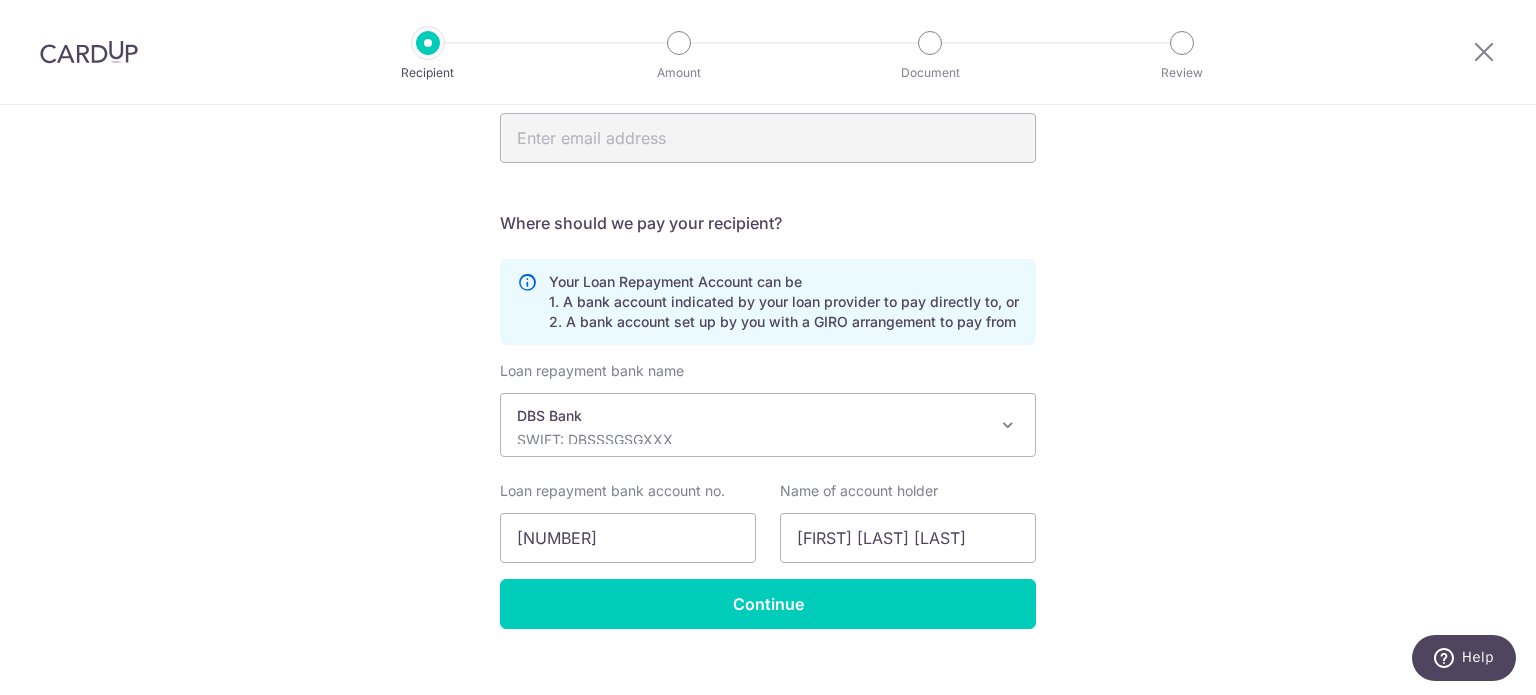 scroll, scrollTop: 479, scrollLeft: 0, axis: vertical 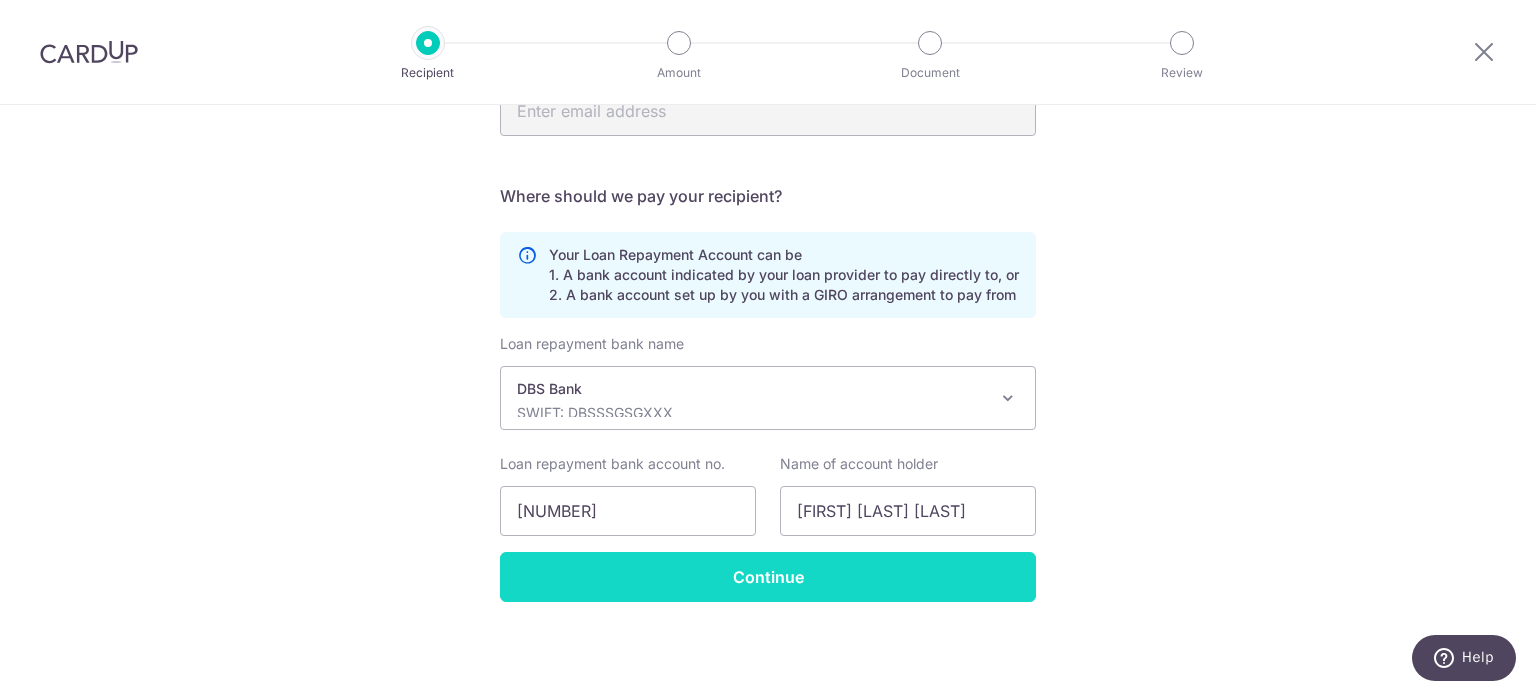 click on "Continue" at bounding box center (768, 577) 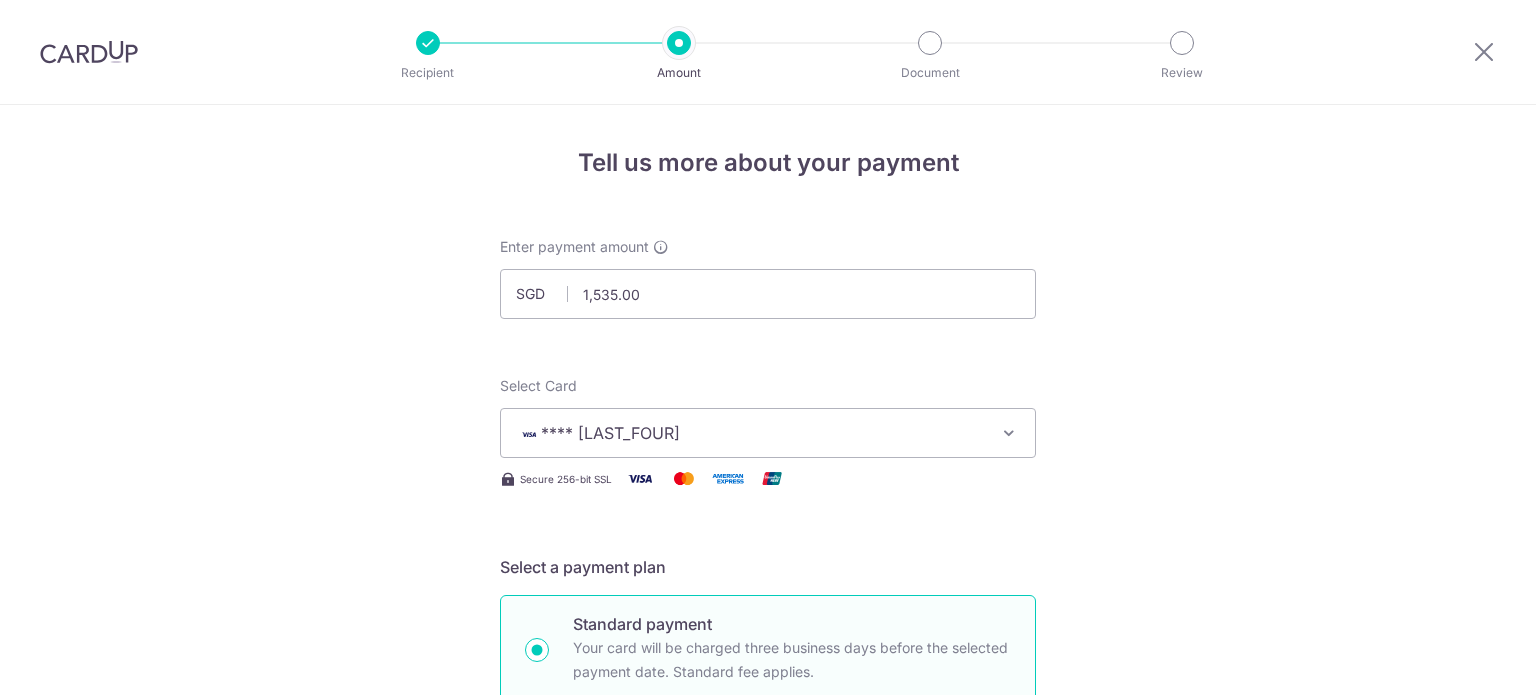 scroll, scrollTop: 0, scrollLeft: 0, axis: both 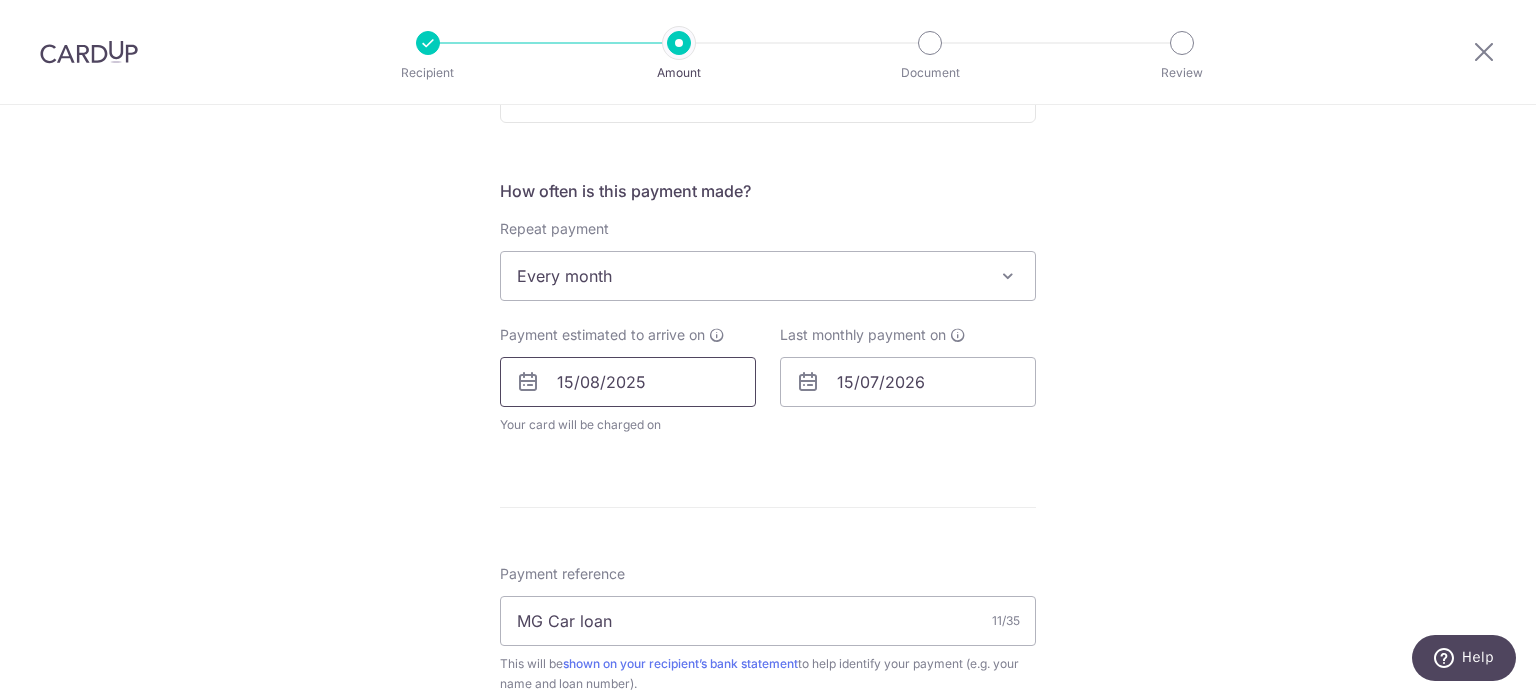 click on "15/08/2025" at bounding box center [628, 382] 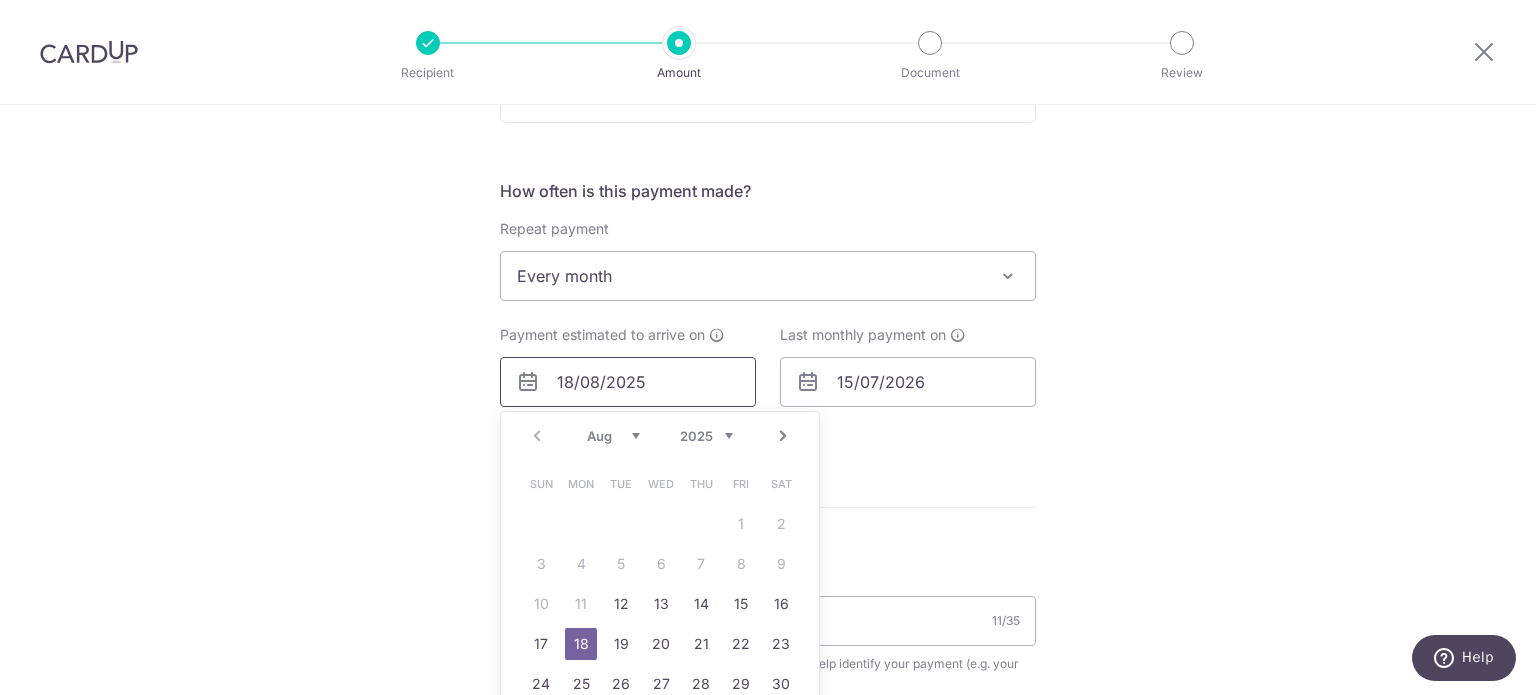 type on "18/08/2025" 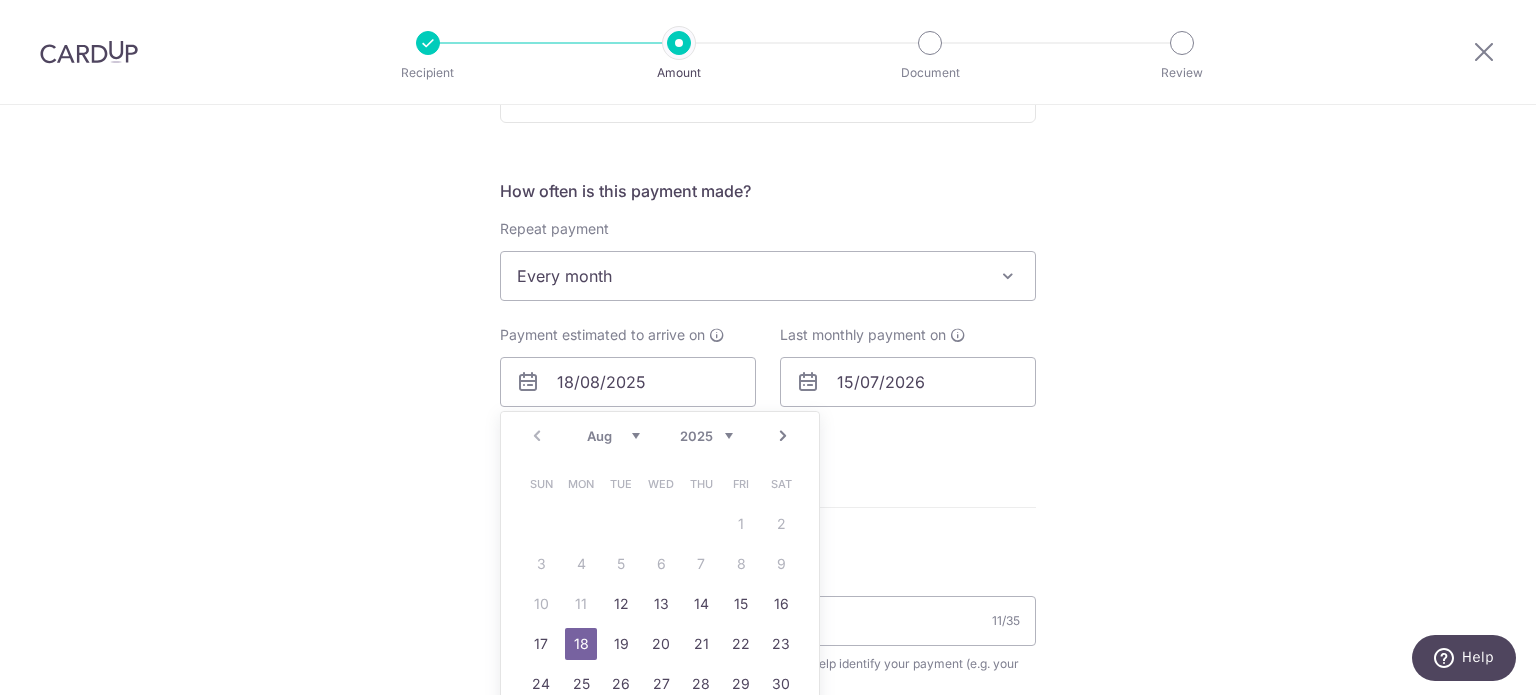 click on "Enter payment amount
SGD
1,535.00
1535.00
Select Card
**** 6656
Add credit card
Your Cards
**** 6656
Secure 256-bit SSL
Text
New card details
Card
Secure 256-bit SSL" at bounding box center [768, 373] 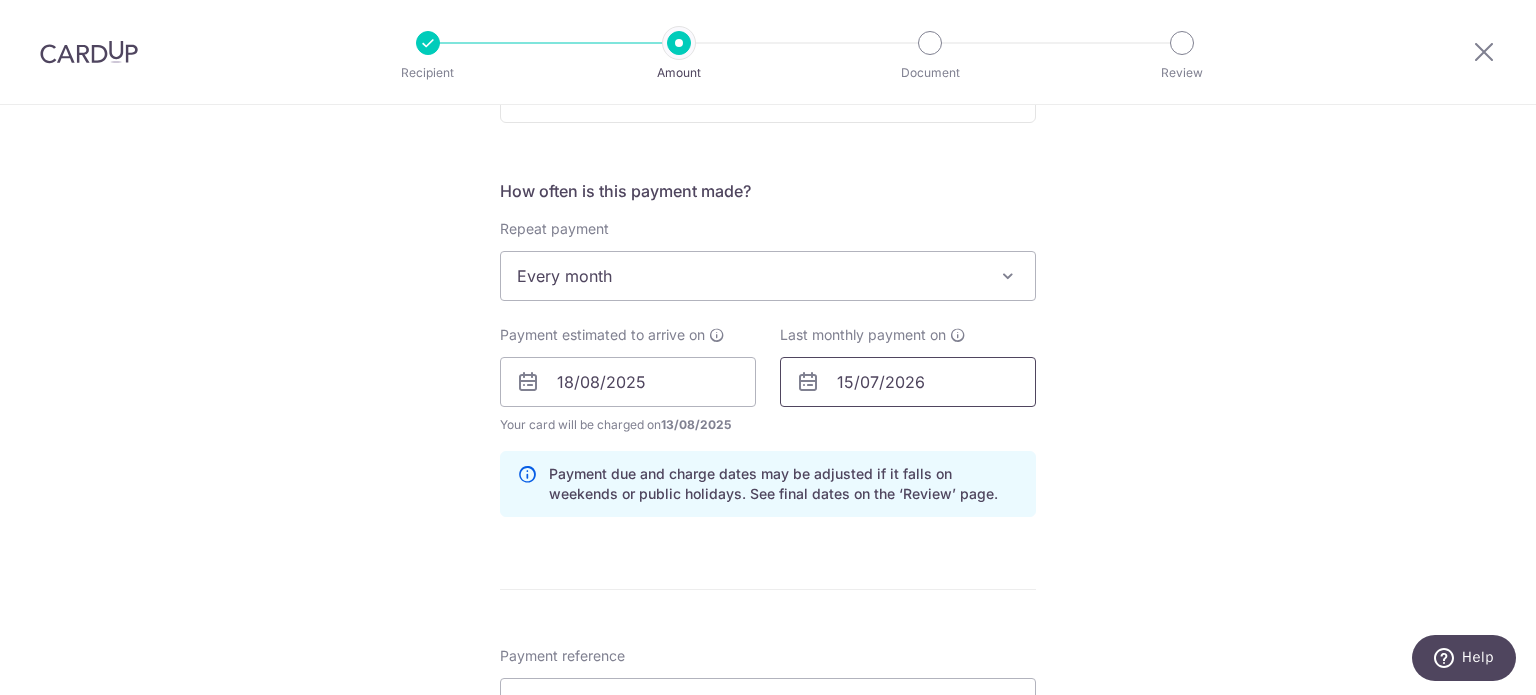 click on "15/07/2026" at bounding box center [908, 382] 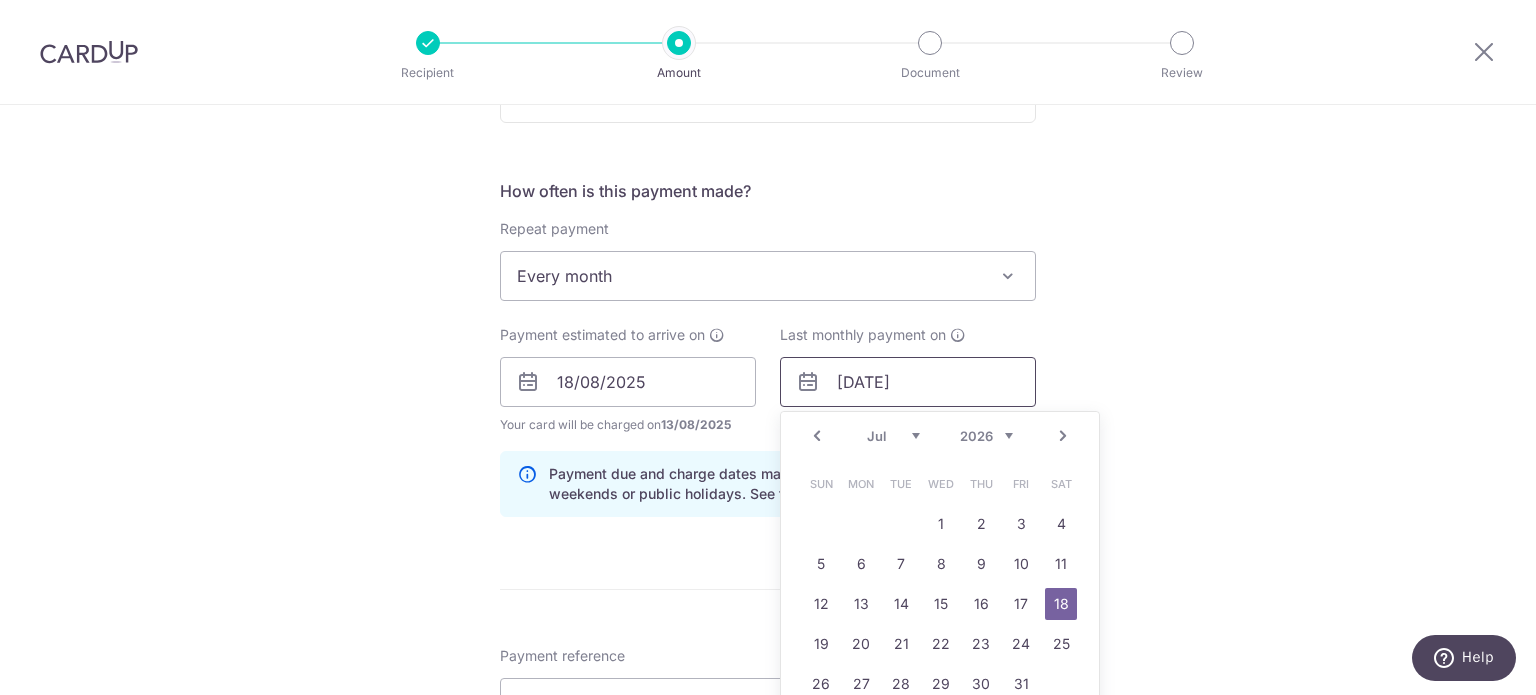 type on "18/07/2026" 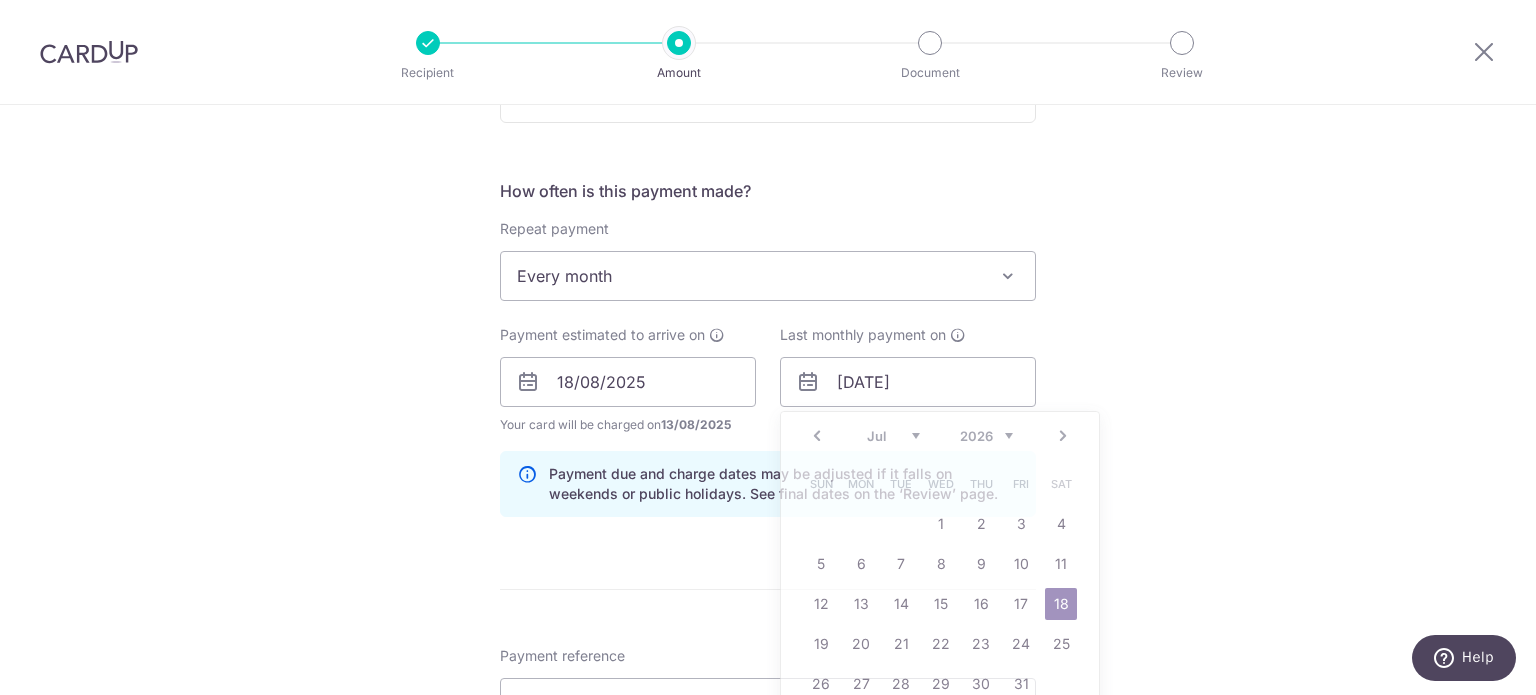 click on "Tell us more about your payment
Enter payment amount
SGD
1,535.00
1535.00
Select Card
**** 6656
Add credit card
Your Cards
**** 6656
Secure 256-bit SSL
Text
New card details
Card
Secure 256-bit SSL" at bounding box center (768, 395) 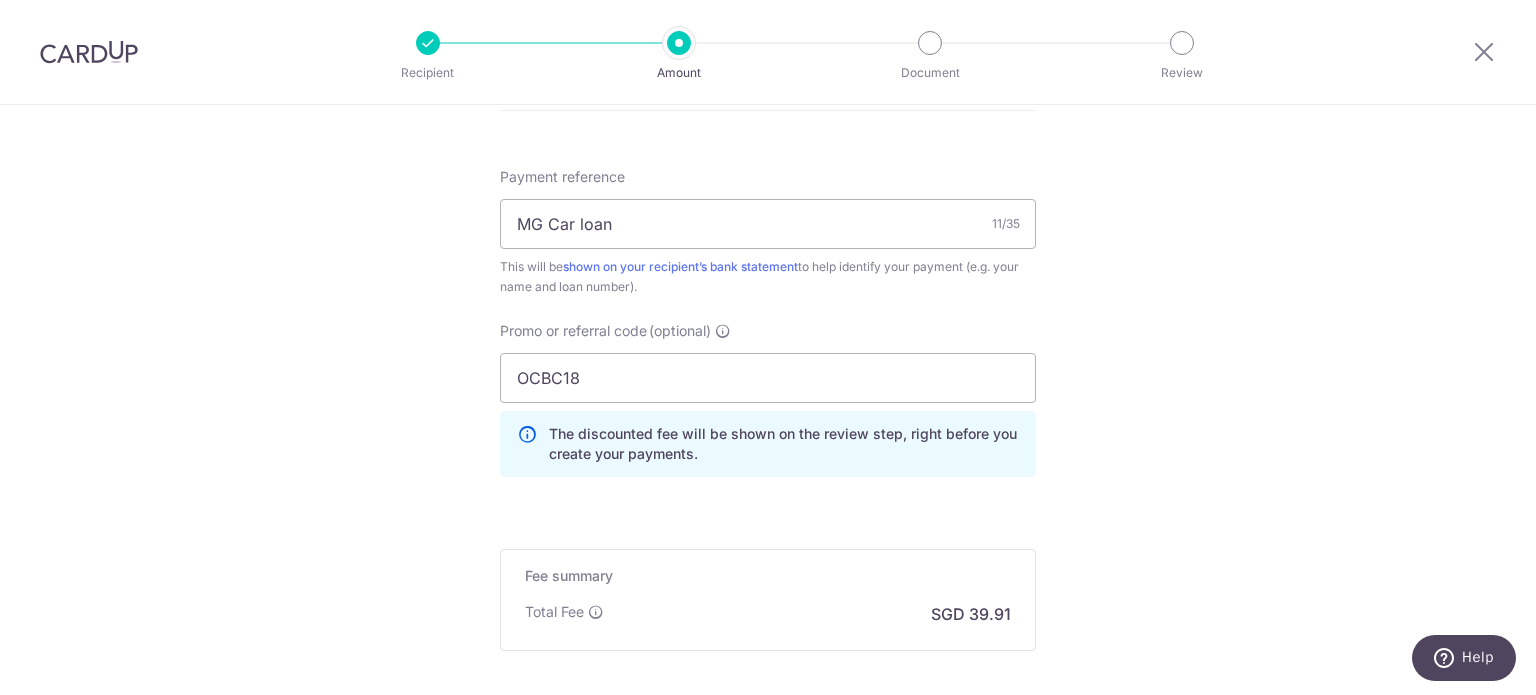 scroll, scrollTop: 1300, scrollLeft: 0, axis: vertical 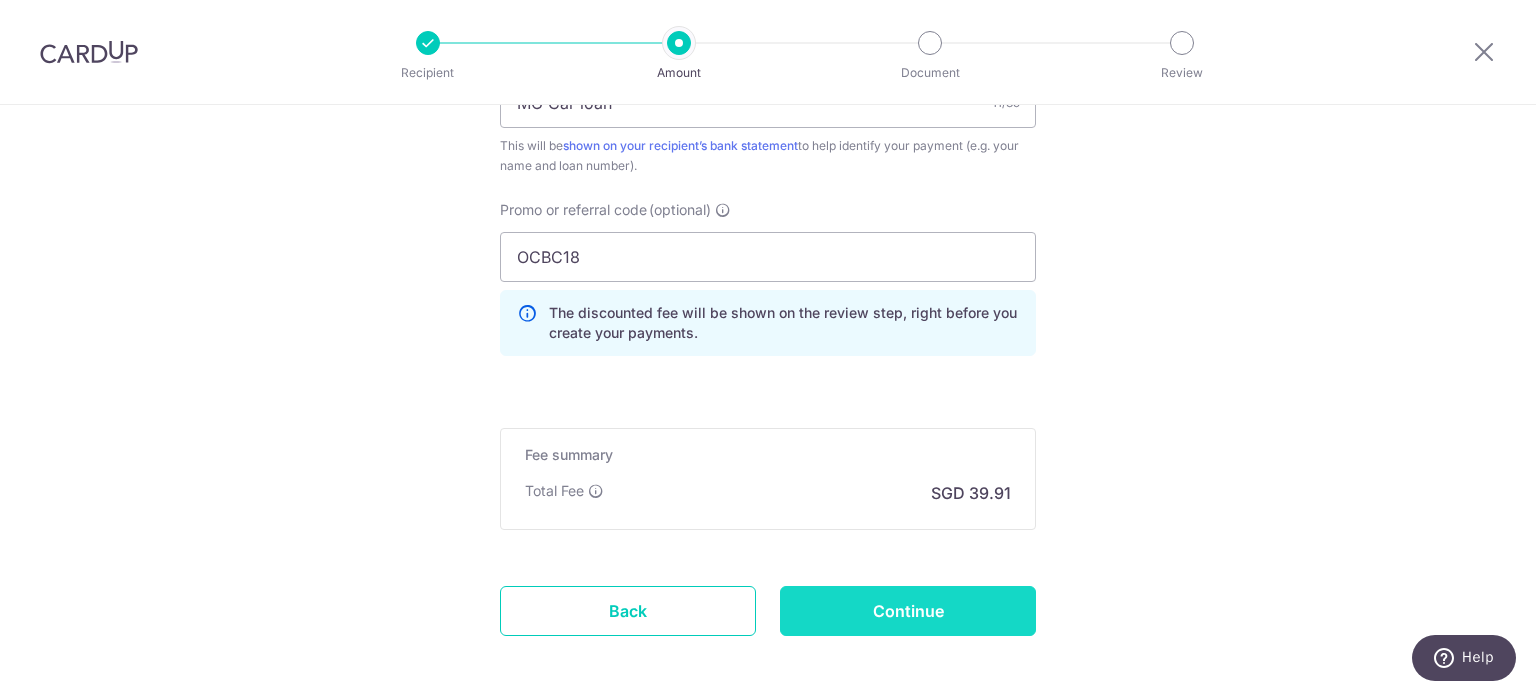 click on "Continue" at bounding box center (908, 611) 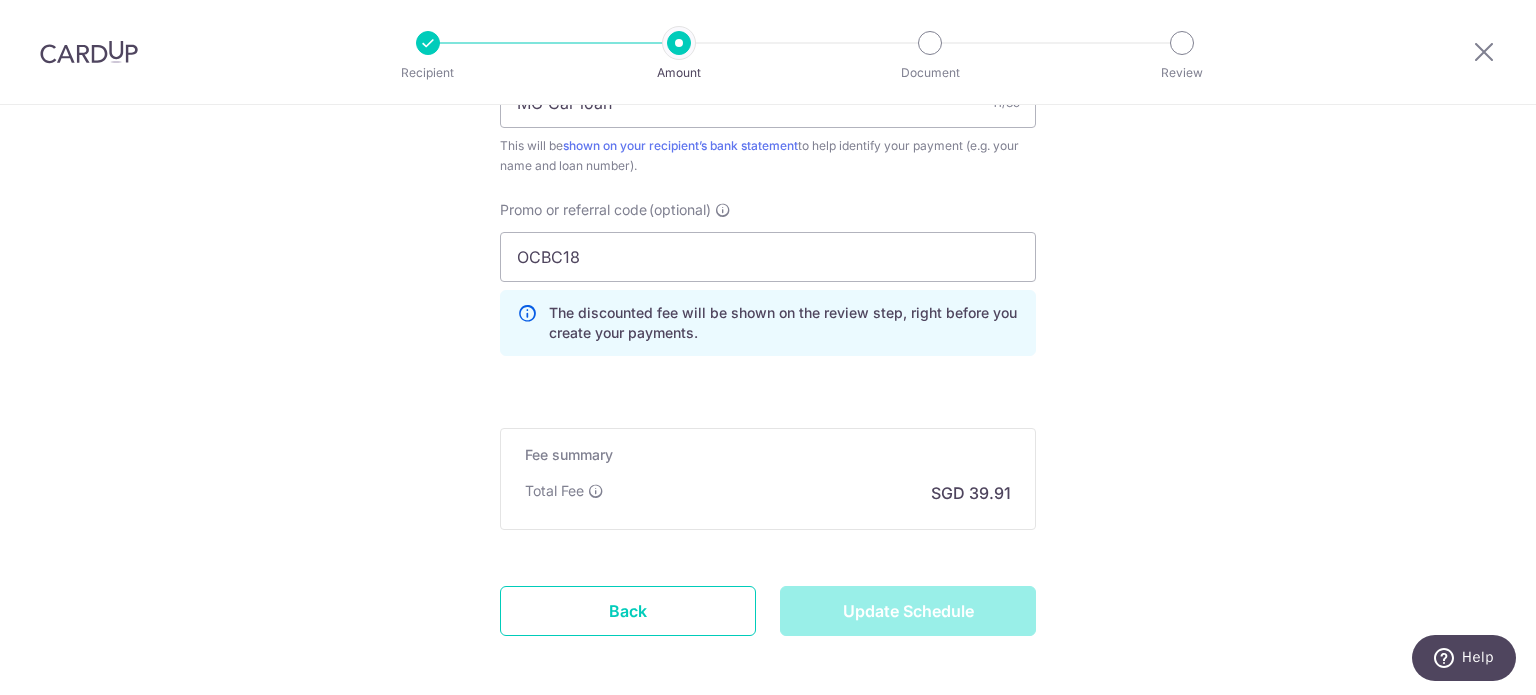 type on "Update Schedule" 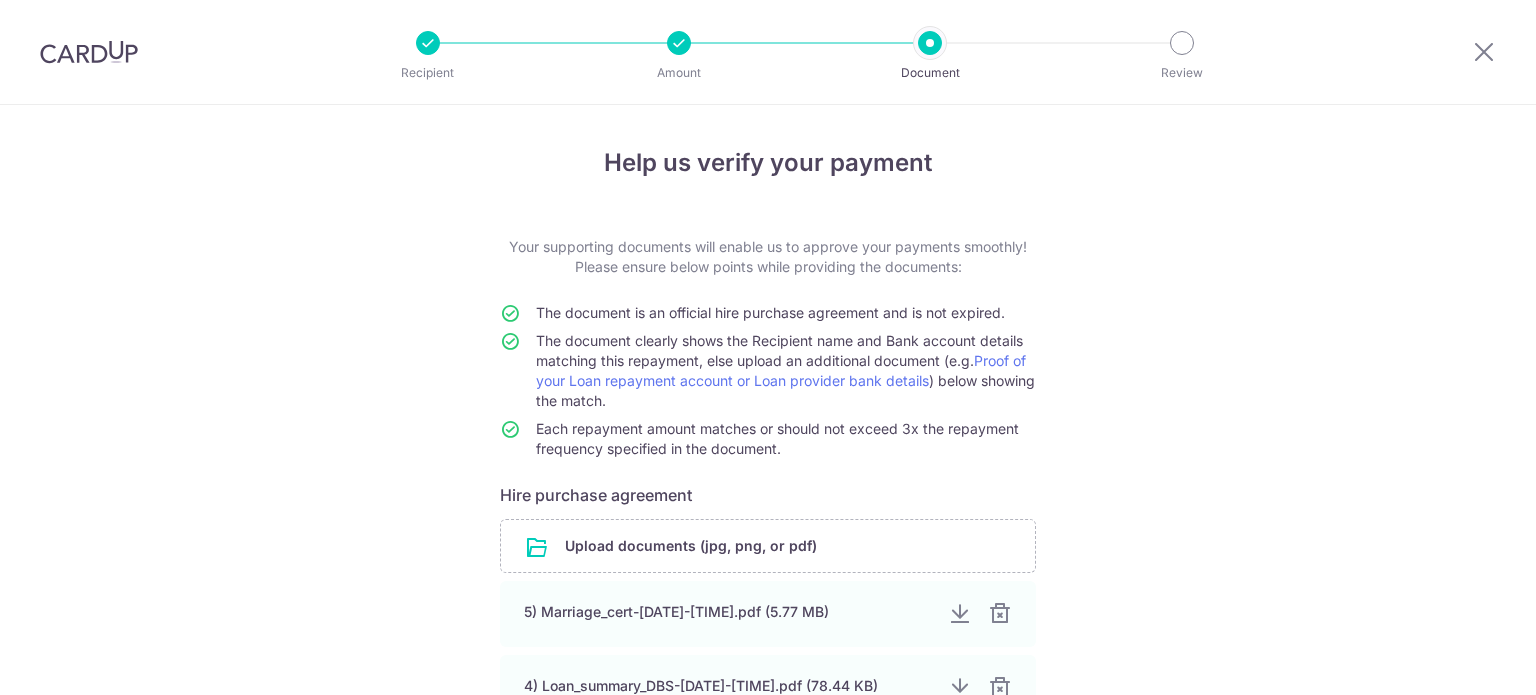 scroll, scrollTop: 0, scrollLeft: 0, axis: both 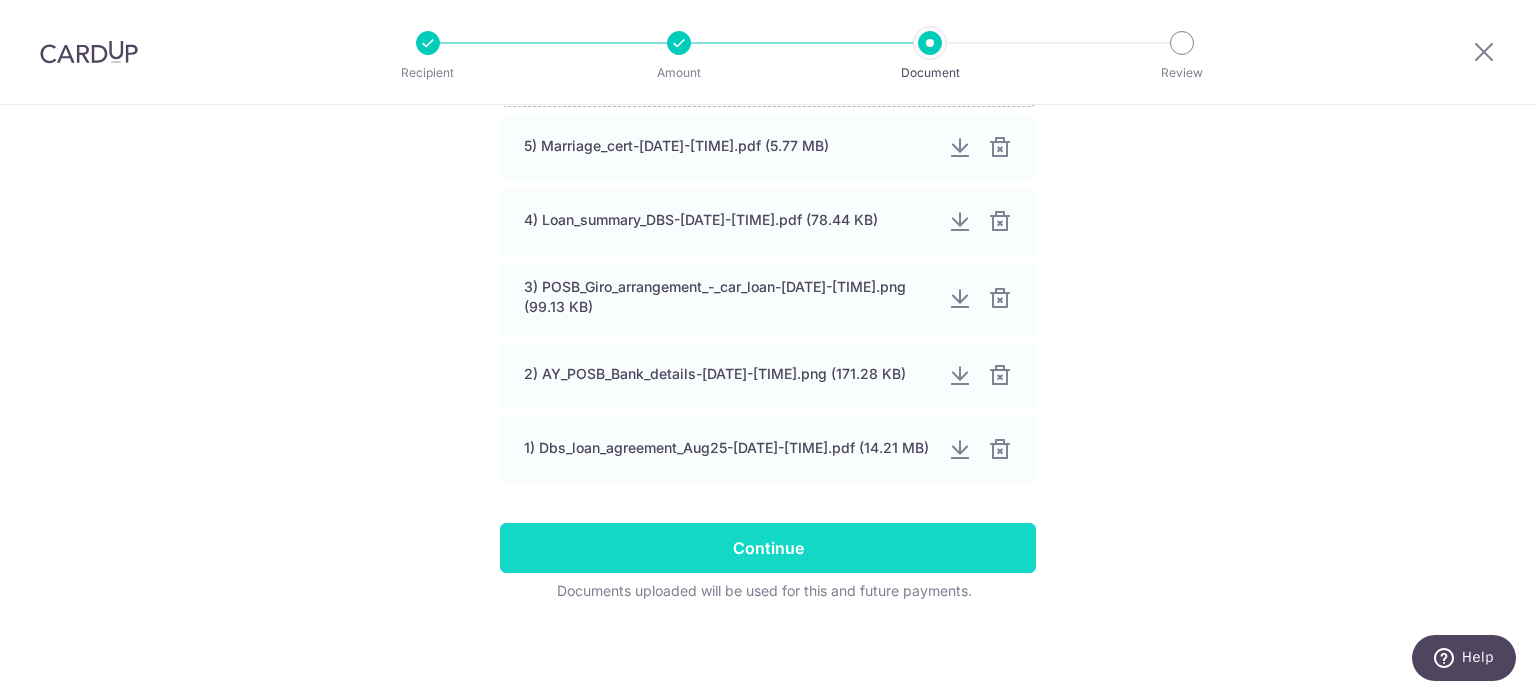 click on "Continue" at bounding box center [768, 548] 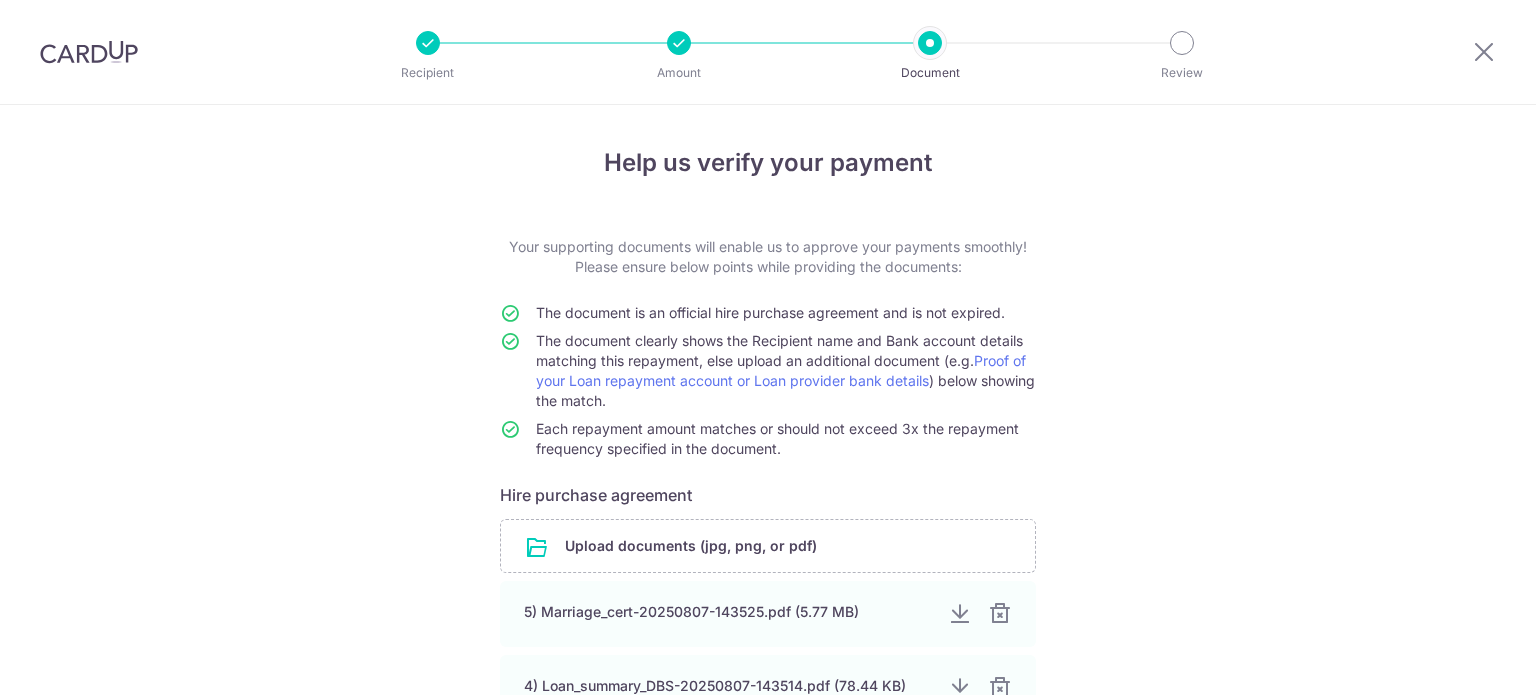 scroll, scrollTop: 0, scrollLeft: 0, axis: both 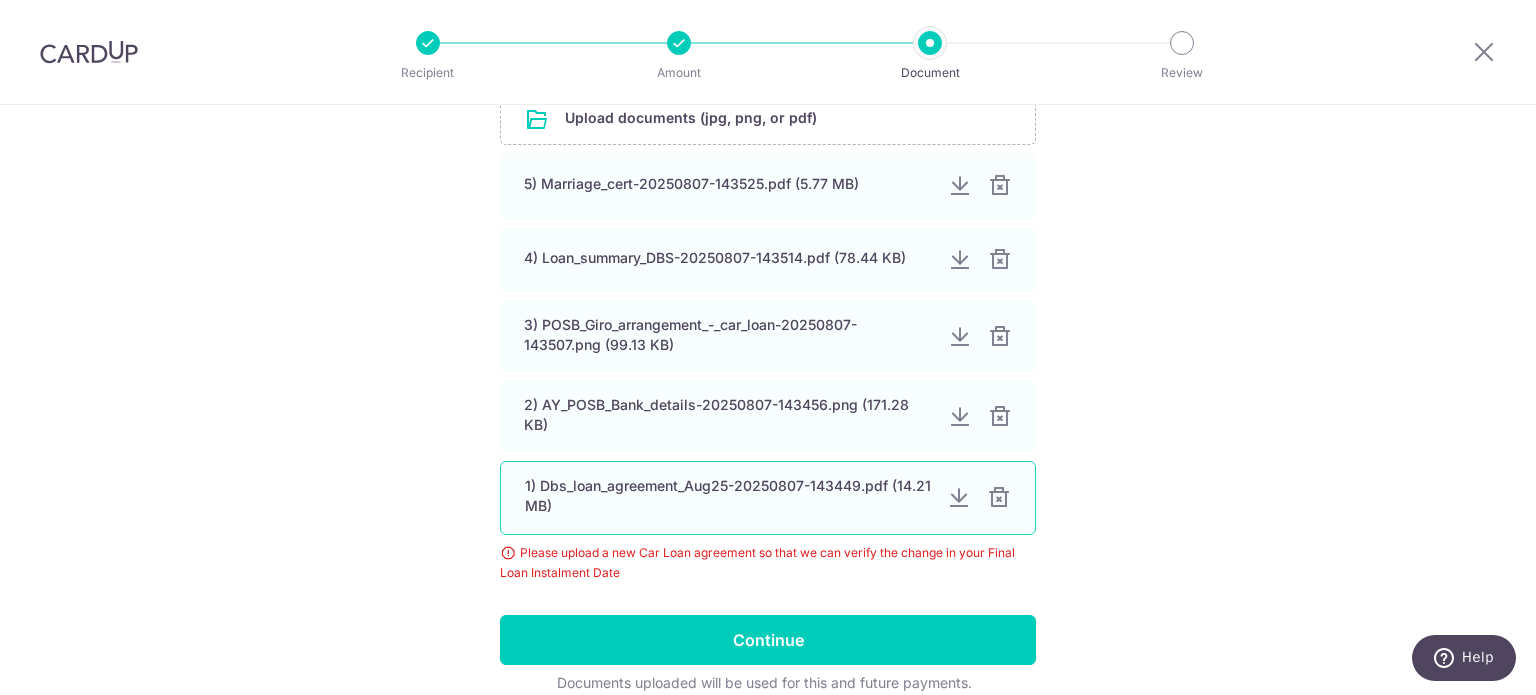 click at bounding box center (999, 498) 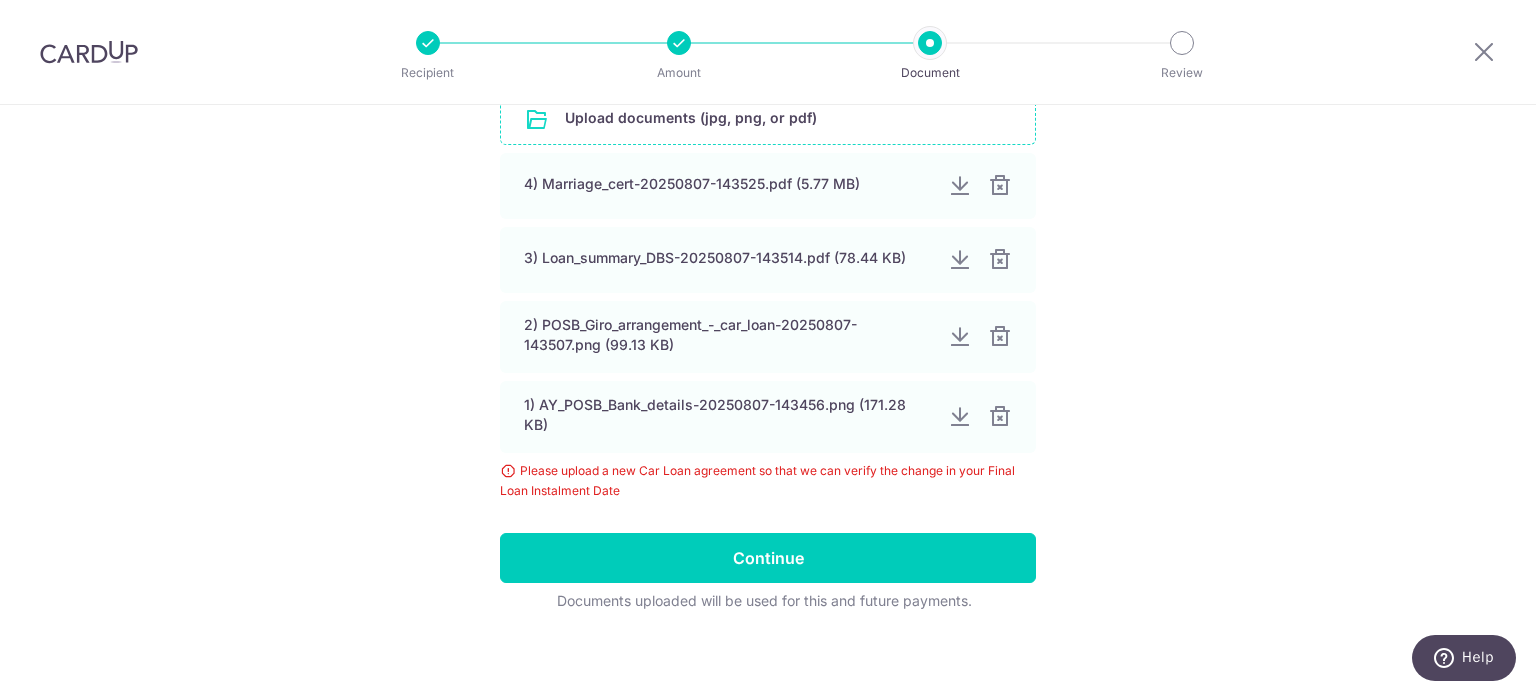 click at bounding box center (768, 118) 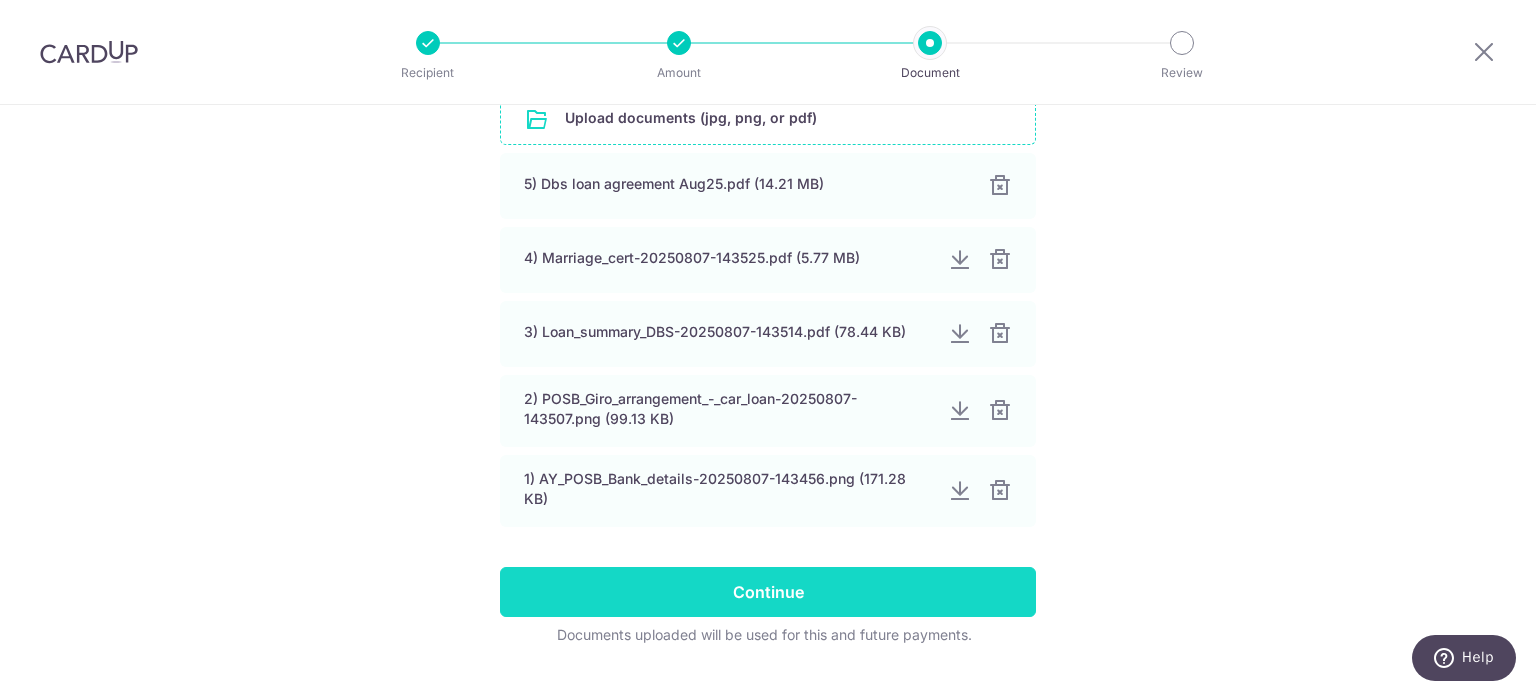 click on "Continue" at bounding box center (768, 592) 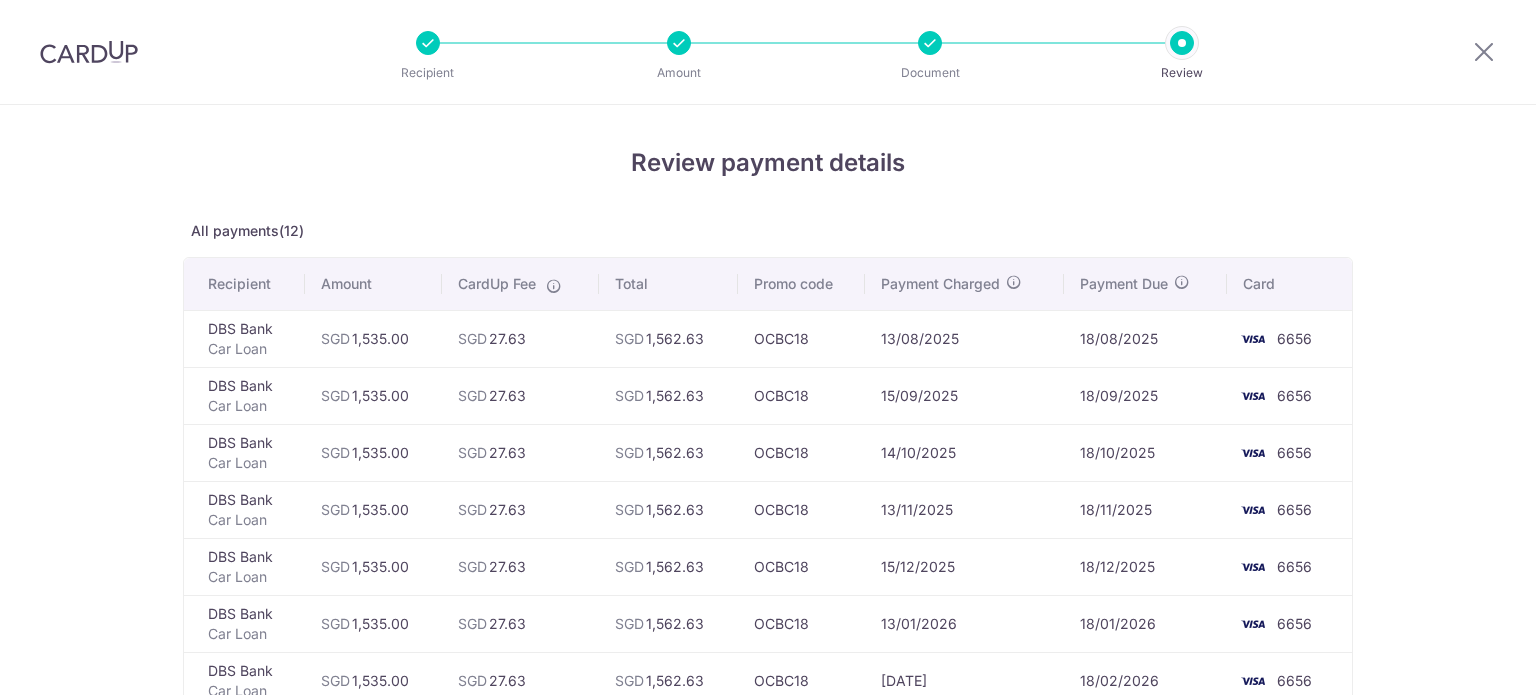 scroll, scrollTop: 0, scrollLeft: 0, axis: both 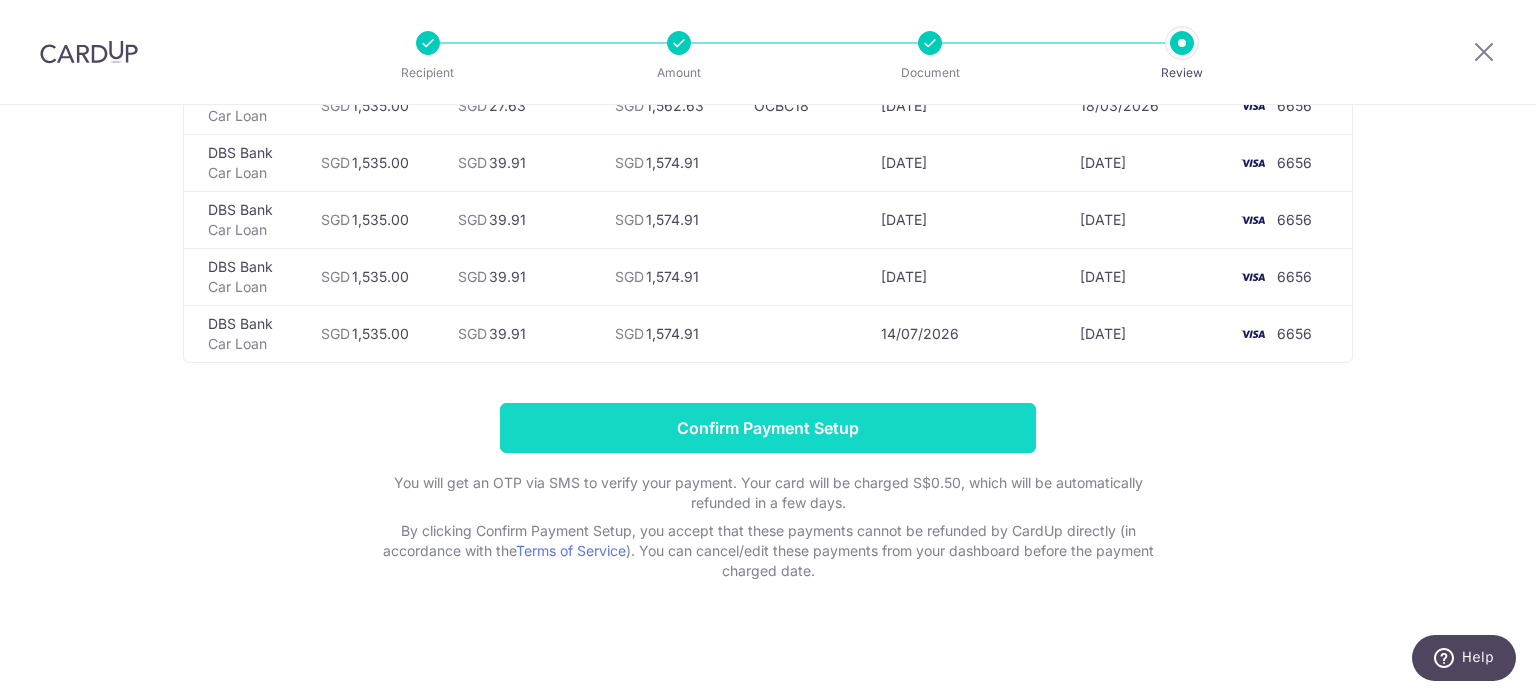 click on "Confirm Payment Setup" at bounding box center [768, 428] 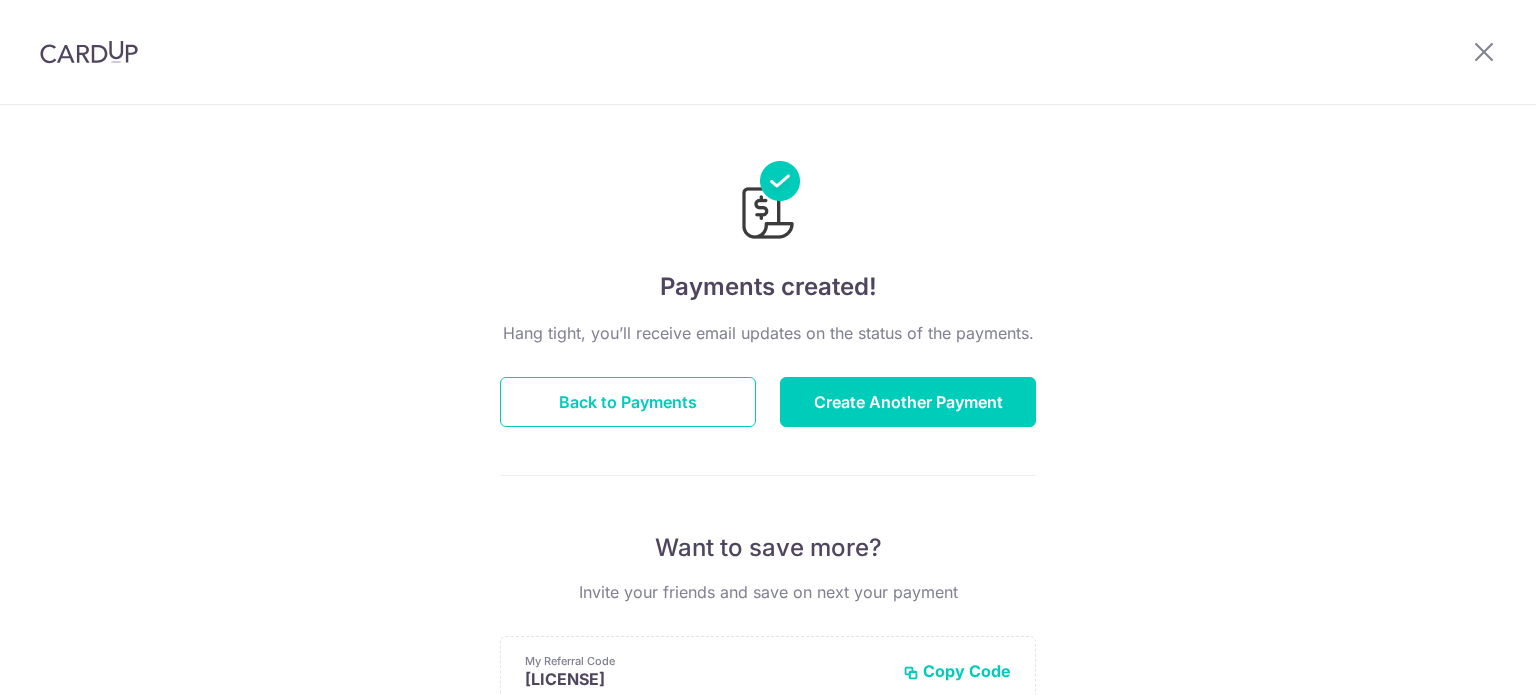 scroll, scrollTop: 0, scrollLeft: 0, axis: both 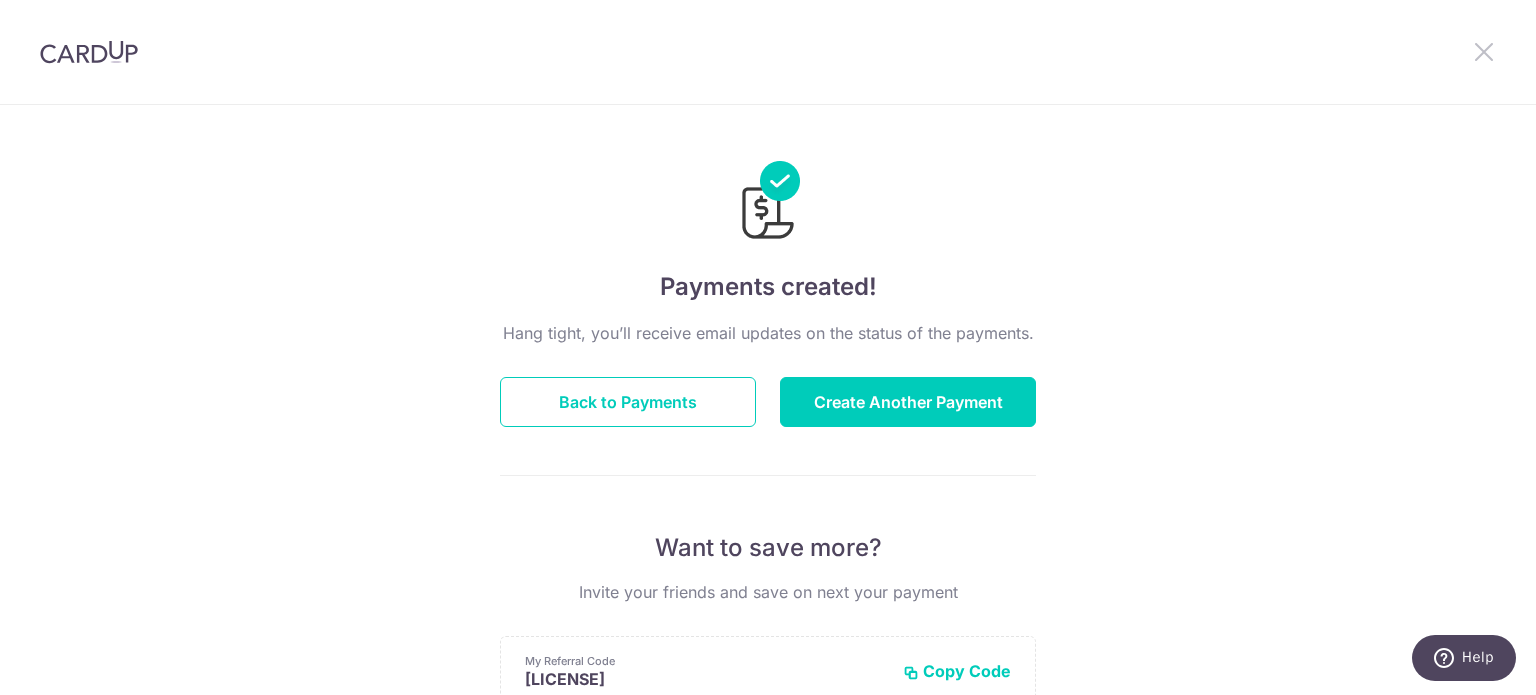drag, startPoint x: 1484, startPoint y: 53, endPoint x: 912, endPoint y: 353, distance: 645.8978 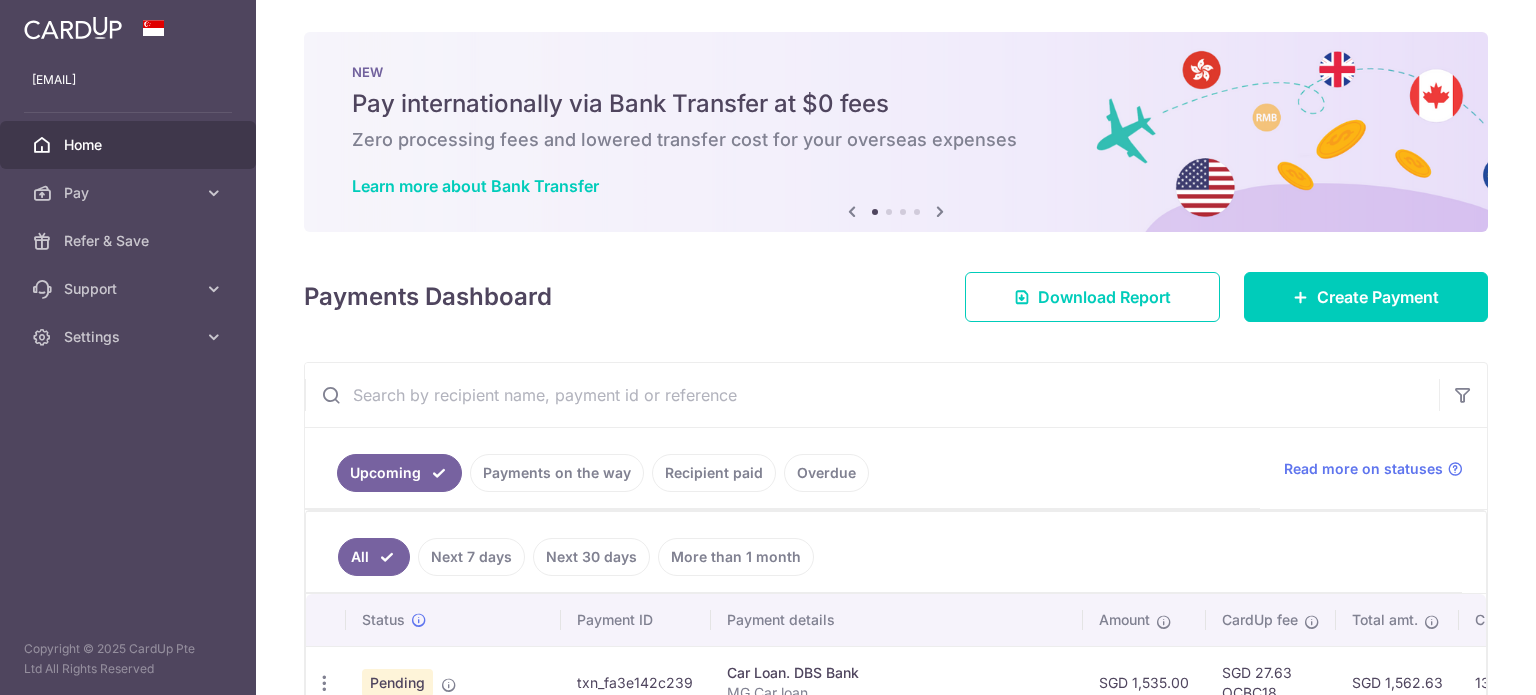 scroll, scrollTop: 0, scrollLeft: 0, axis: both 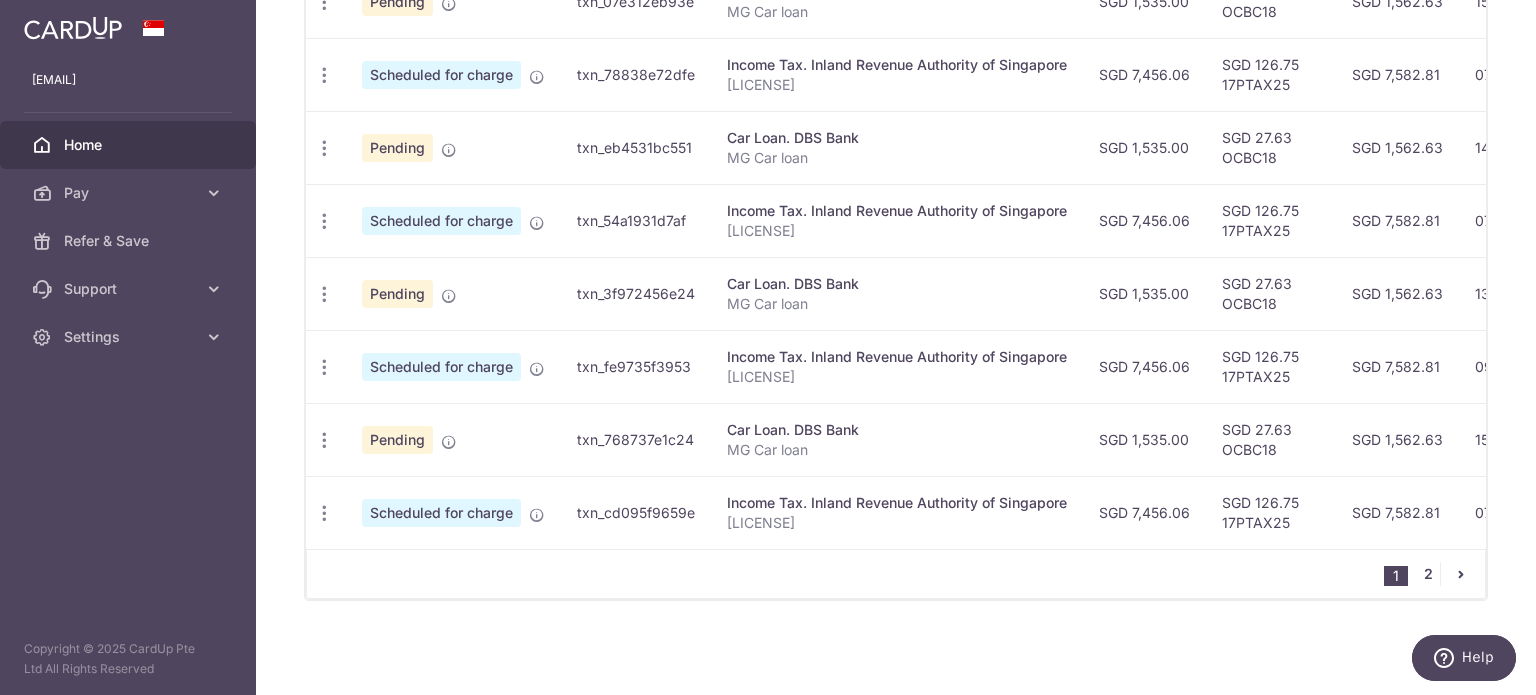 click on "2" at bounding box center (1428, 574) 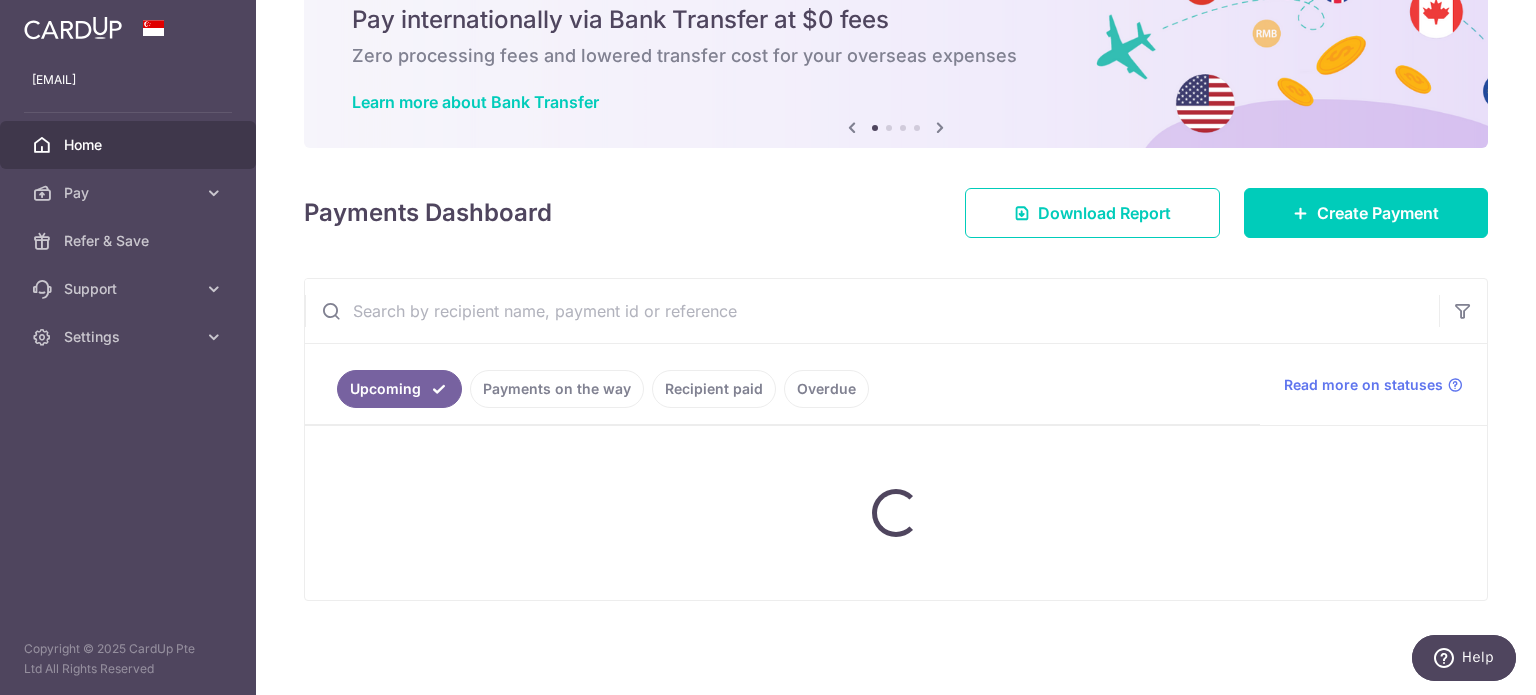 scroll, scrollTop: 81, scrollLeft: 0, axis: vertical 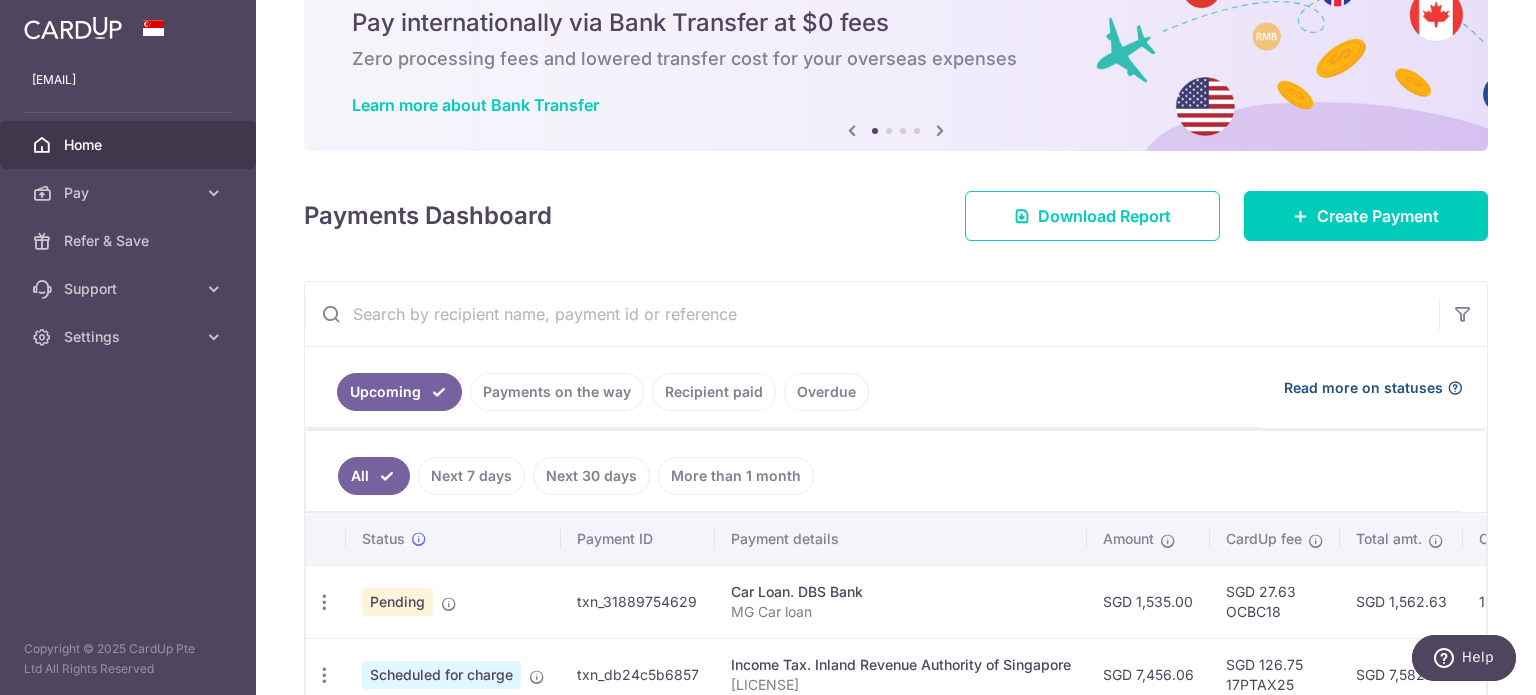 click at bounding box center (1455, 388) 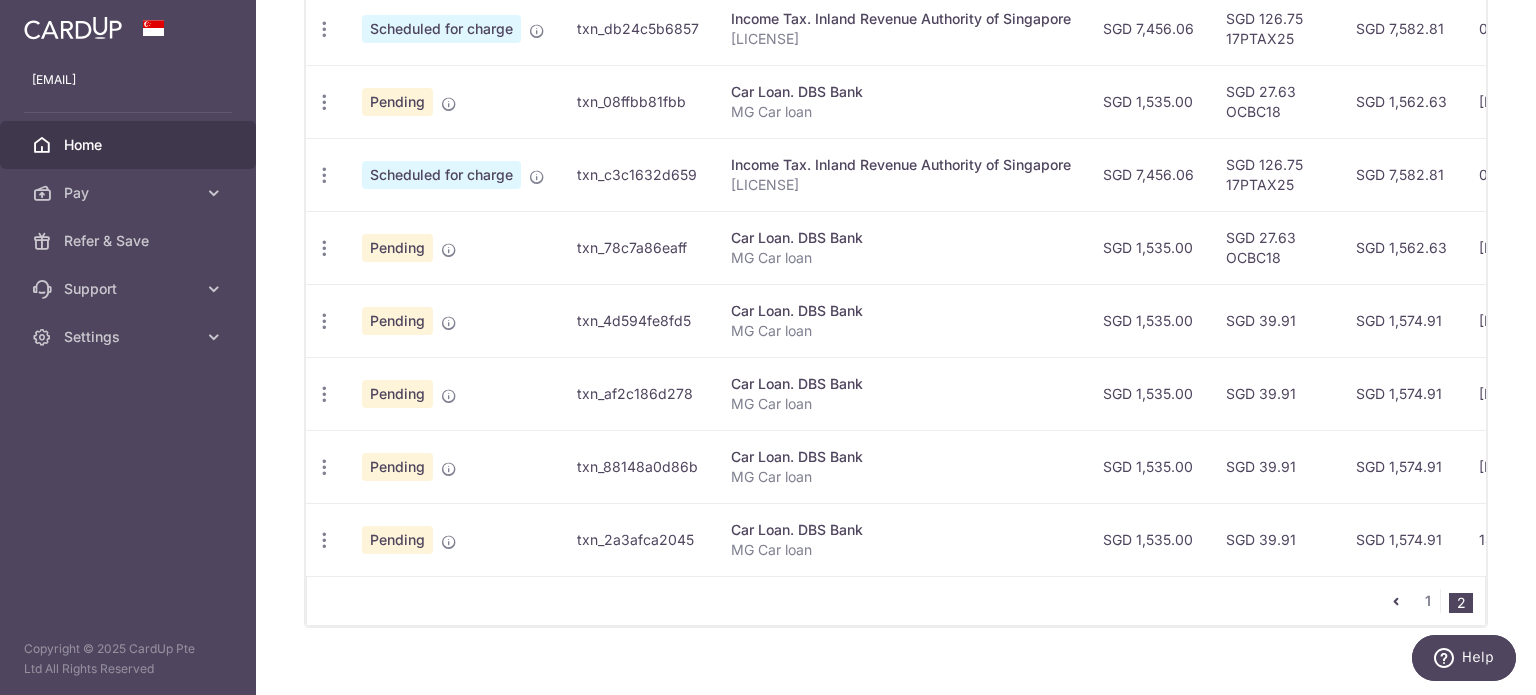 scroll, scrollTop: 759, scrollLeft: 0, axis: vertical 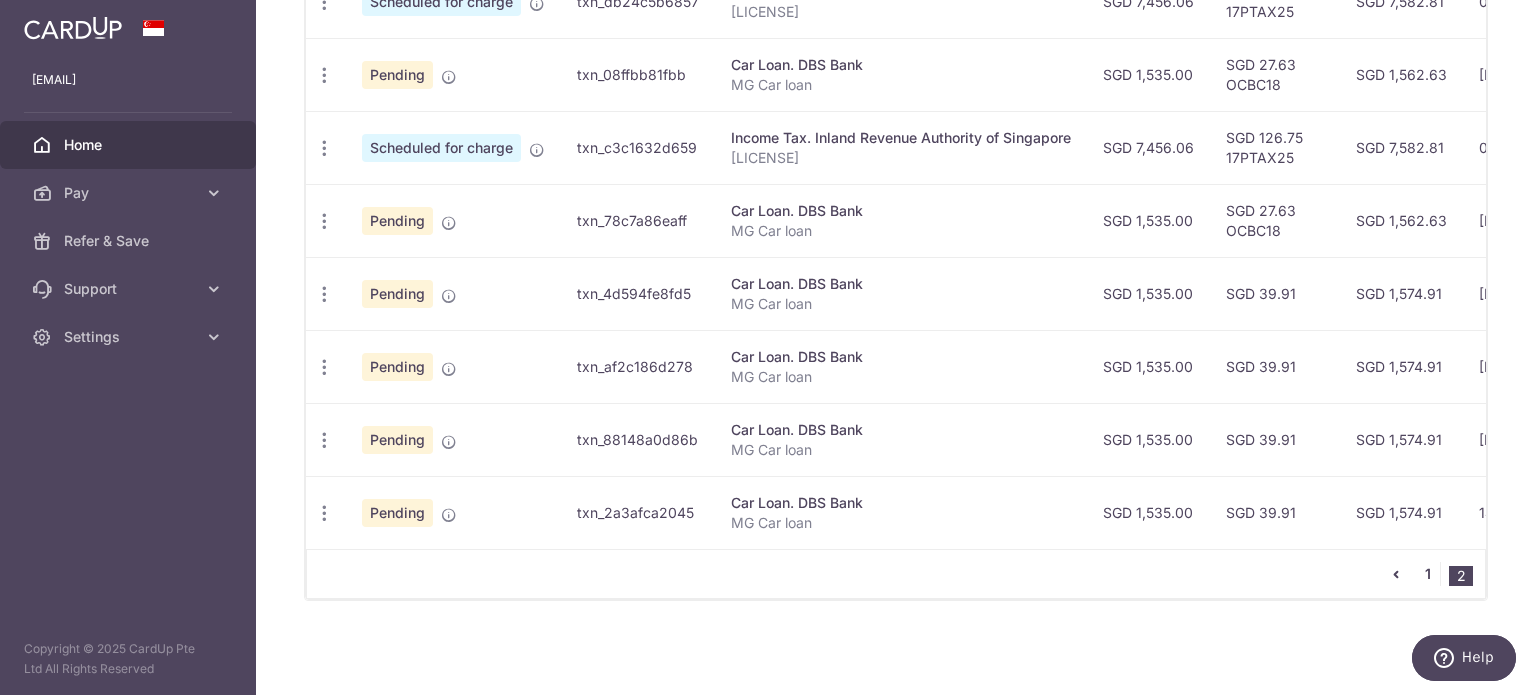 click on "1" at bounding box center (1428, 574) 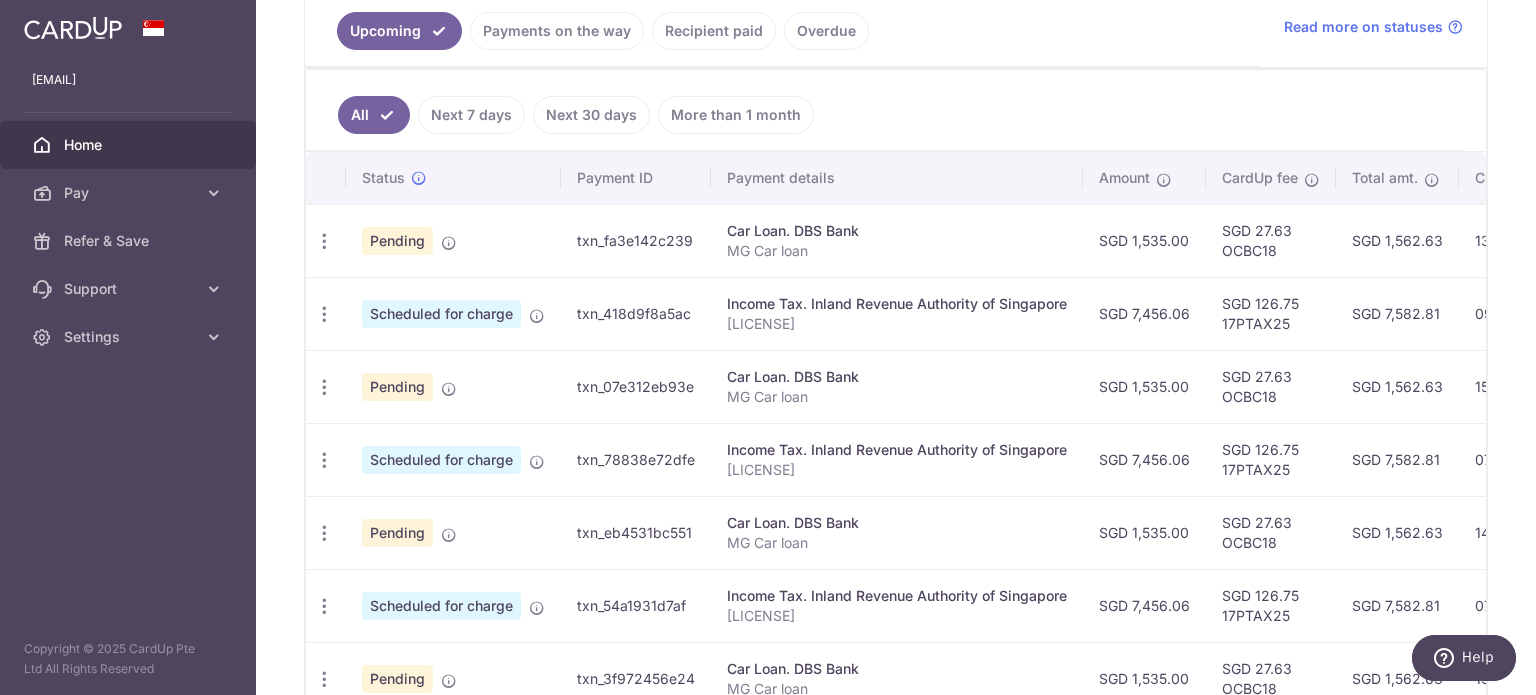 scroll, scrollTop: 432, scrollLeft: 0, axis: vertical 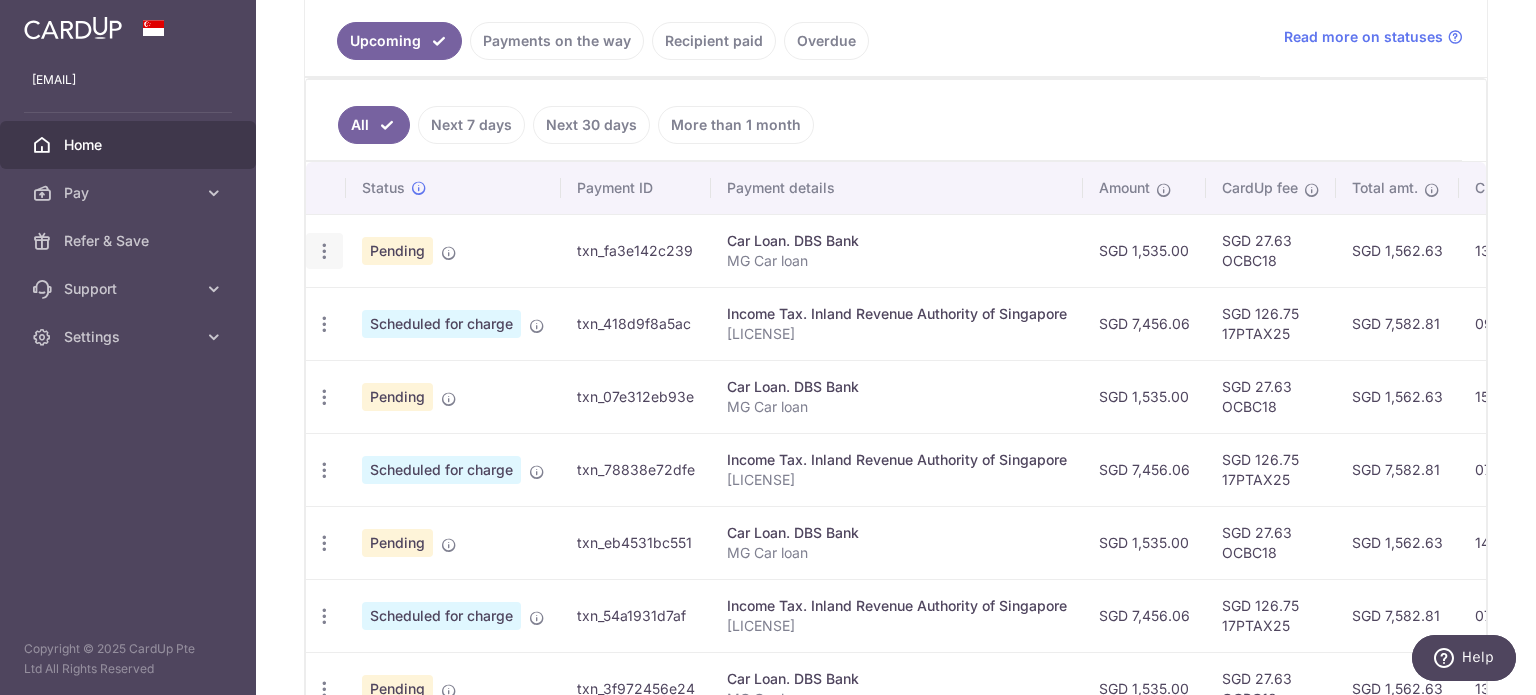 click at bounding box center (324, 251) 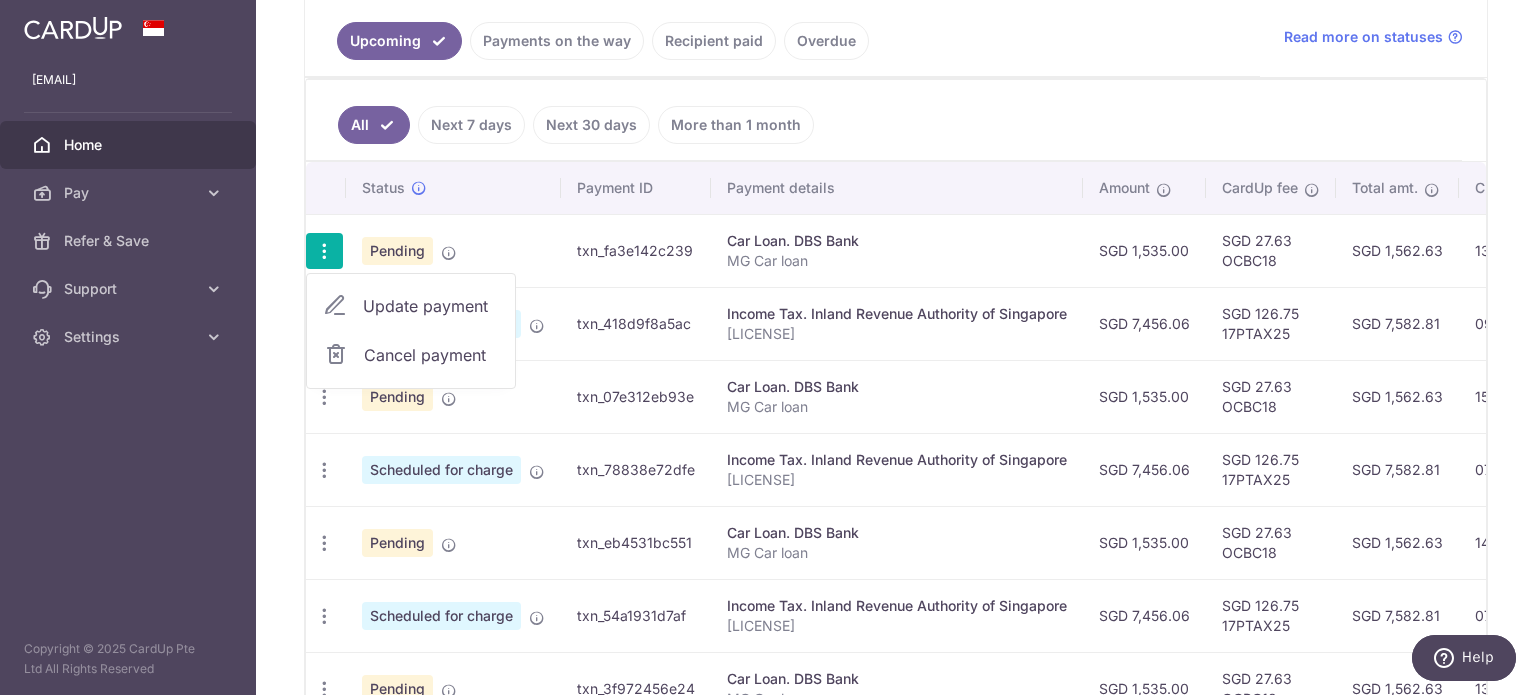 click on "All
Next 7 days
Next 30 days
More than 1 month" at bounding box center [884, 120] 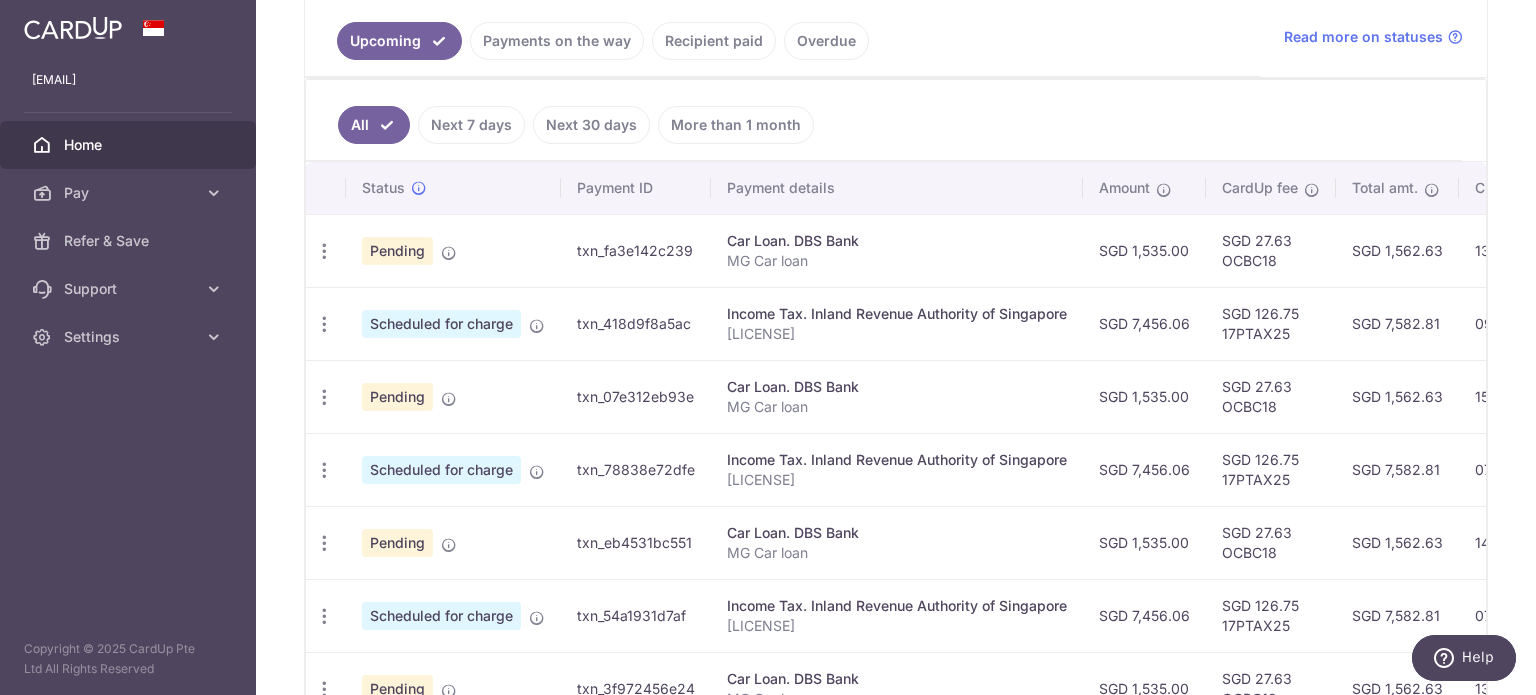 click on "Payments on the way" at bounding box center (557, 41) 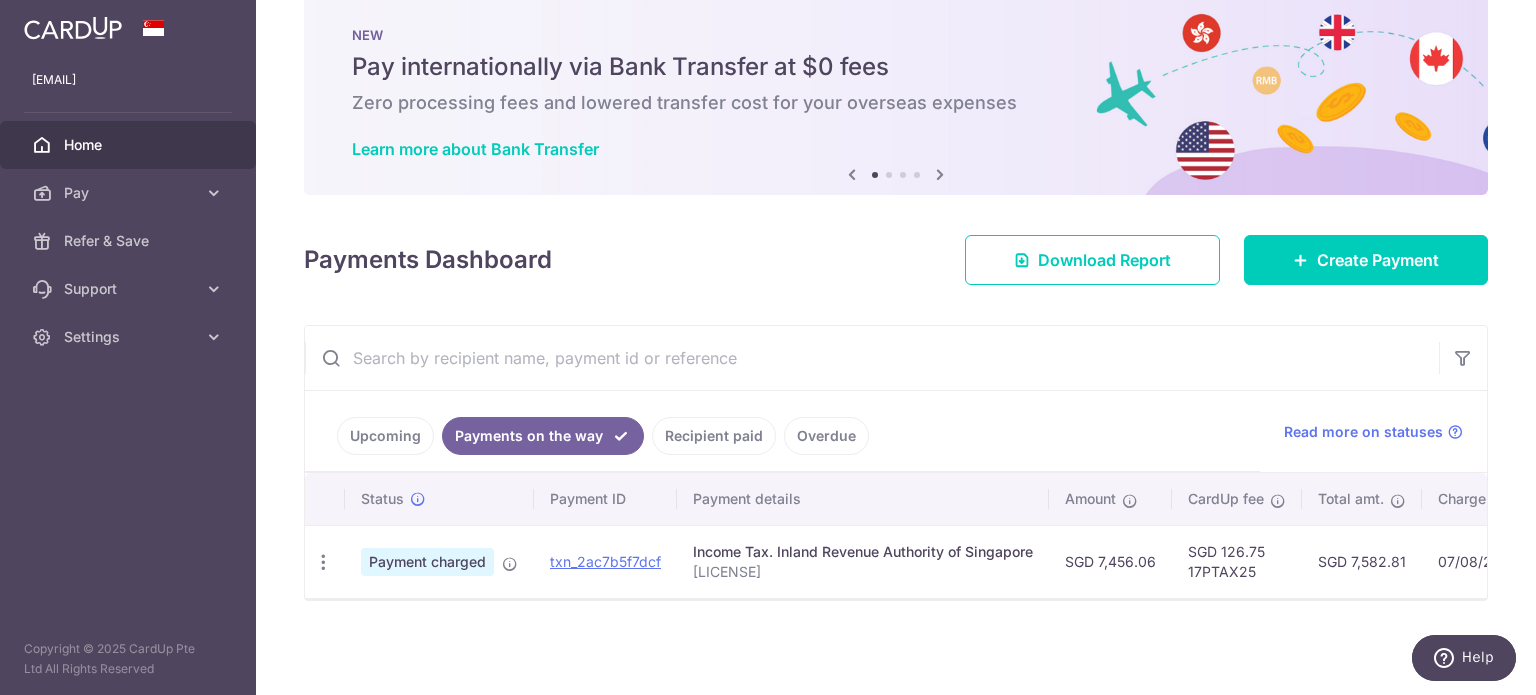 scroll, scrollTop: 44, scrollLeft: 0, axis: vertical 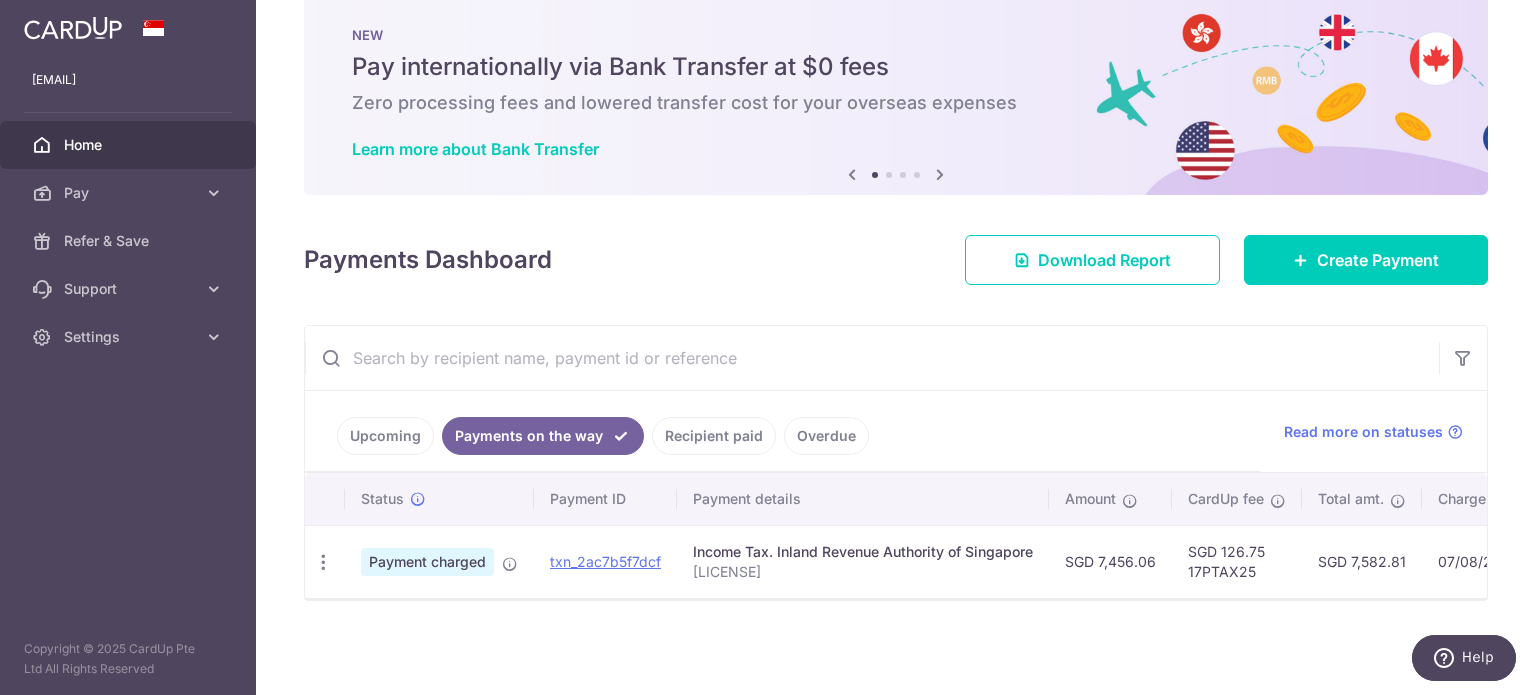 click on "Upcoming" at bounding box center (385, 436) 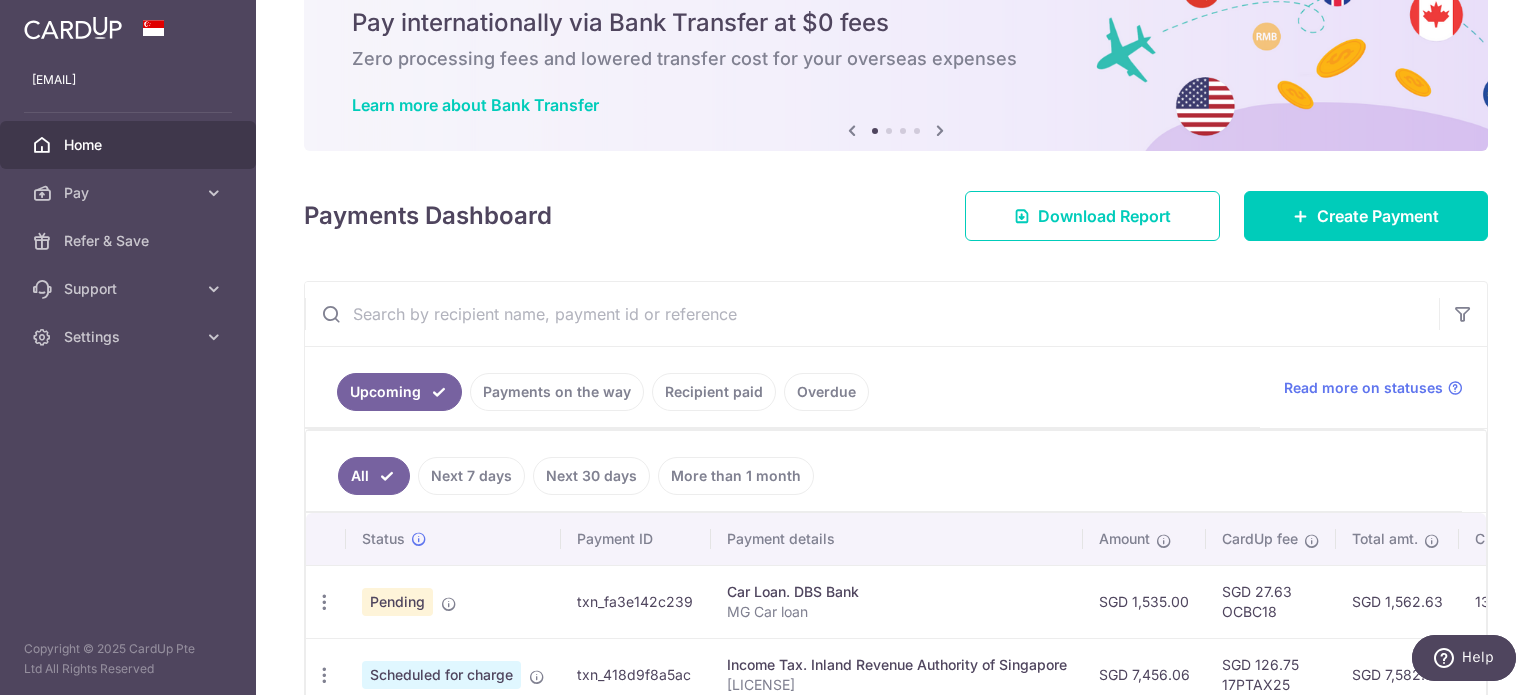scroll, scrollTop: 432, scrollLeft: 0, axis: vertical 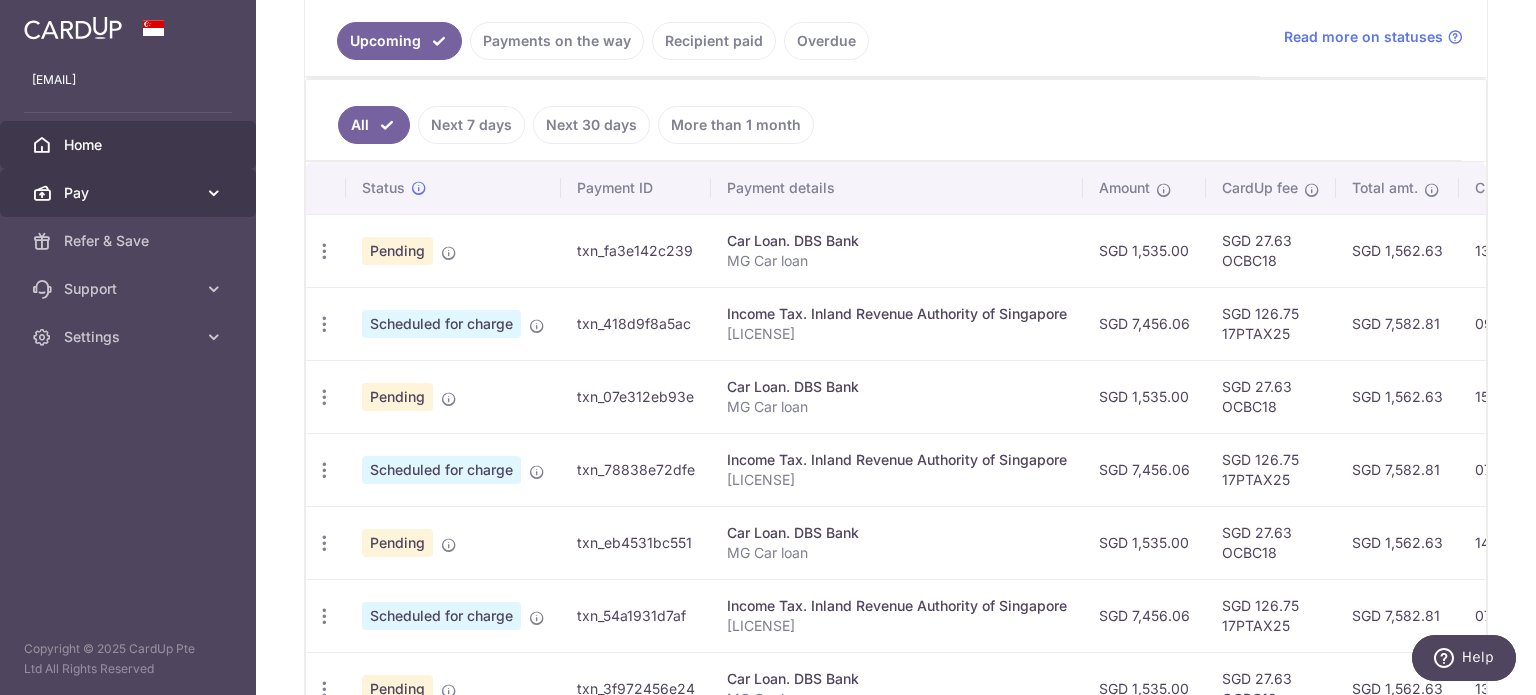 click on "Pay" at bounding box center [130, 193] 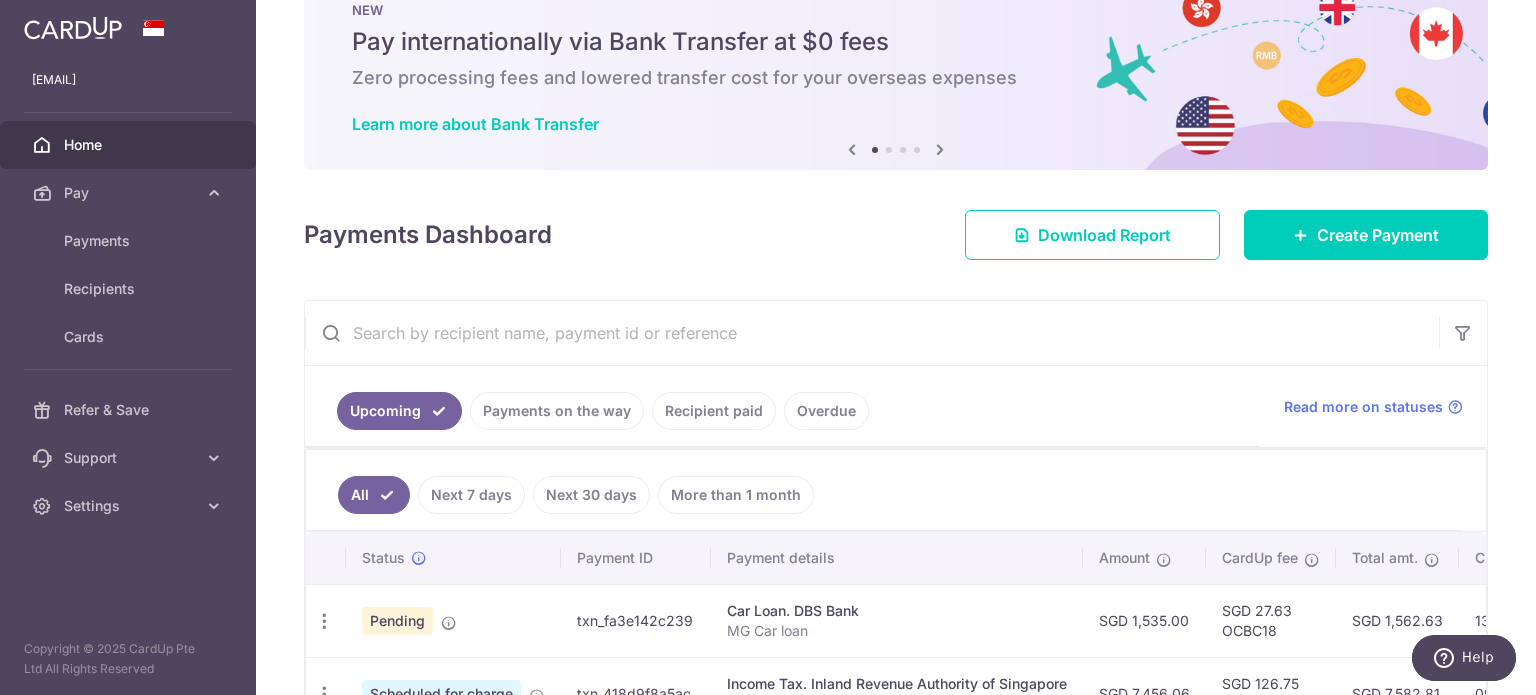 scroll, scrollTop: 0, scrollLeft: 0, axis: both 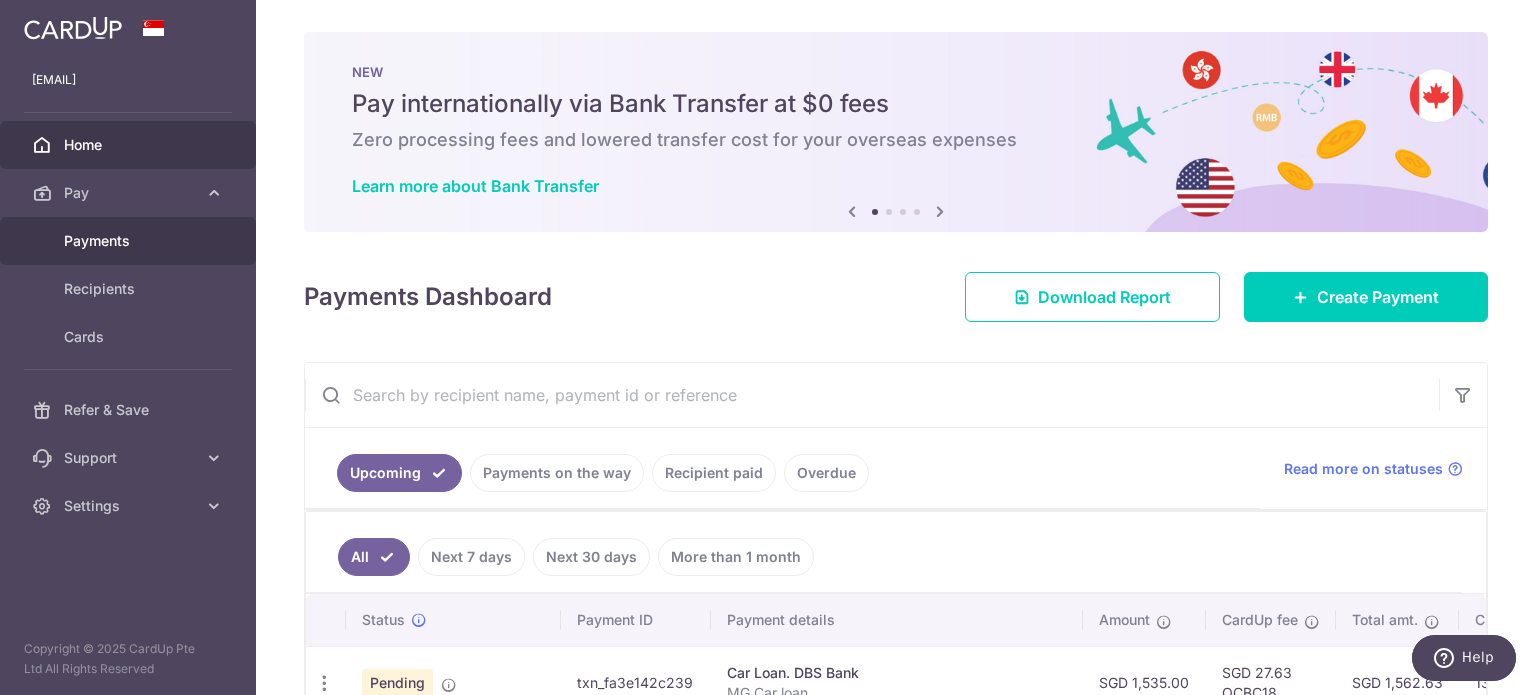 click on "Payments" at bounding box center (130, 241) 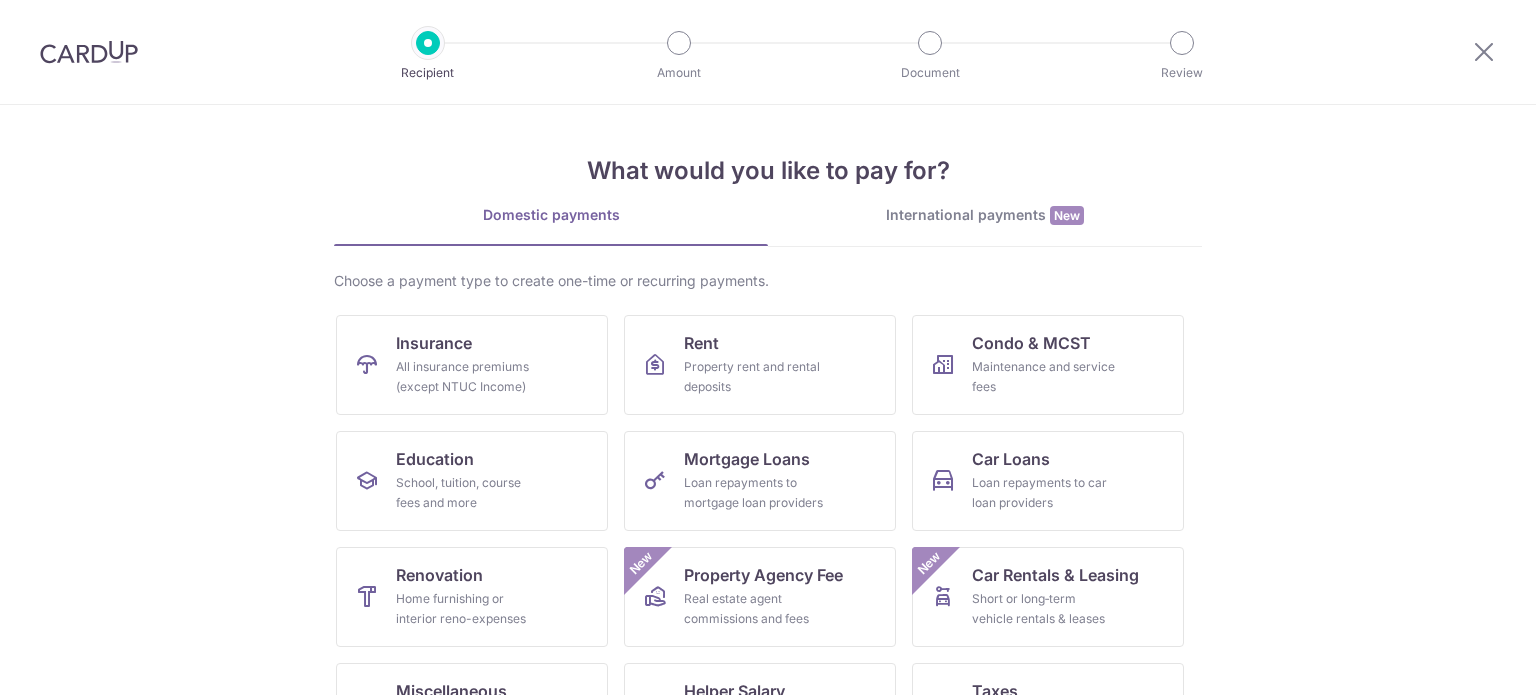 scroll, scrollTop: 0, scrollLeft: 0, axis: both 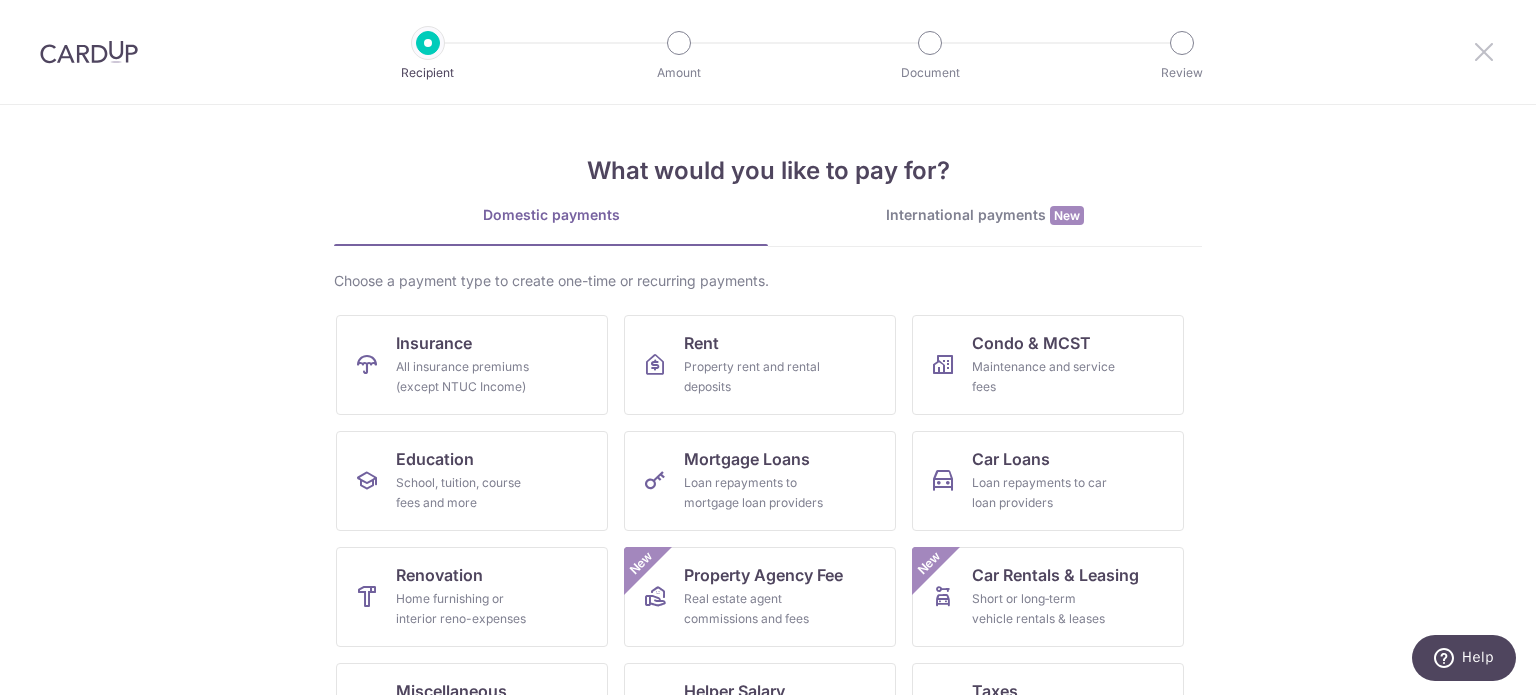click at bounding box center (1484, 51) 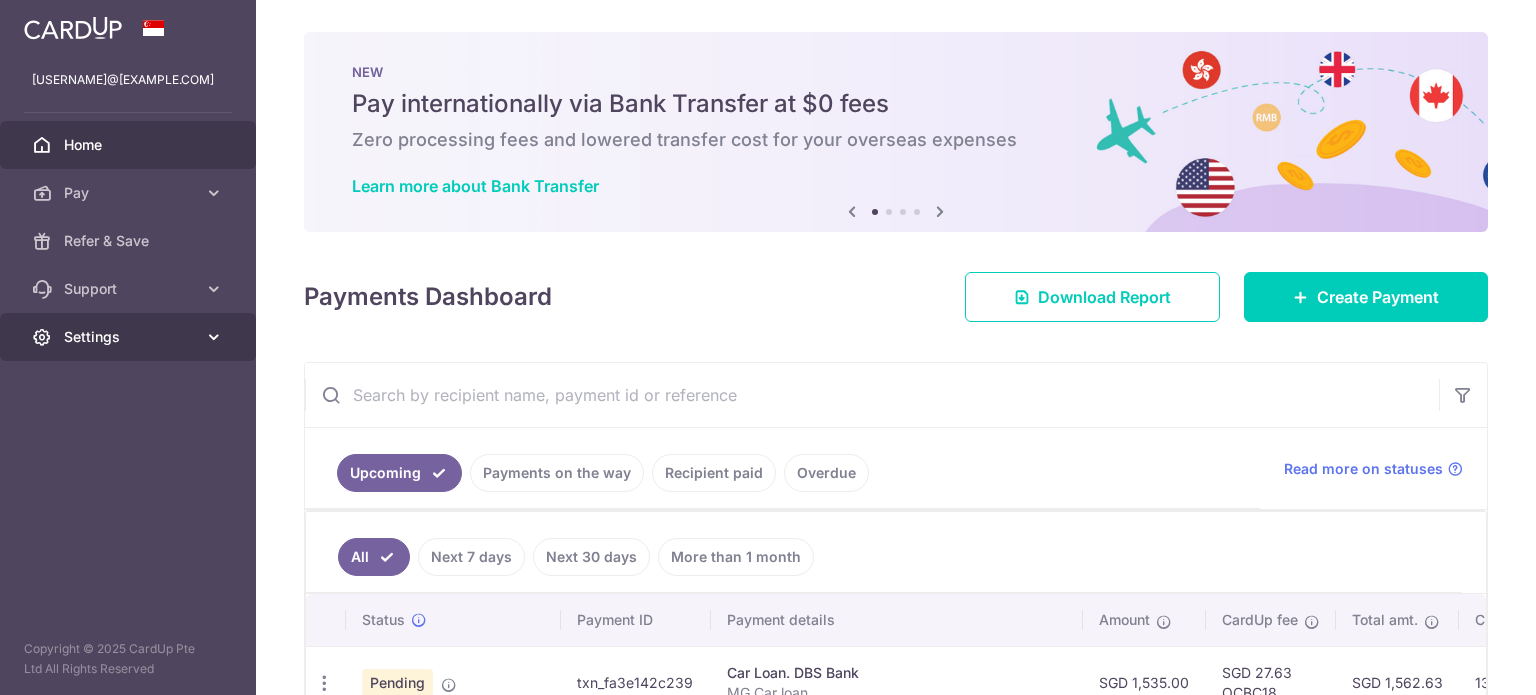 scroll, scrollTop: 0, scrollLeft: 0, axis: both 